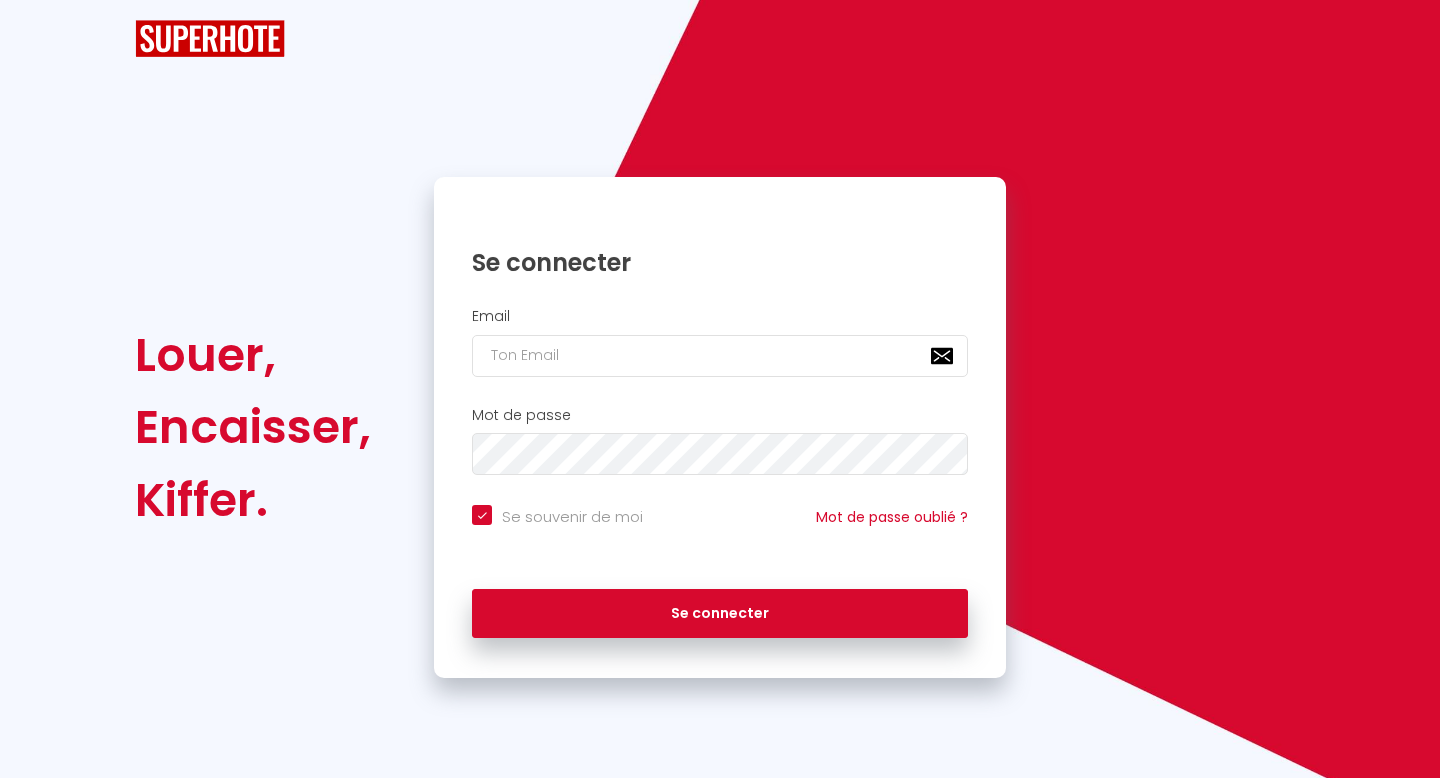 scroll, scrollTop: 0, scrollLeft: 0, axis: both 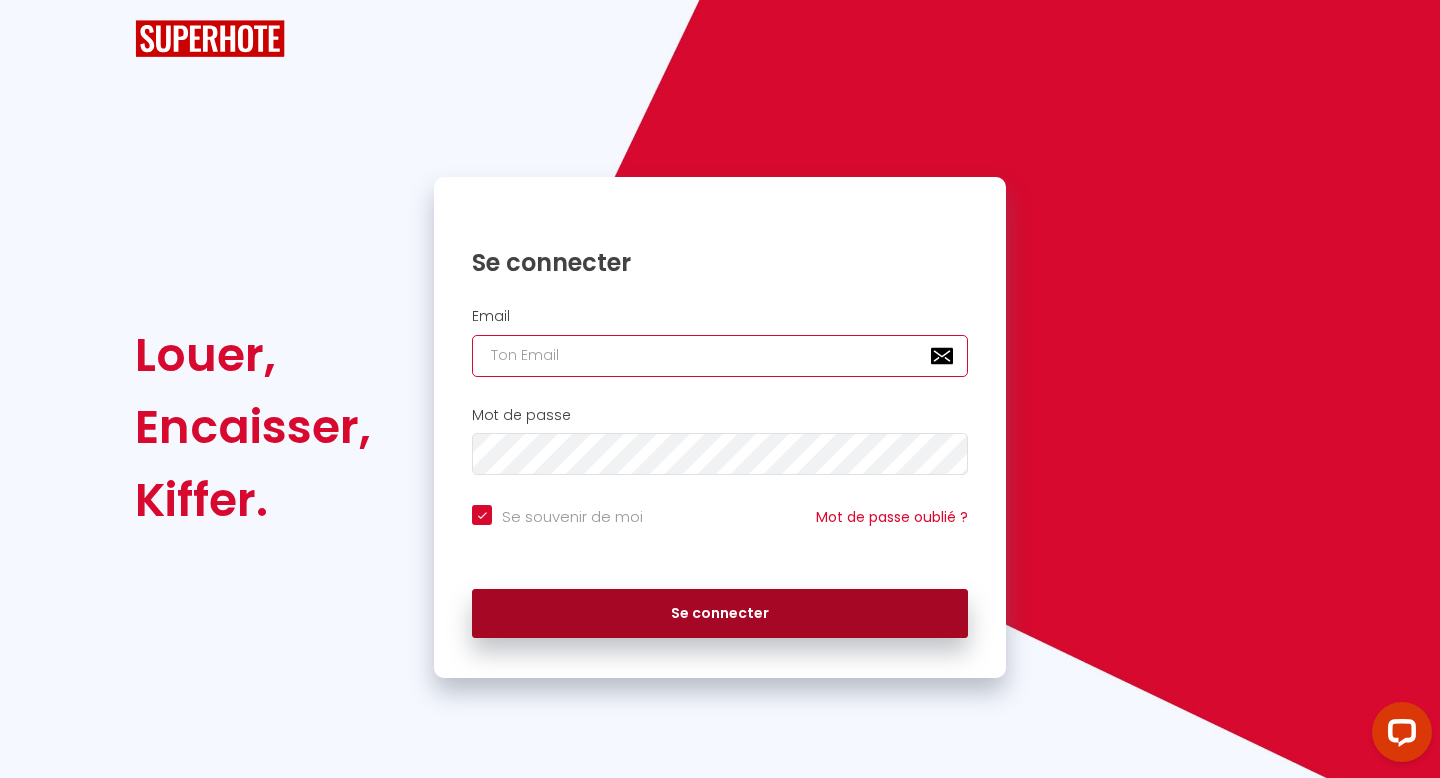 type on "[EMAIL]" 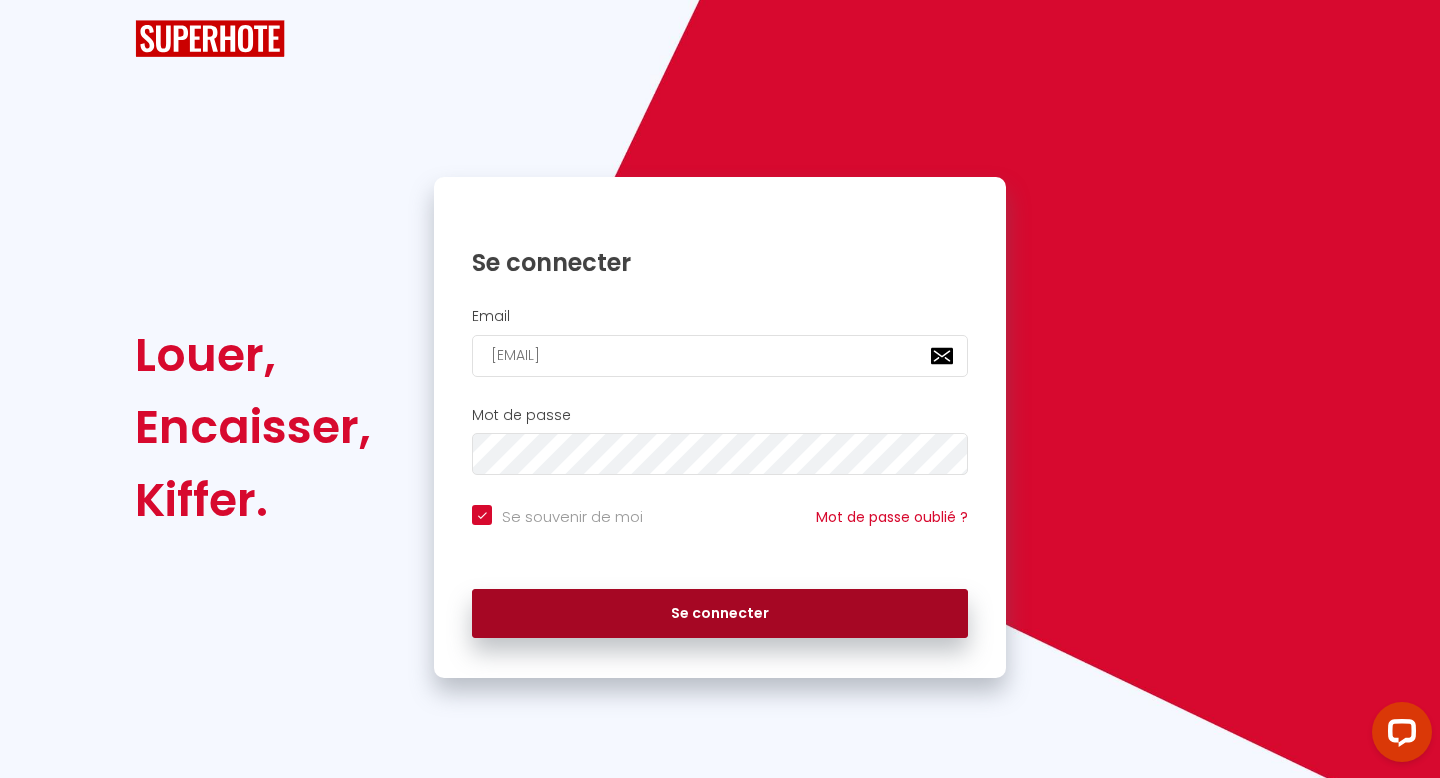 click on "Se connecter" at bounding box center [720, 614] 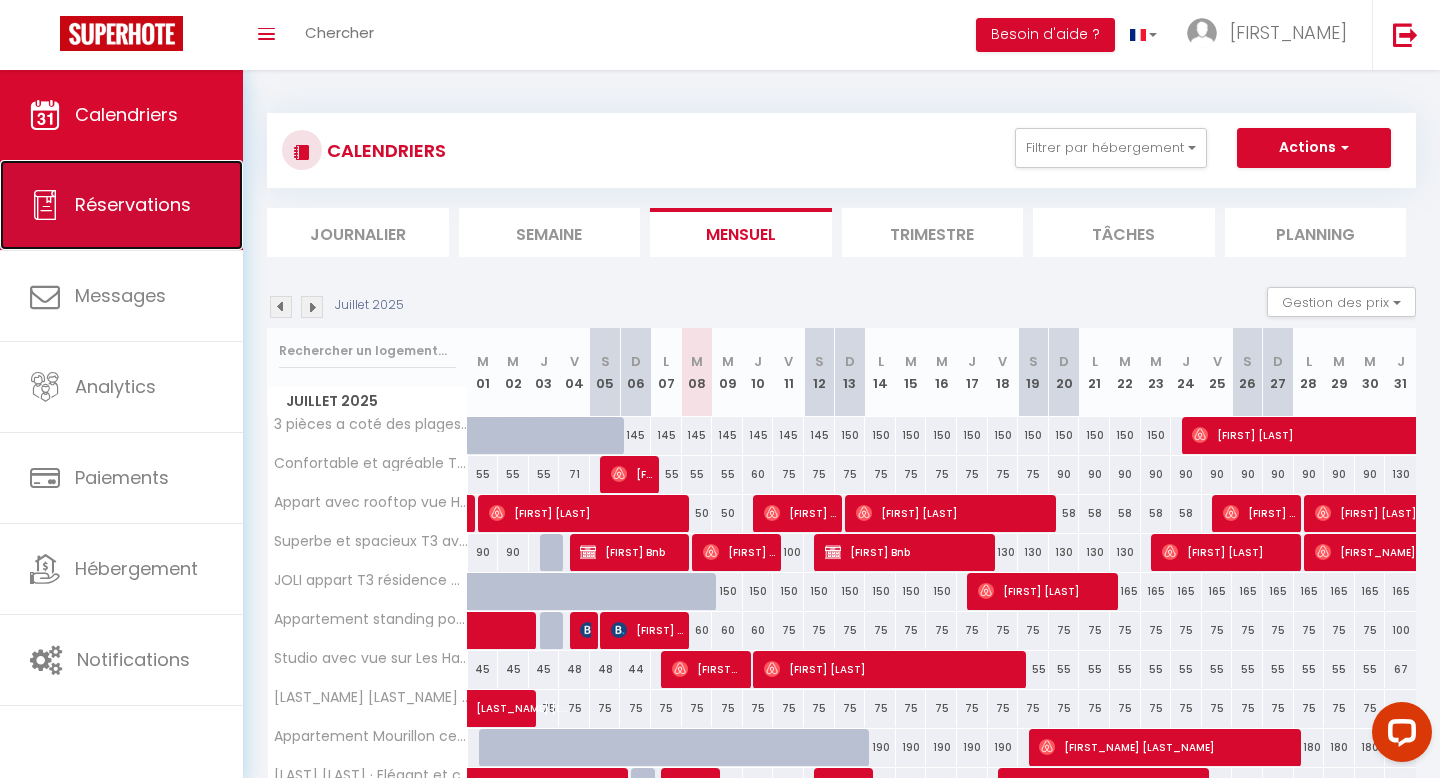 click on "Réservations" at bounding box center [121, 205] 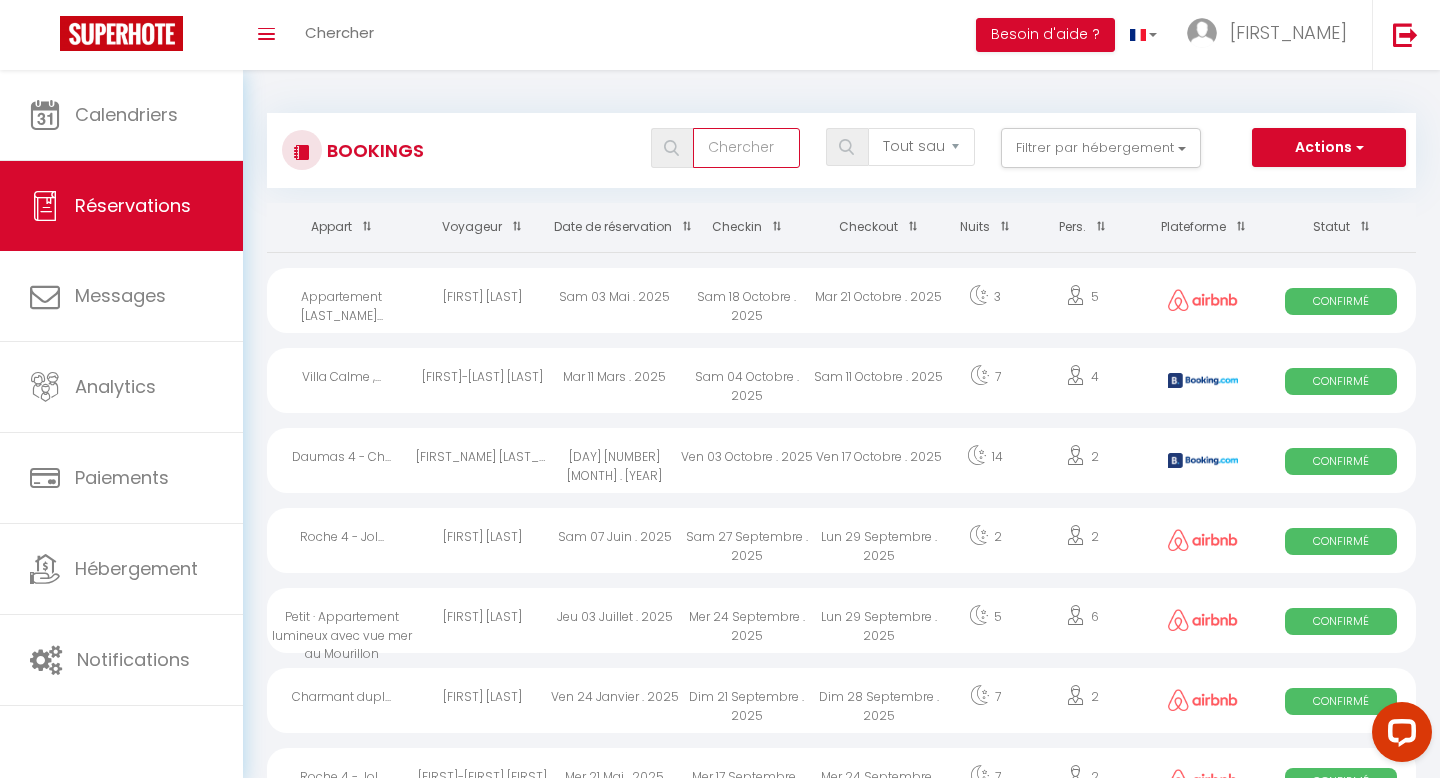 click at bounding box center [746, 148] 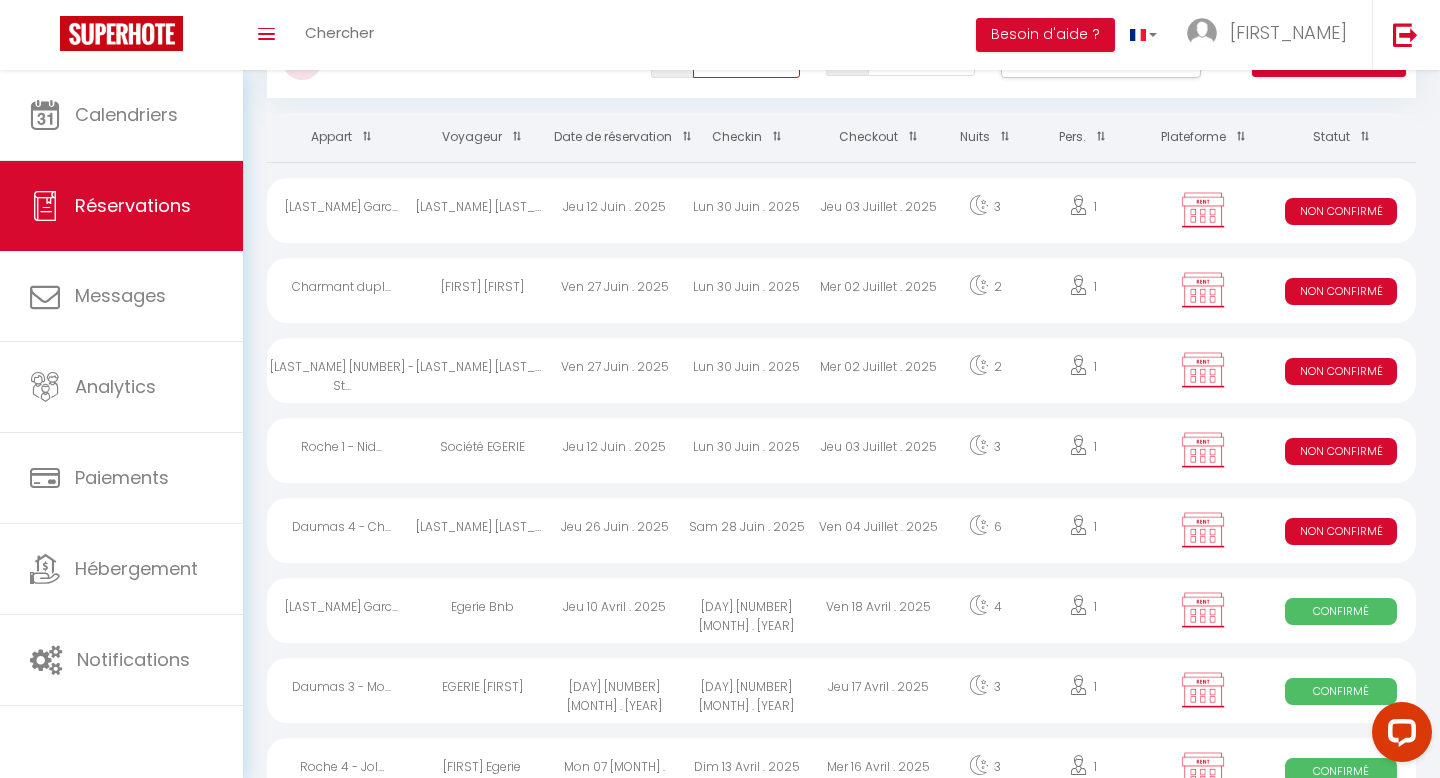 scroll, scrollTop: 89, scrollLeft: 0, axis: vertical 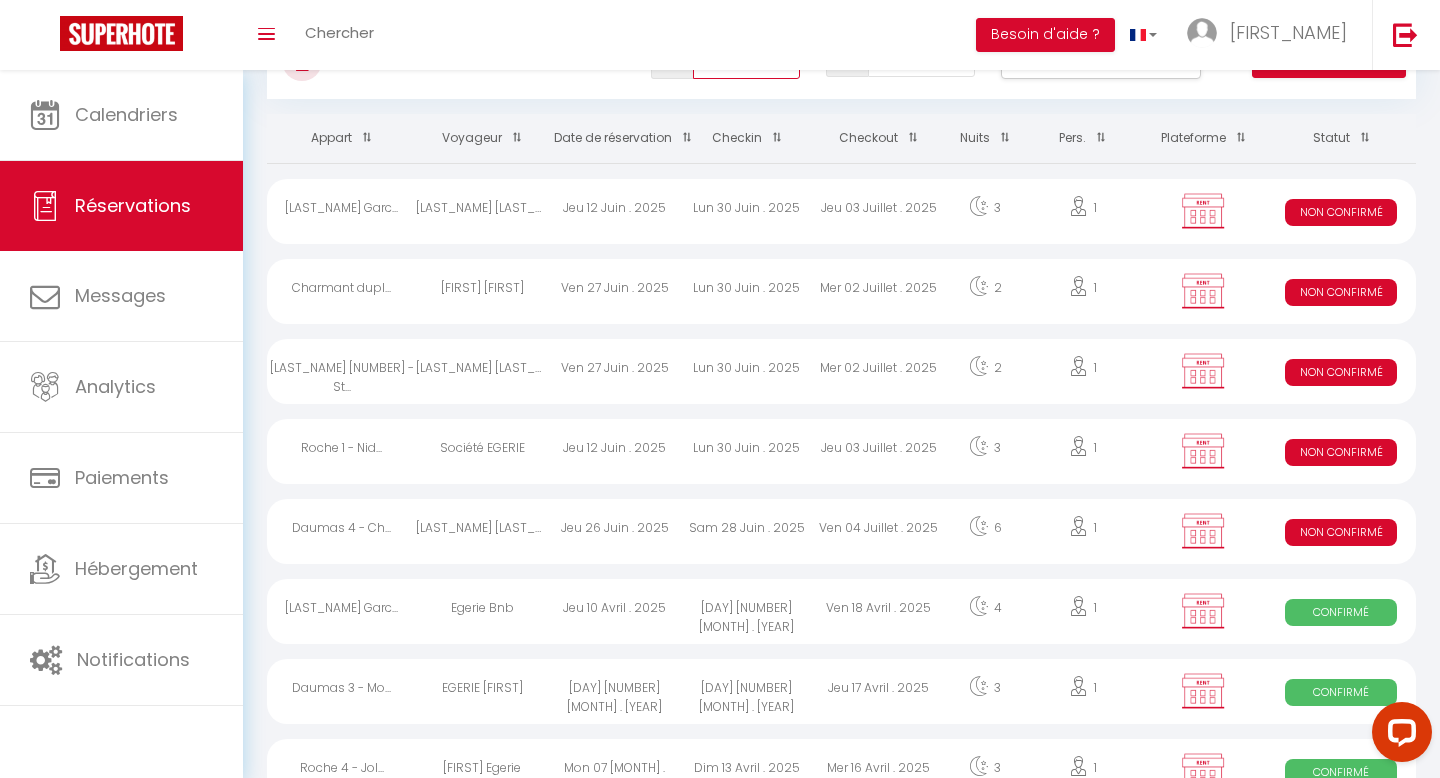 type on "egerie" 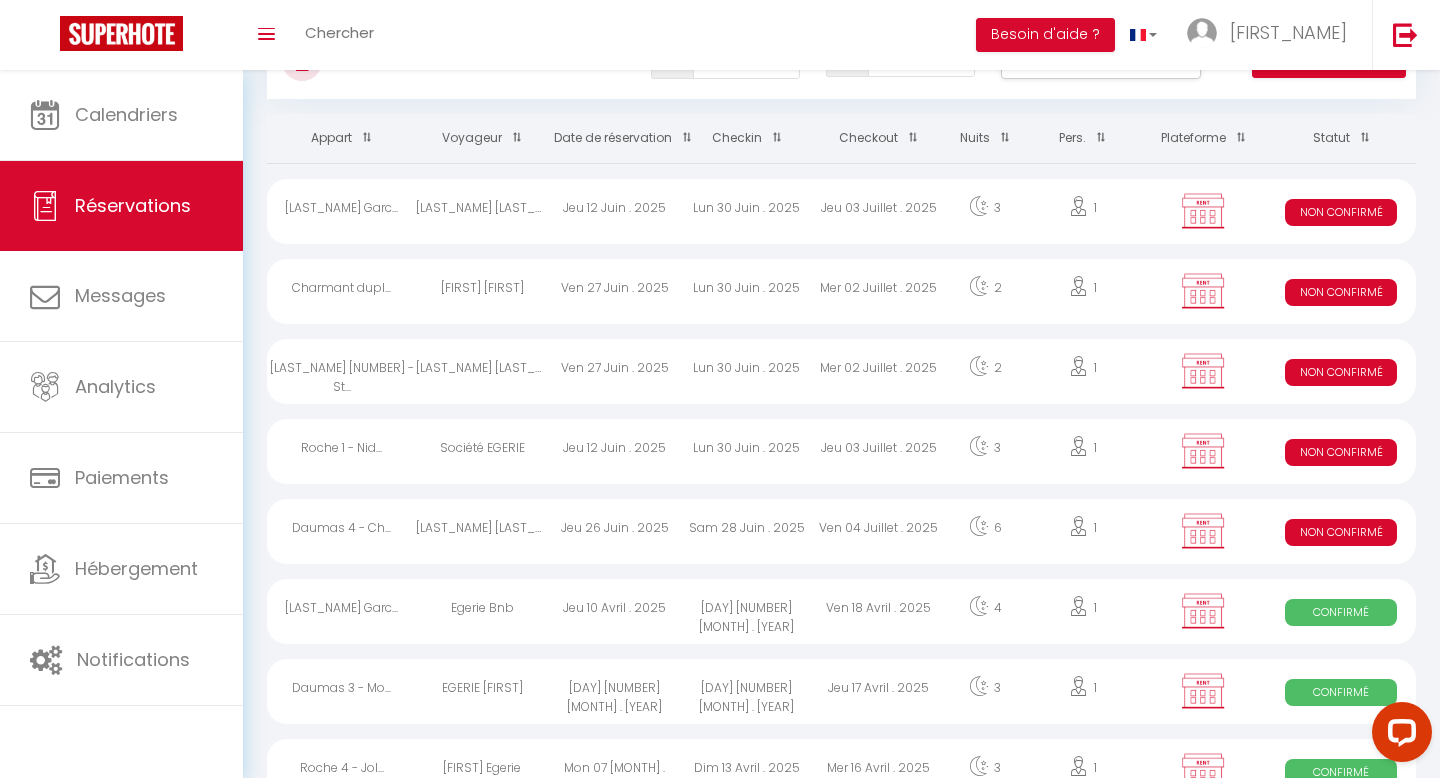 click on "[LAST_NAME] [LAST_NAME]" at bounding box center [482, 211] 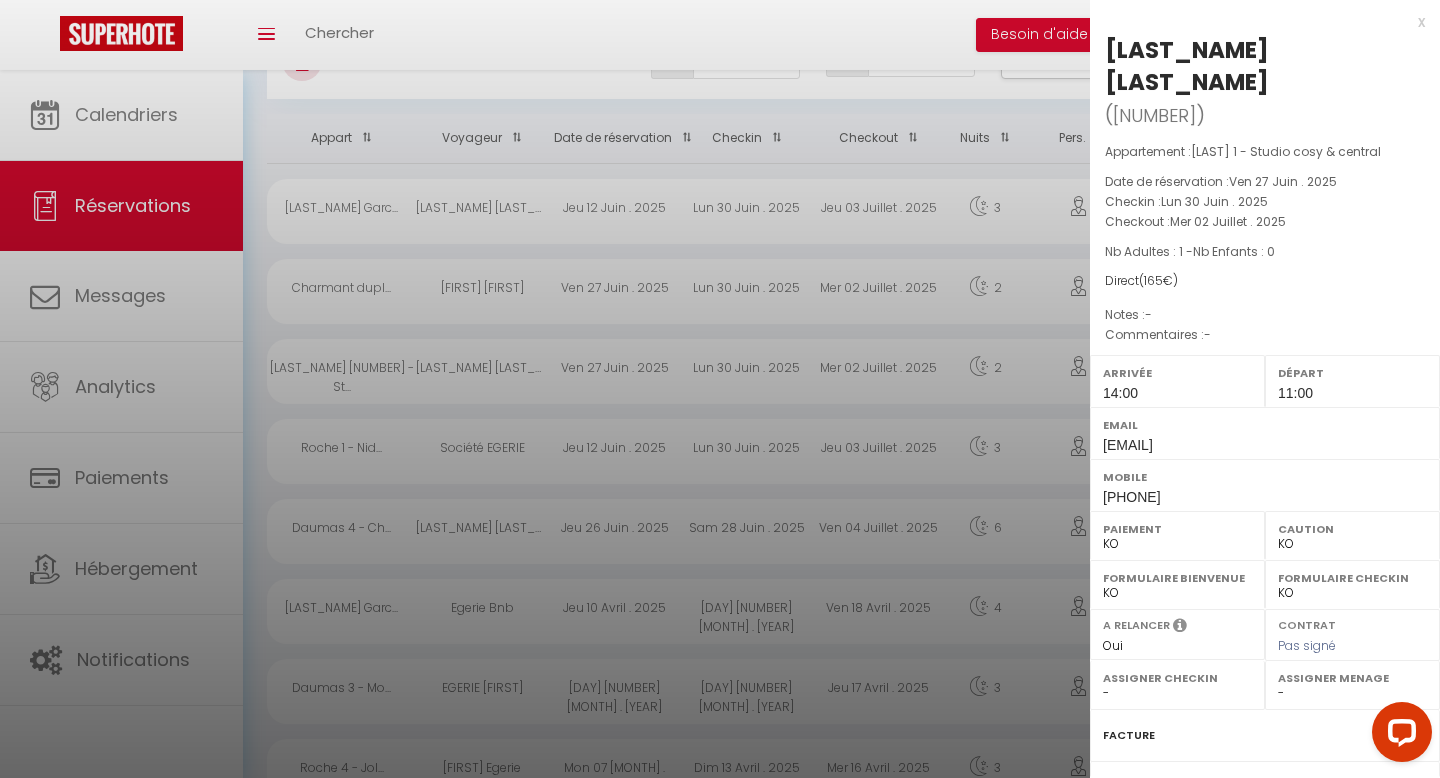 click on "Facture" at bounding box center (1265, 736) 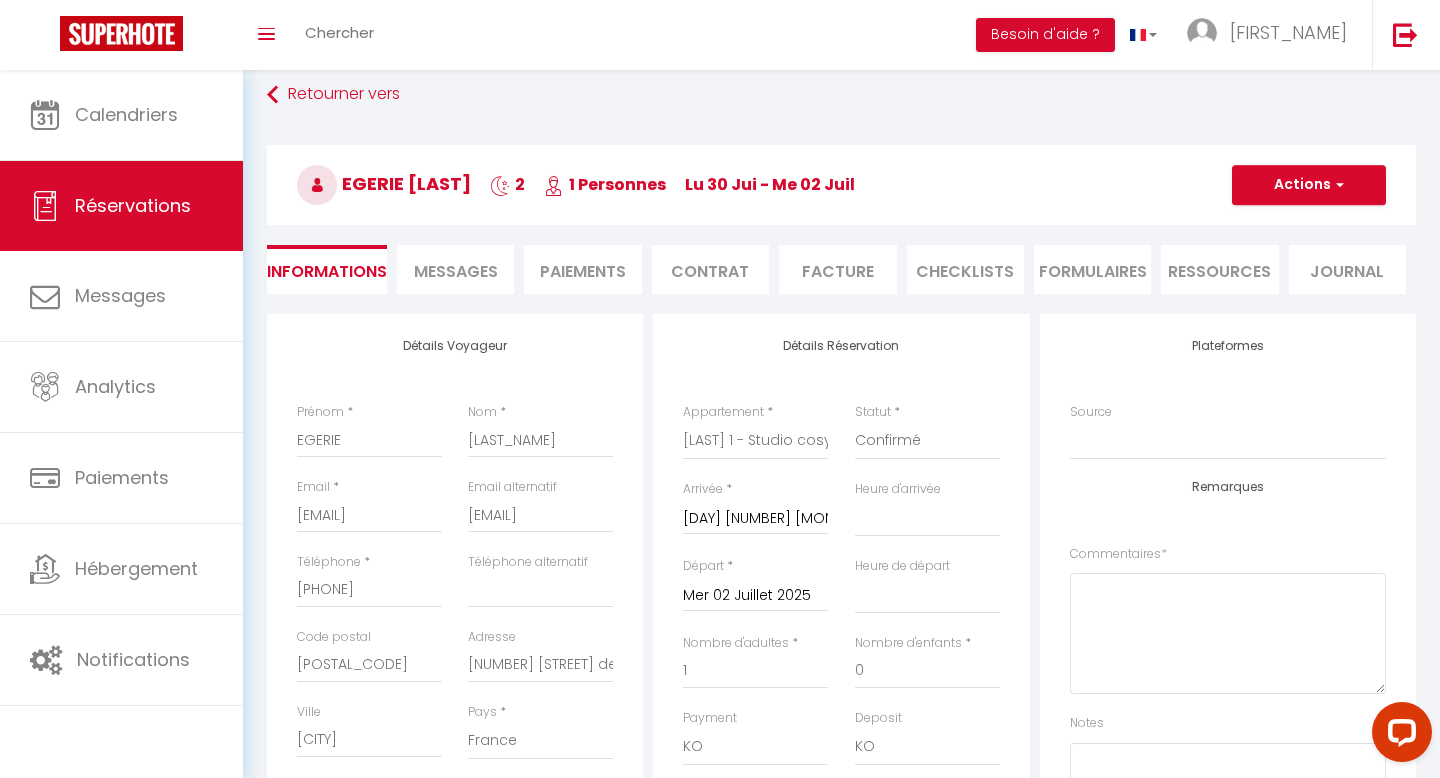 scroll, scrollTop: 27, scrollLeft: 0, axis: vertical 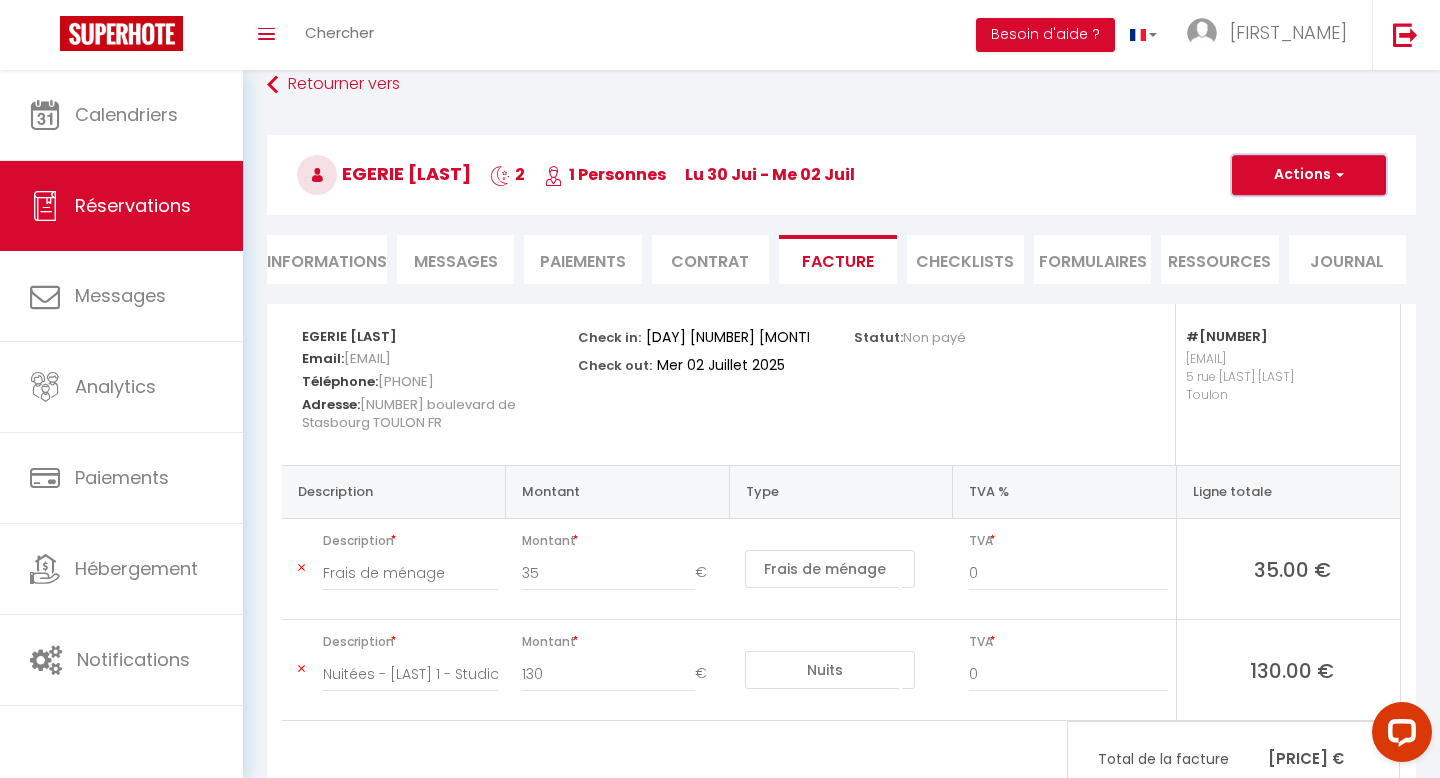 click on "Actions" at bounding box center (1309, 175) 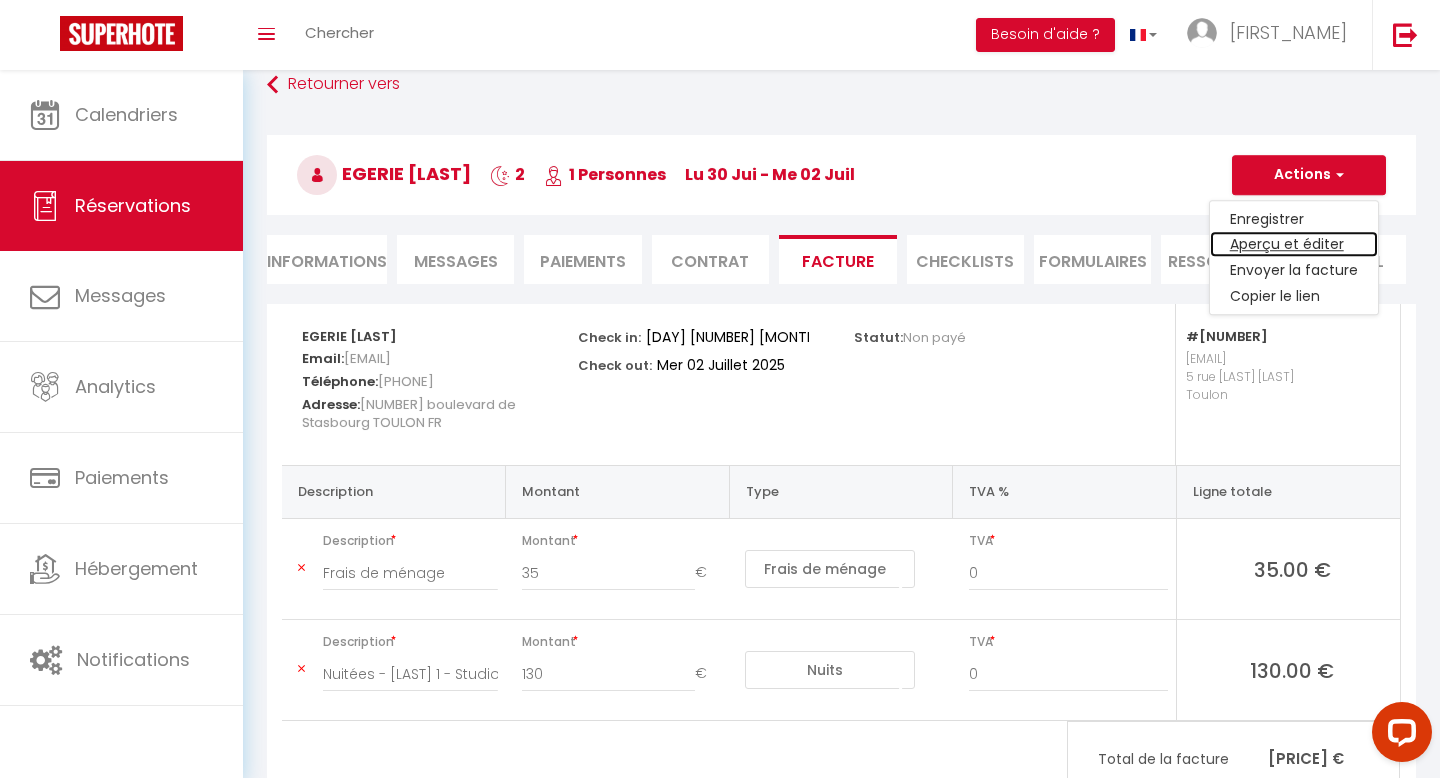 click on "Aperçu et éditer" at bounding box center [1294, 245] 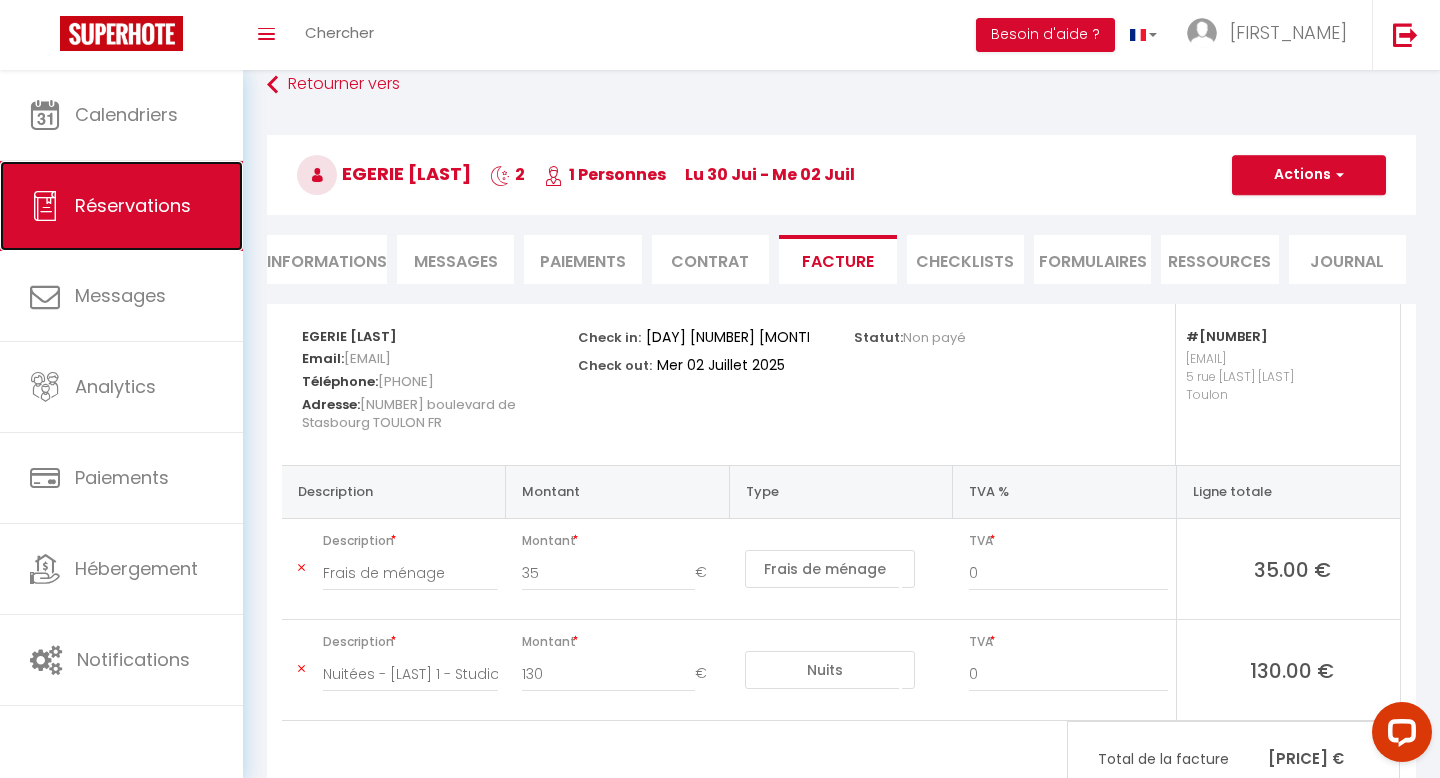 click on "Réservations" at bounding box center [133, 205] 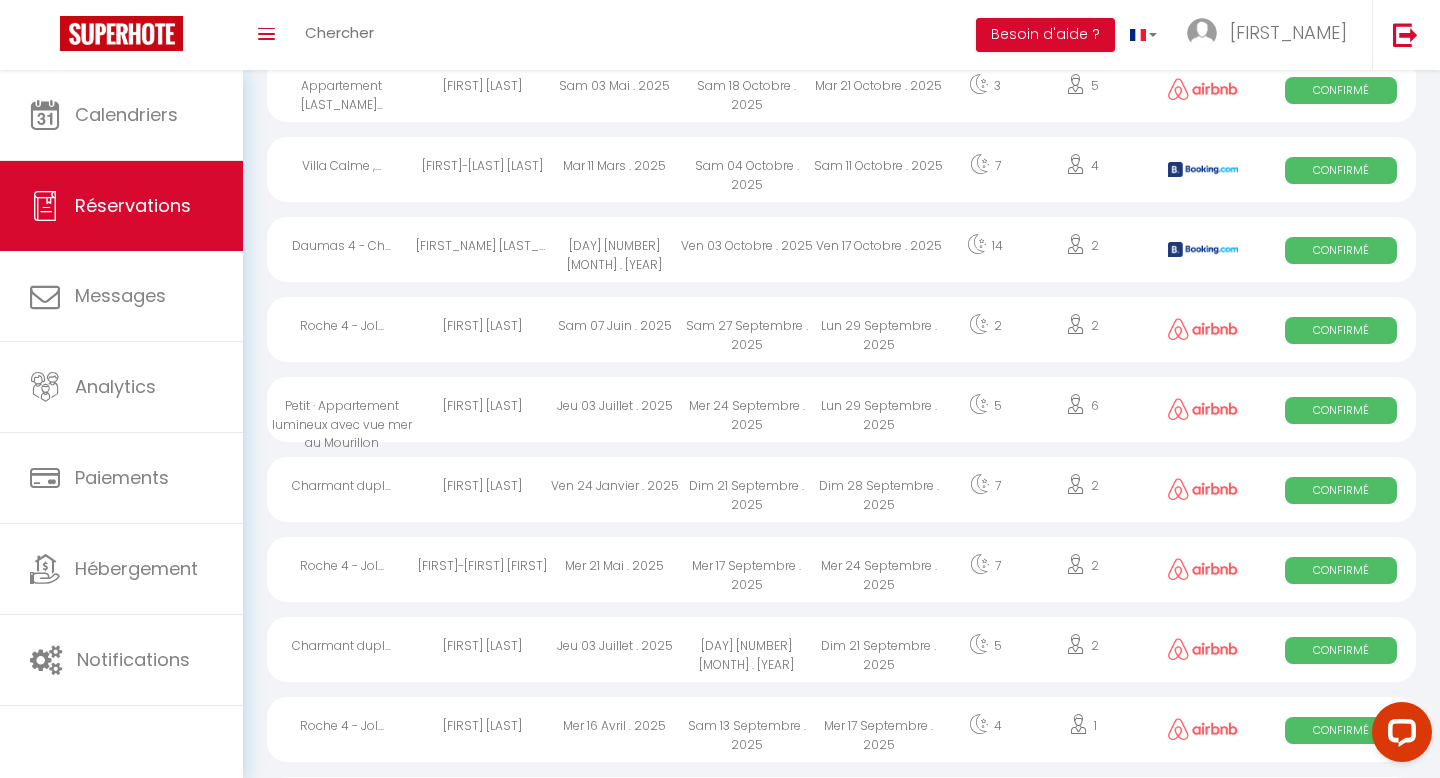 scroll, scrollTop: 0, scrollLeft: 0, axis: both 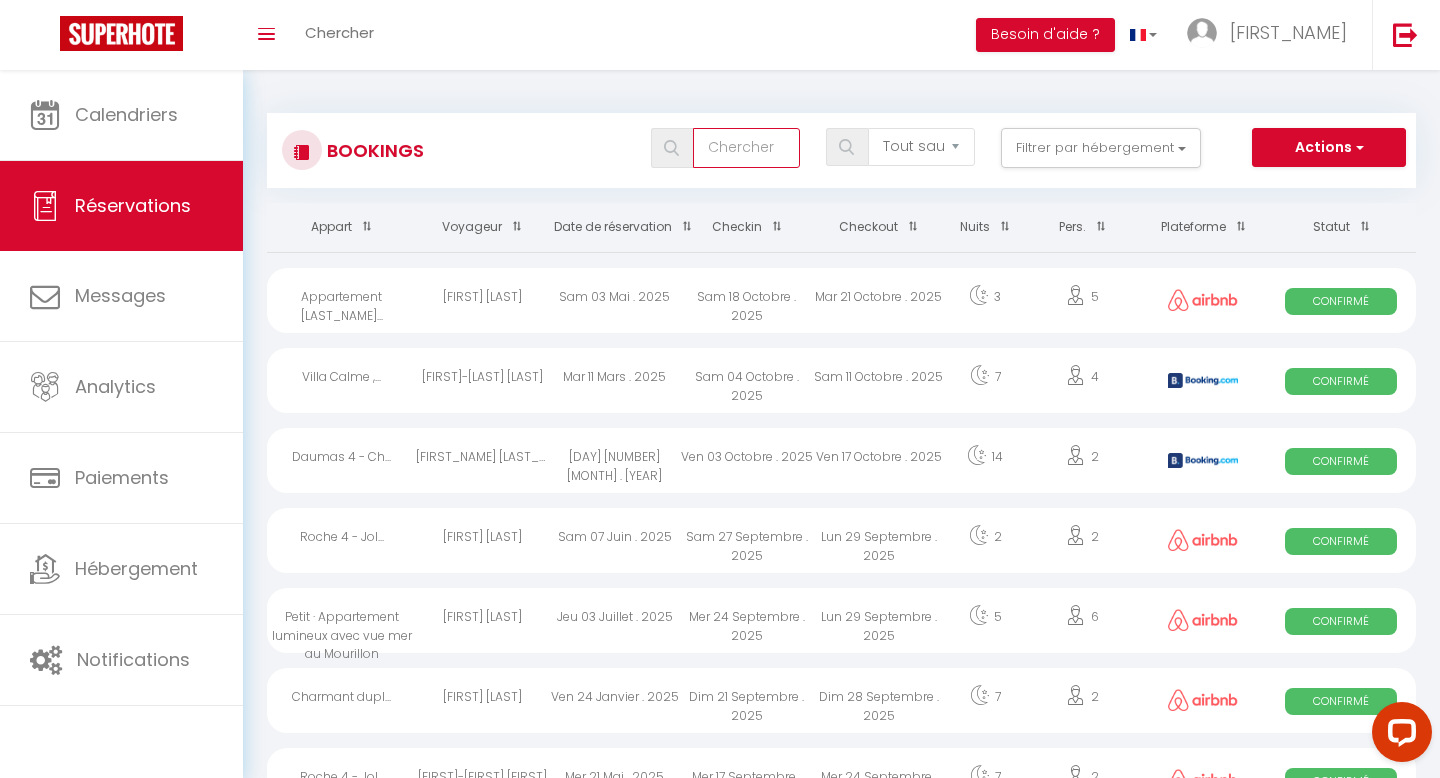 click at bounding box center (746, 148) 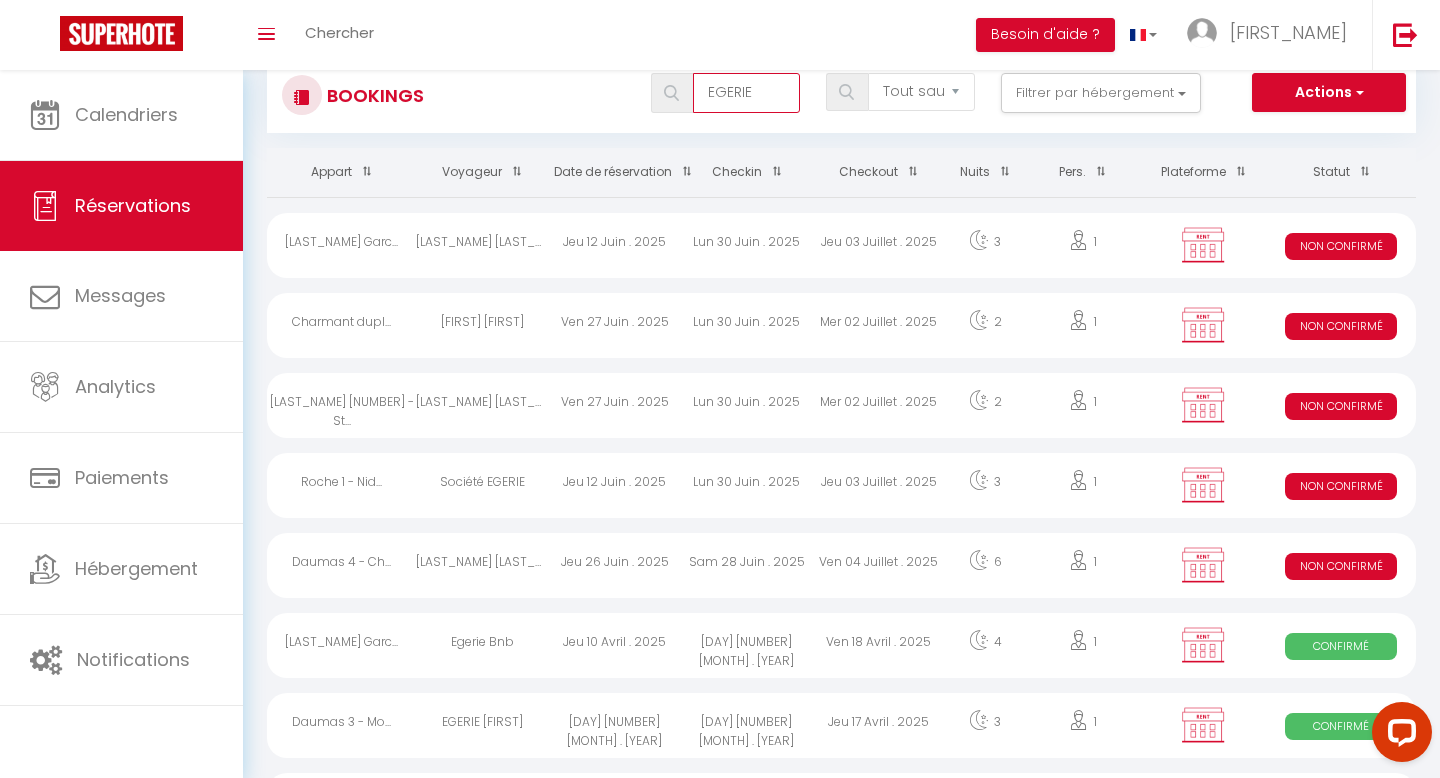 scroll, scrollTop: 61, scrollLeft: 0, axis: vertical 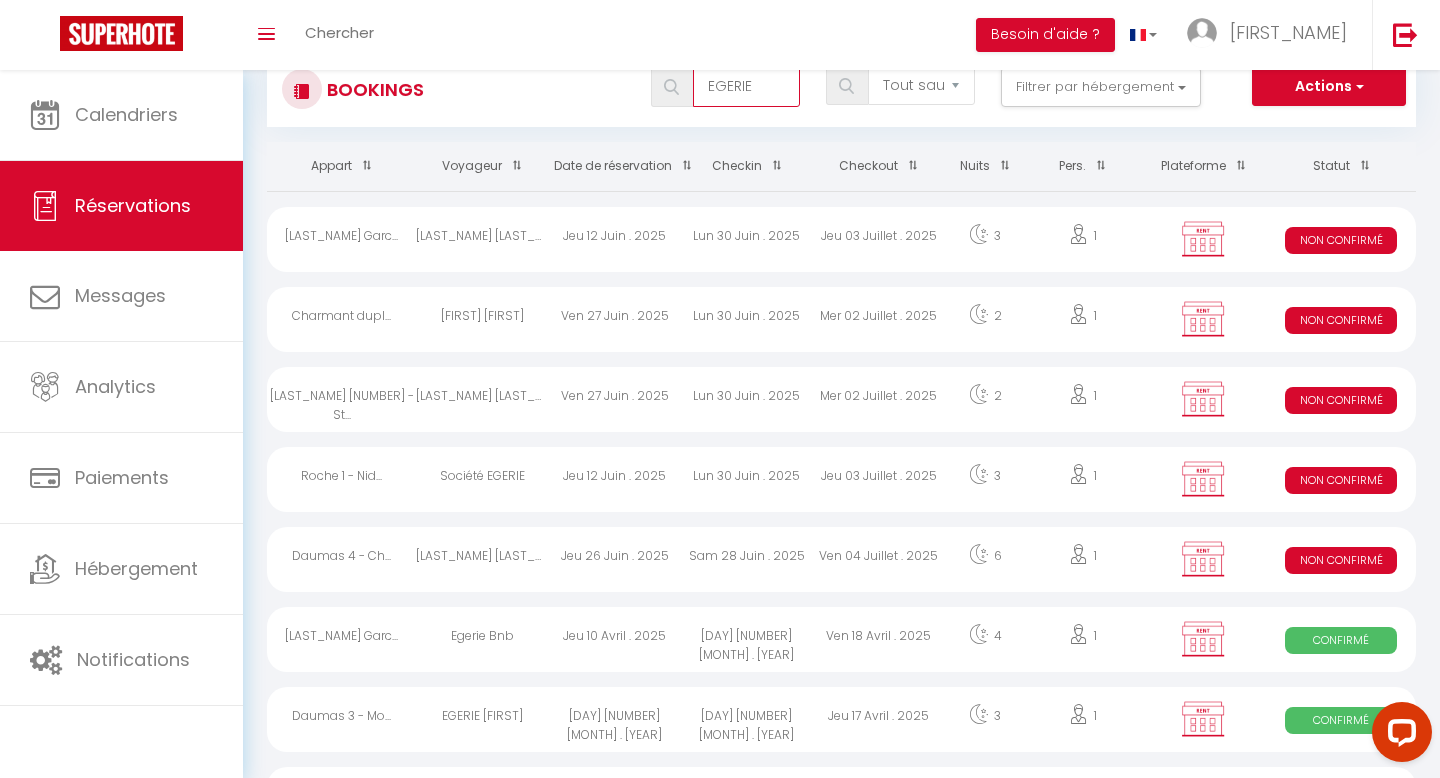 type on "EGERIE" 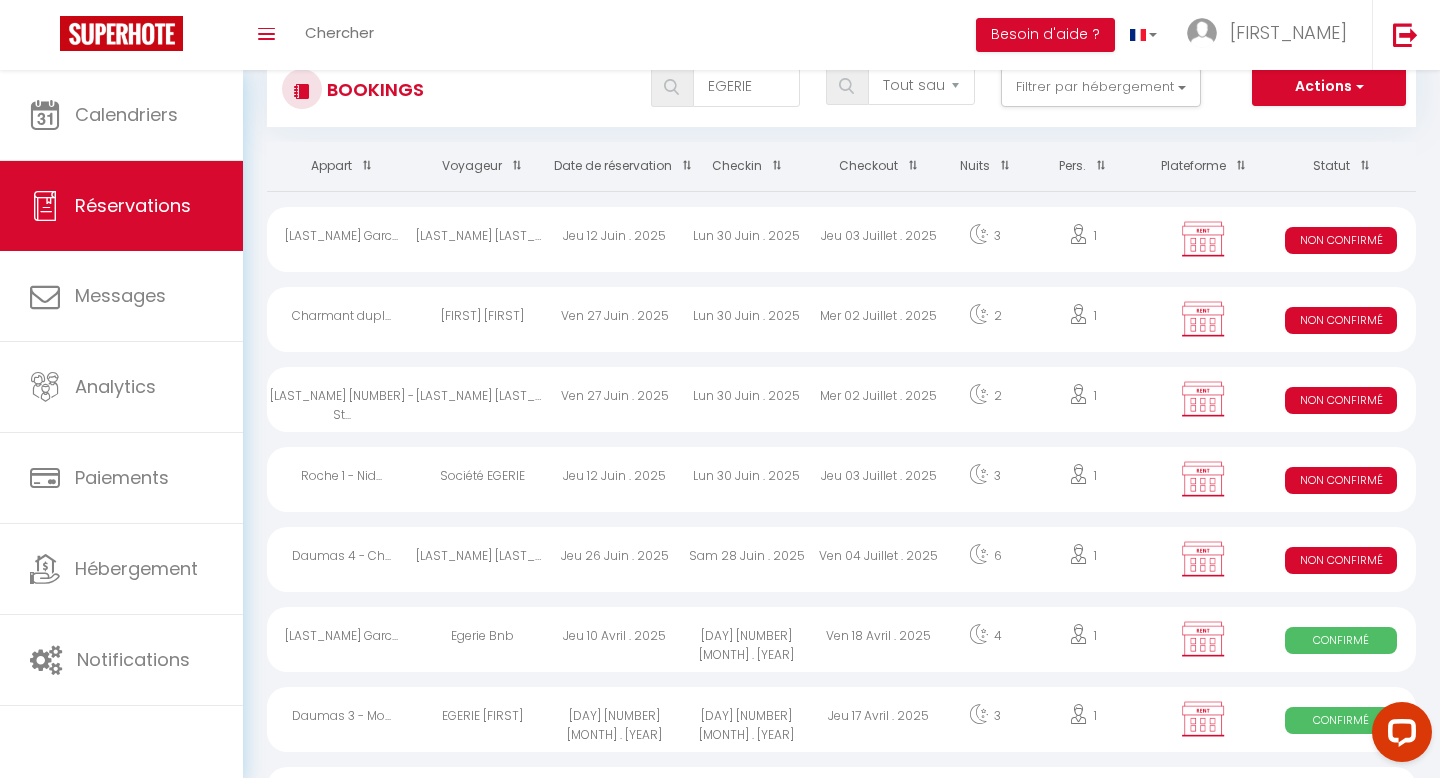 click on "[FIRST] [FIRST]" at bounding box center (482, 239) 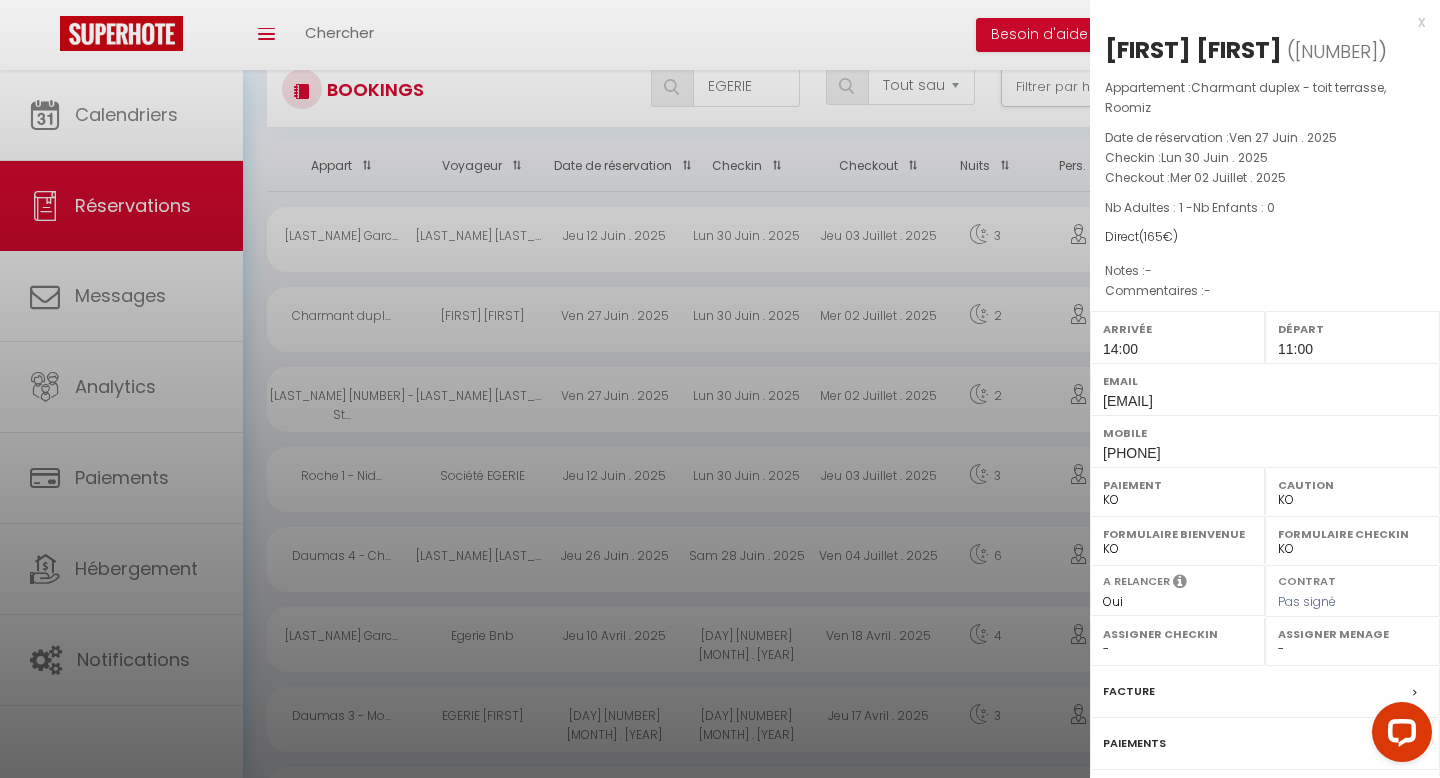 click on "Facture" at bounding box center [0, 0] 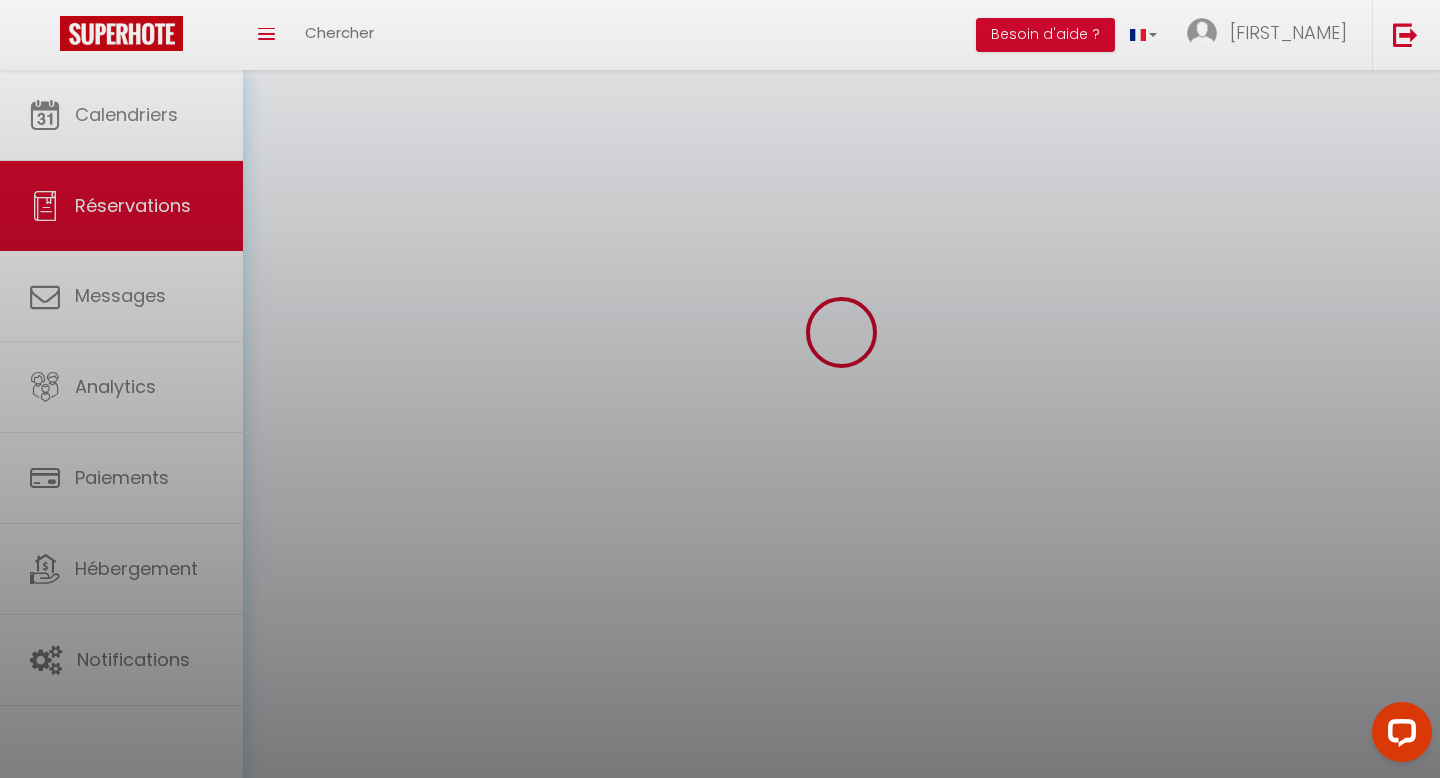 scroll, scrollTop: 0, scrollLeft: 0, axis: both 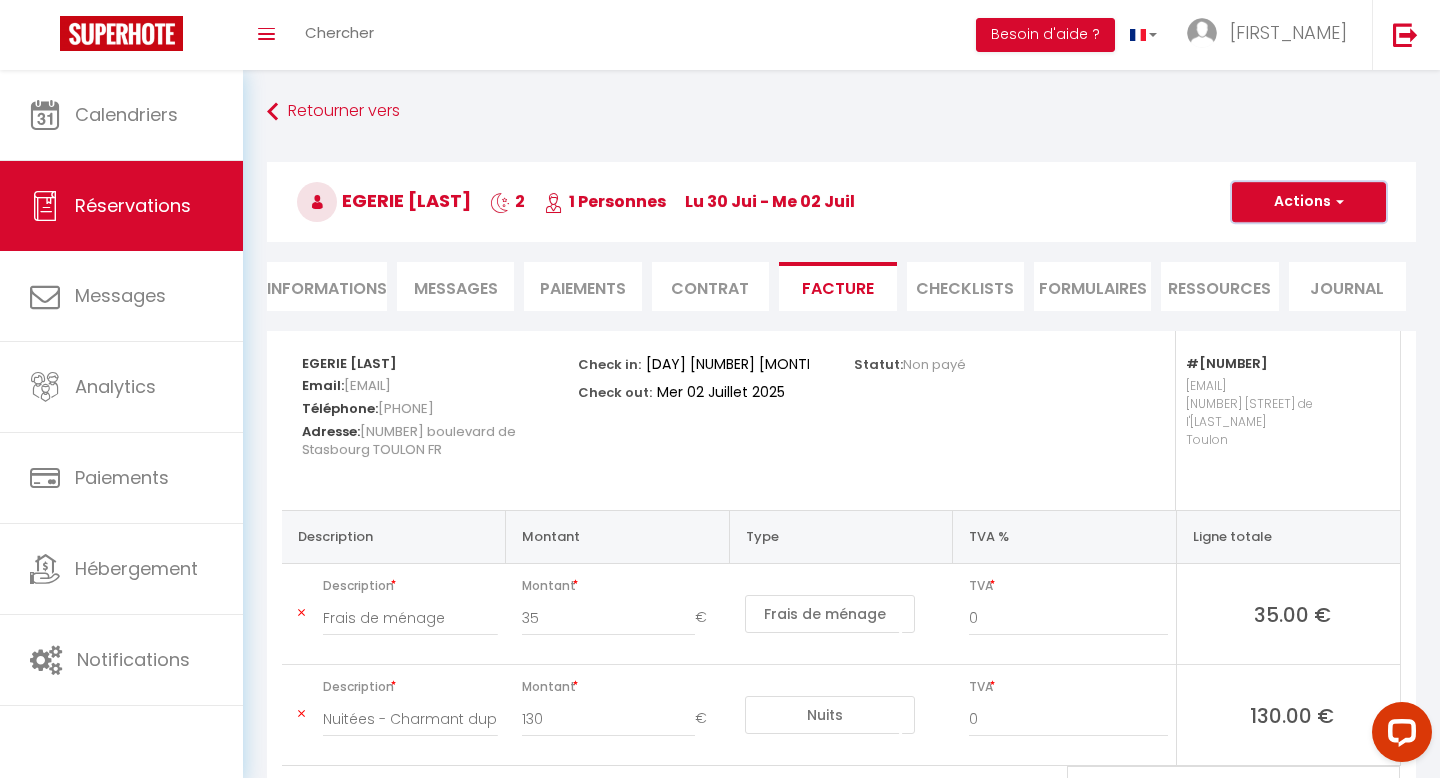 click on "Actions" at bounding box center [1309, 202] 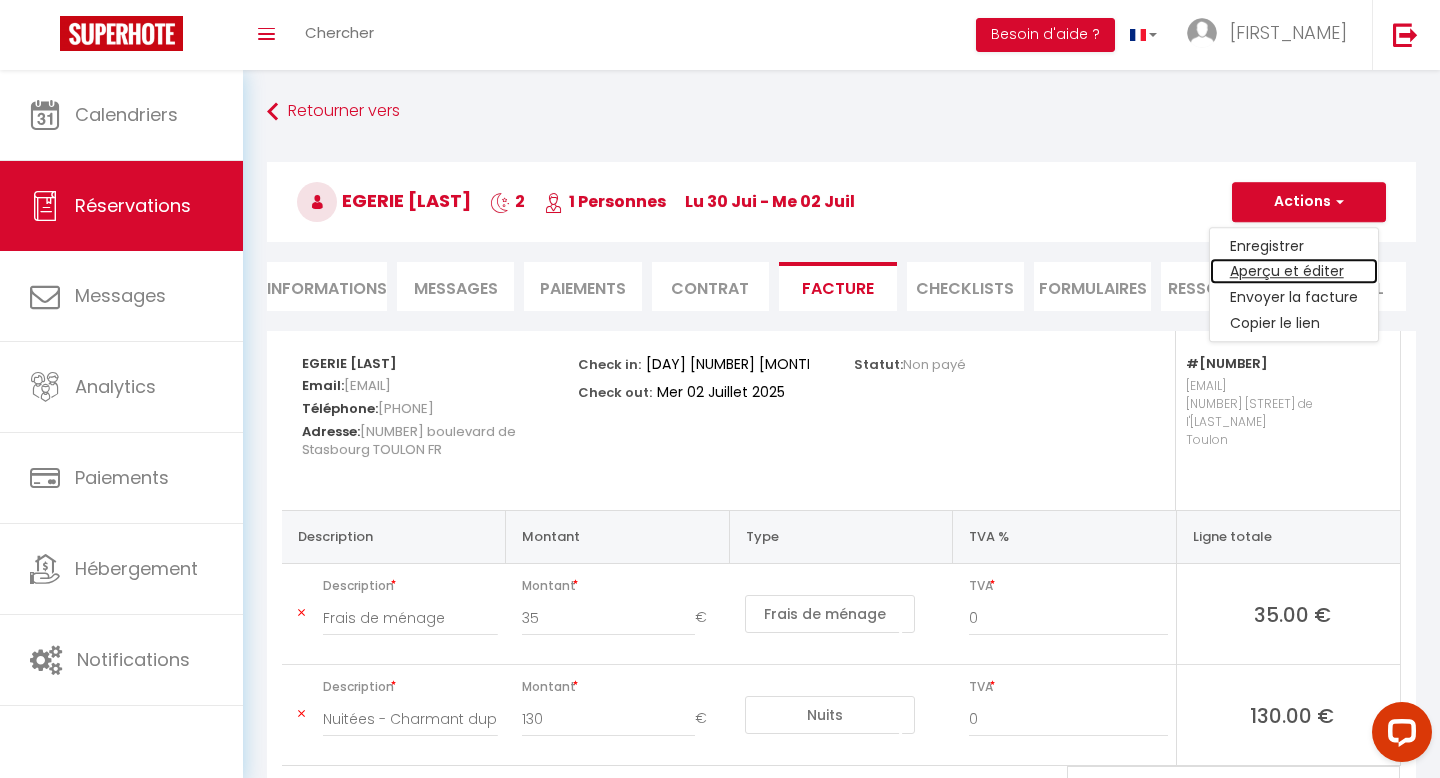 click on "Aperçu et éditer" at bounding box center [1294, 272] 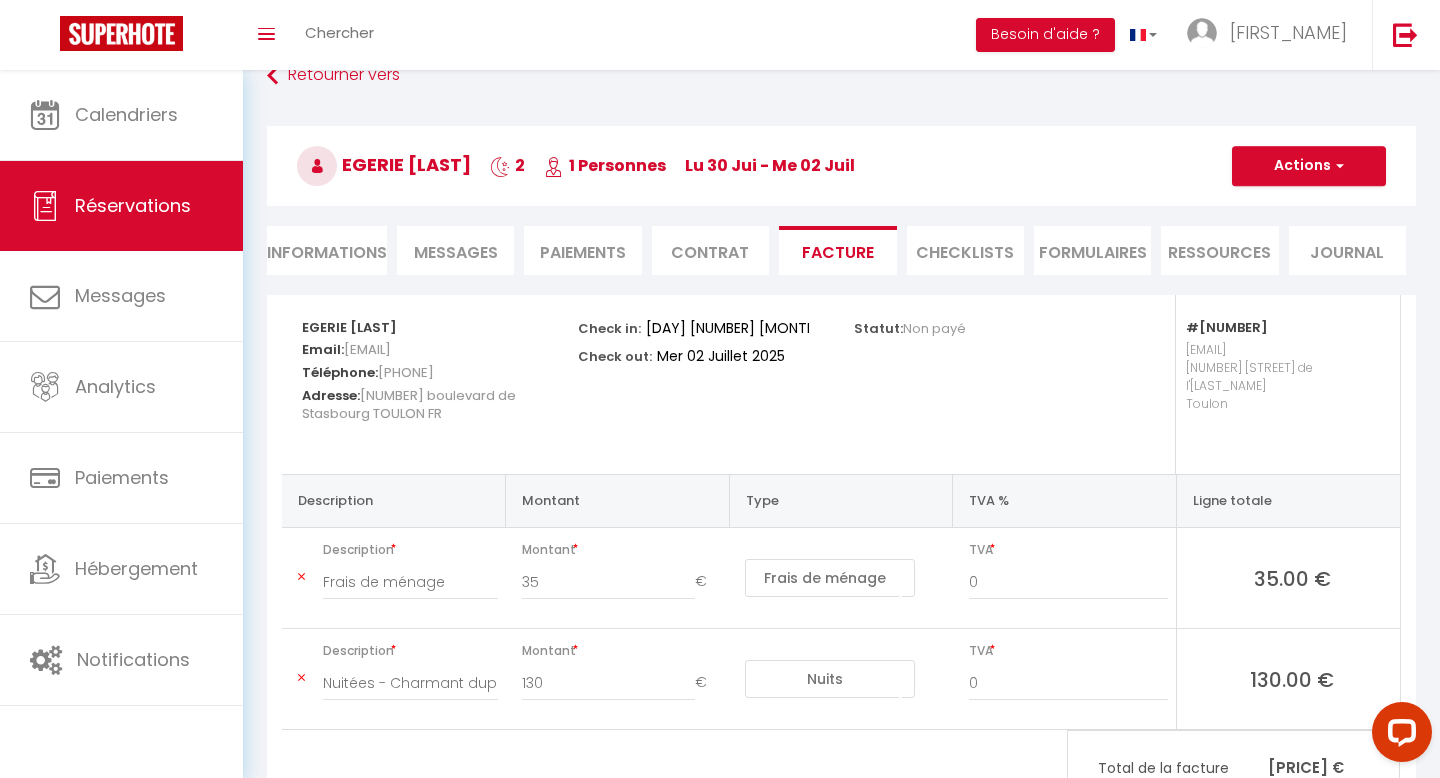 scroll, scrollTop: 47, scrollLeft: 0, axis: vertical 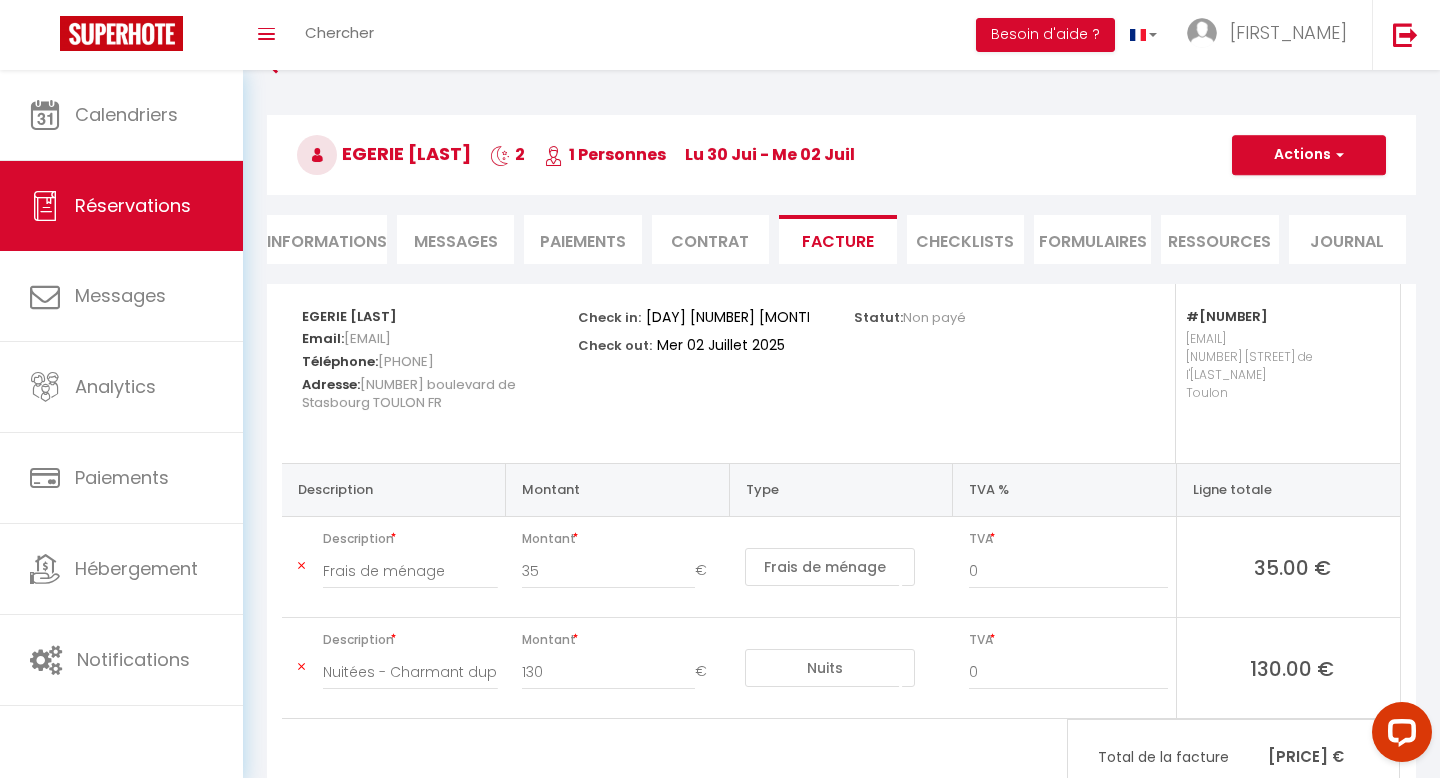 click on "Informations" at bounding box center [327, 239] 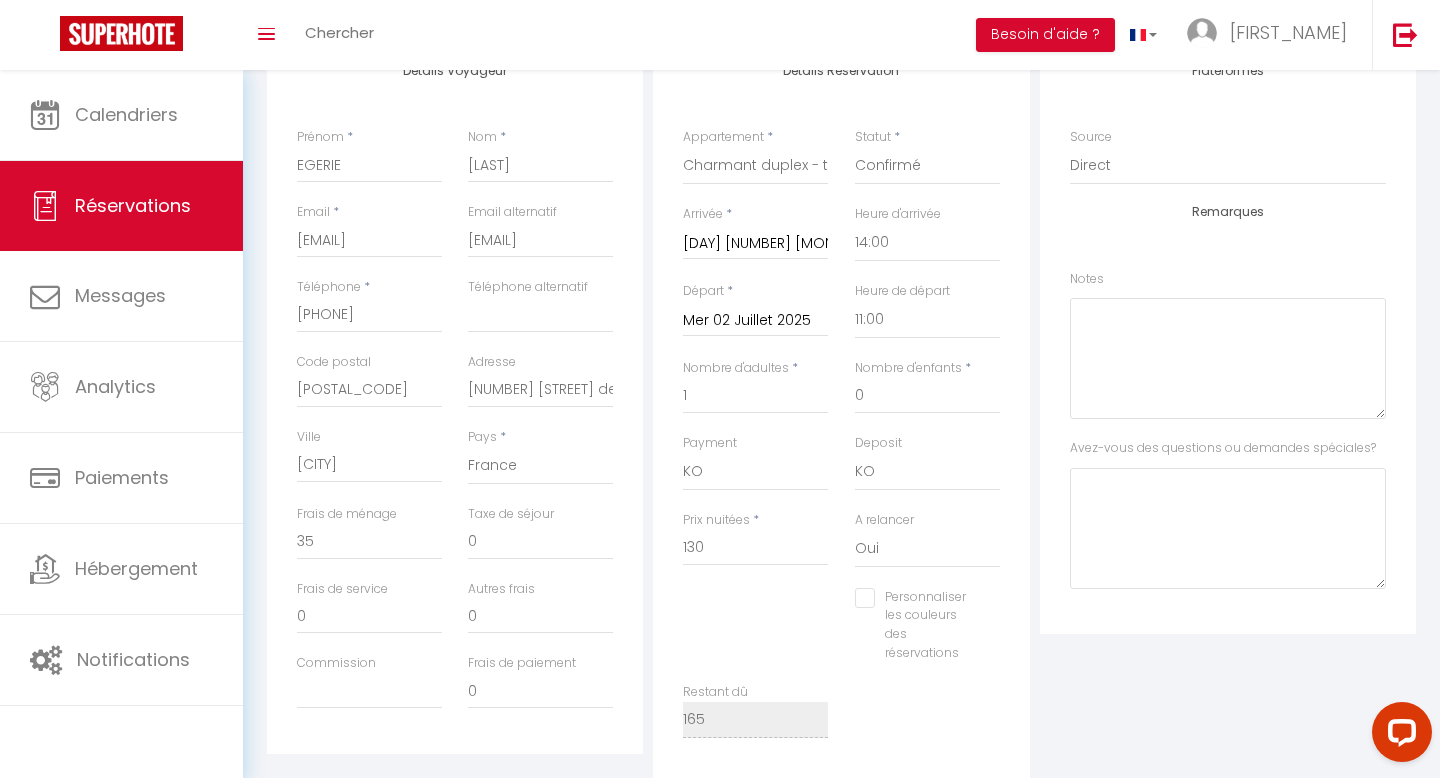 scroll, scrollTop: 0, scrollLeft: 0, axis: both 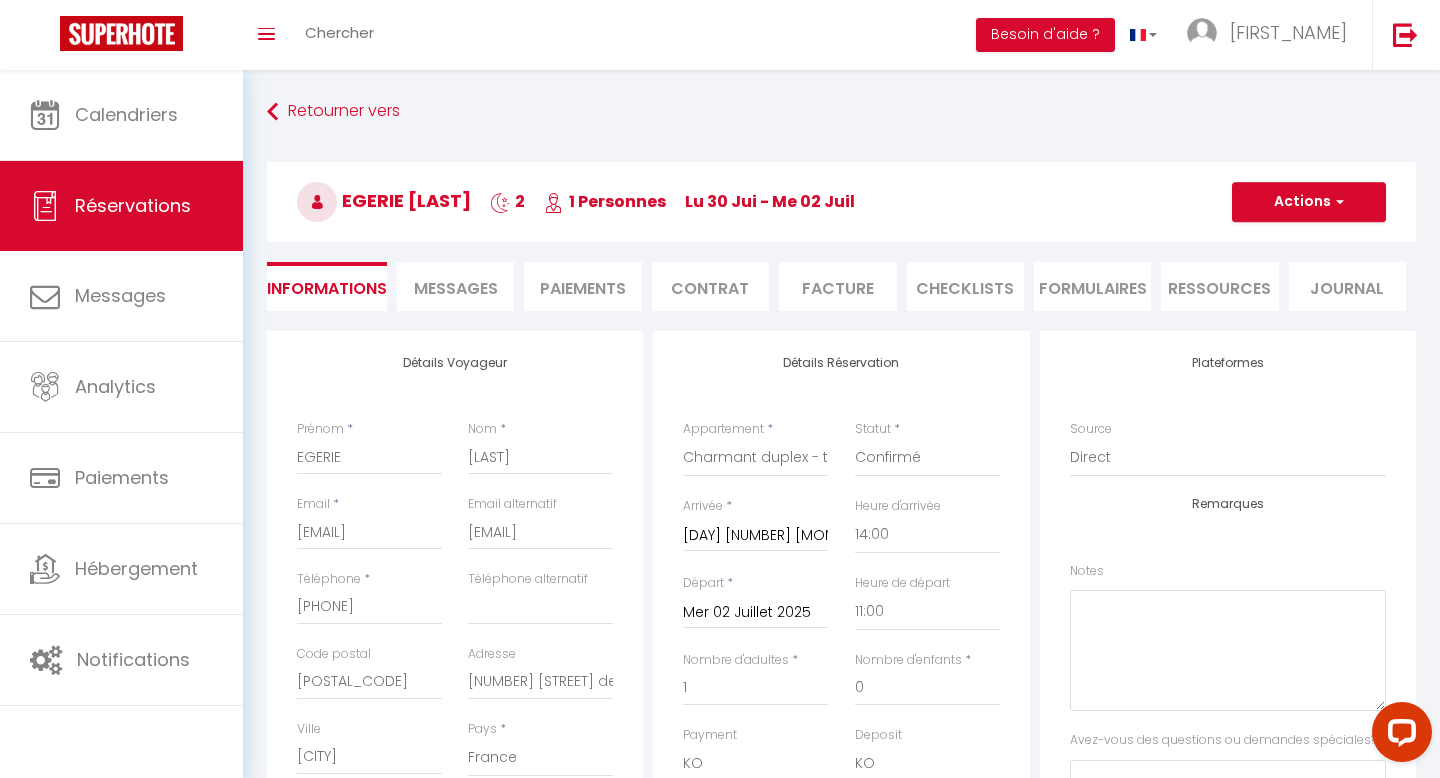 click on "Contrat" at bounding box center (710, 286) 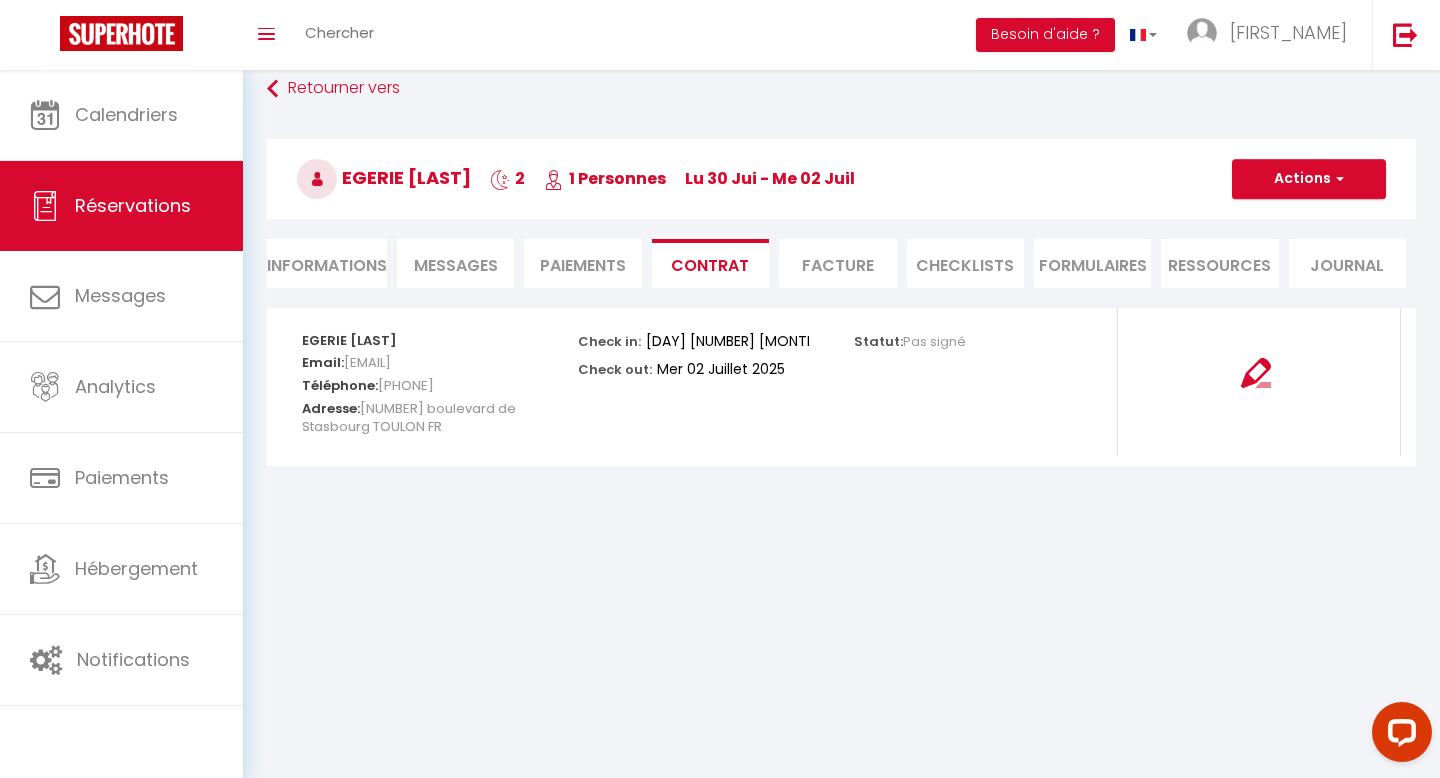 scroll, scrollTop: 25, scrollLeft: 0, axis: vertical 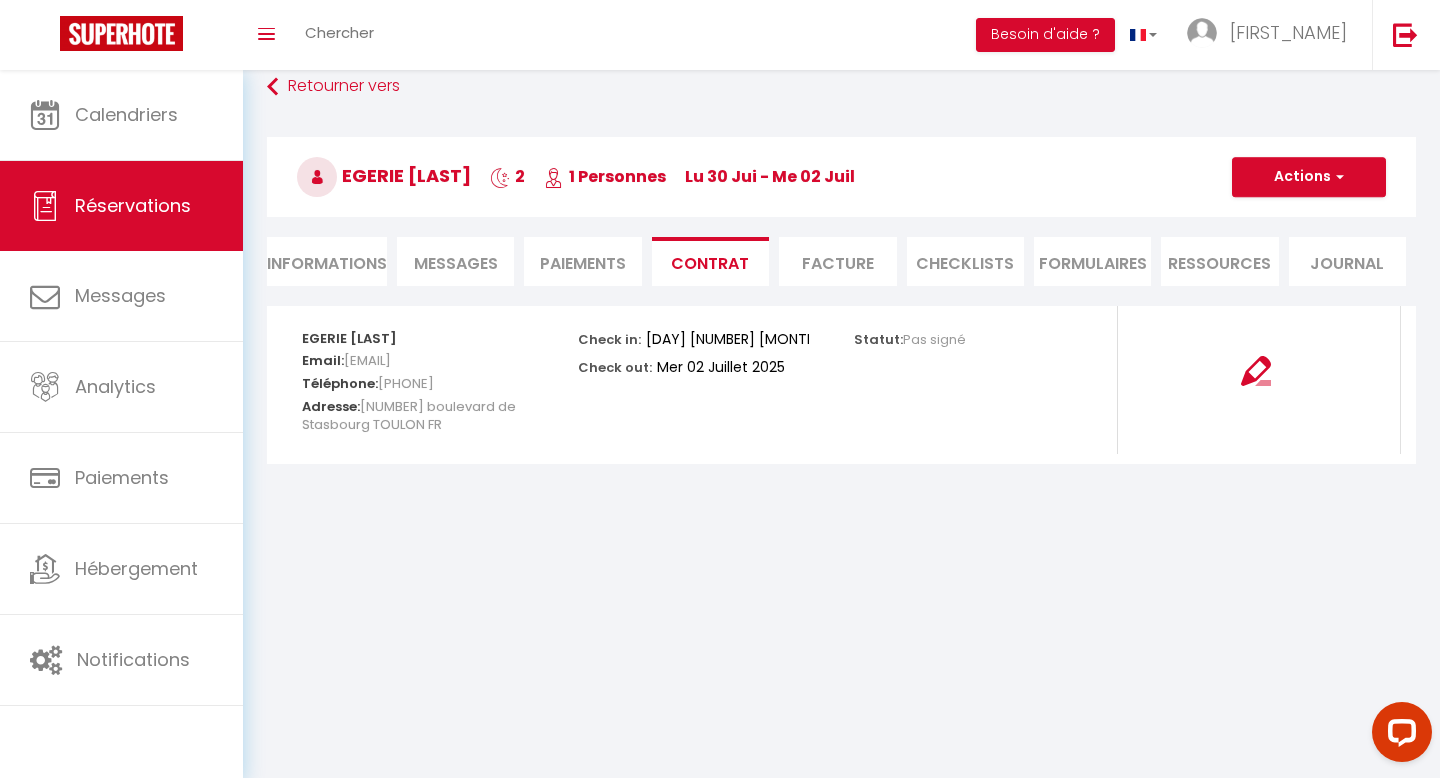 click on "Informations" at bounding box center (327, 261) 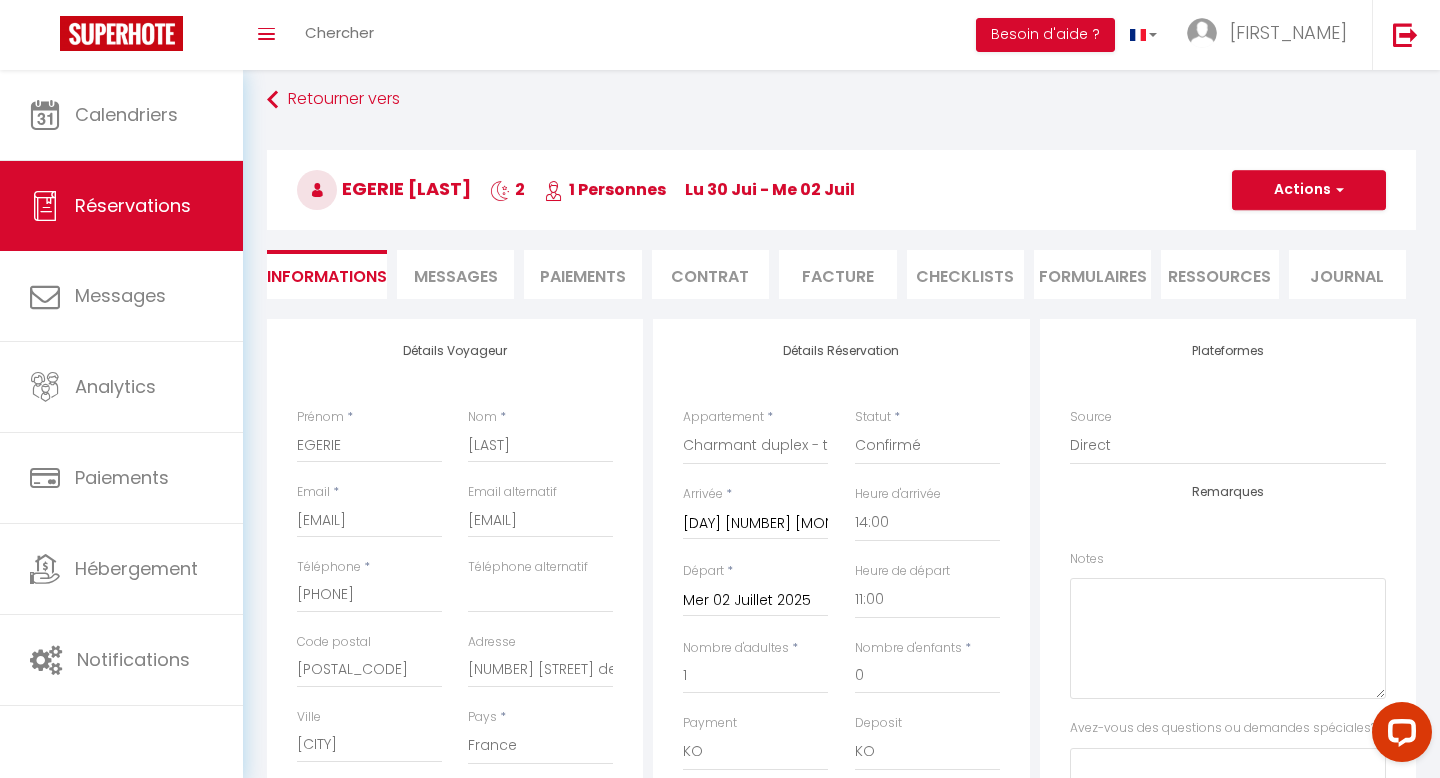 scroll, scrollTop: 19, scrollLeft: 0, axis: vertical 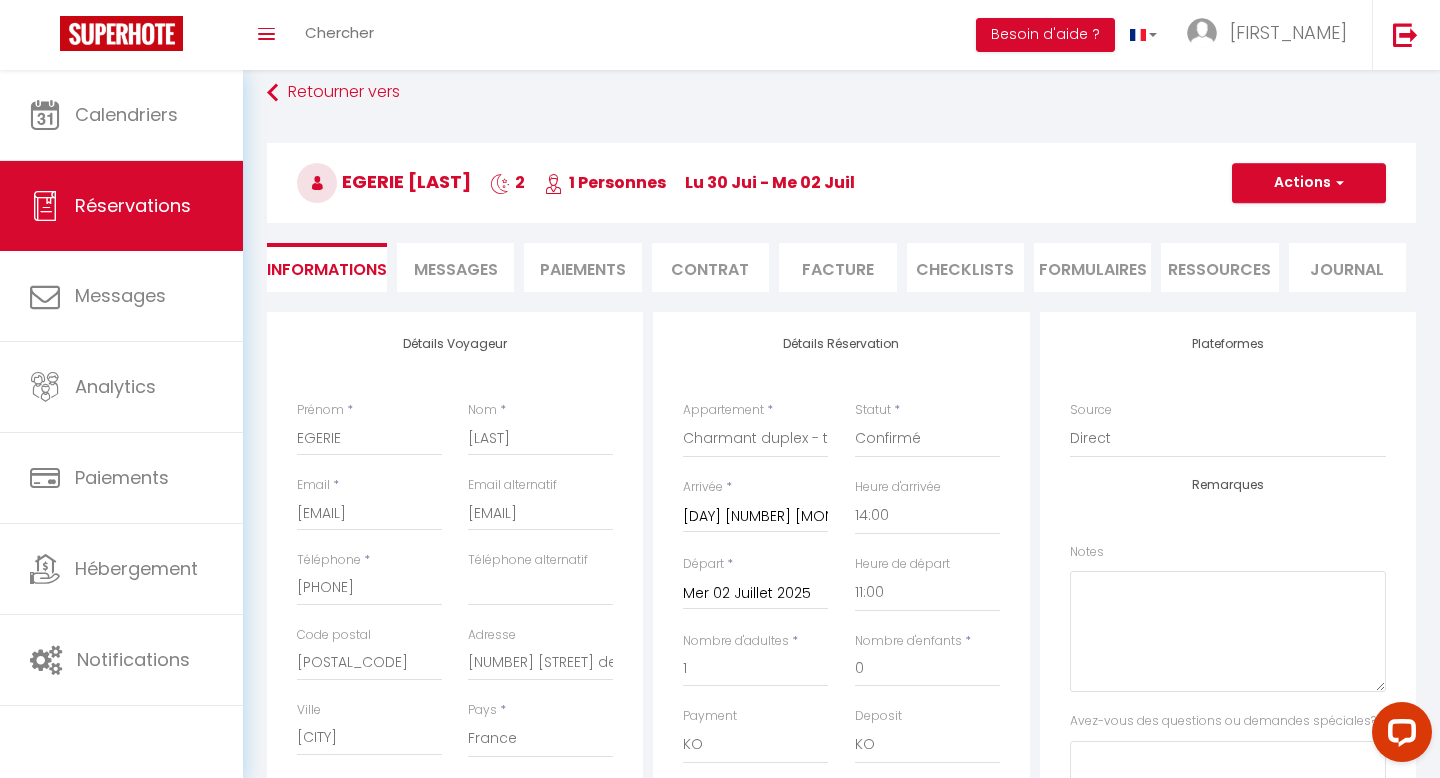 click on "Messages" at bounding box center (456, 269) 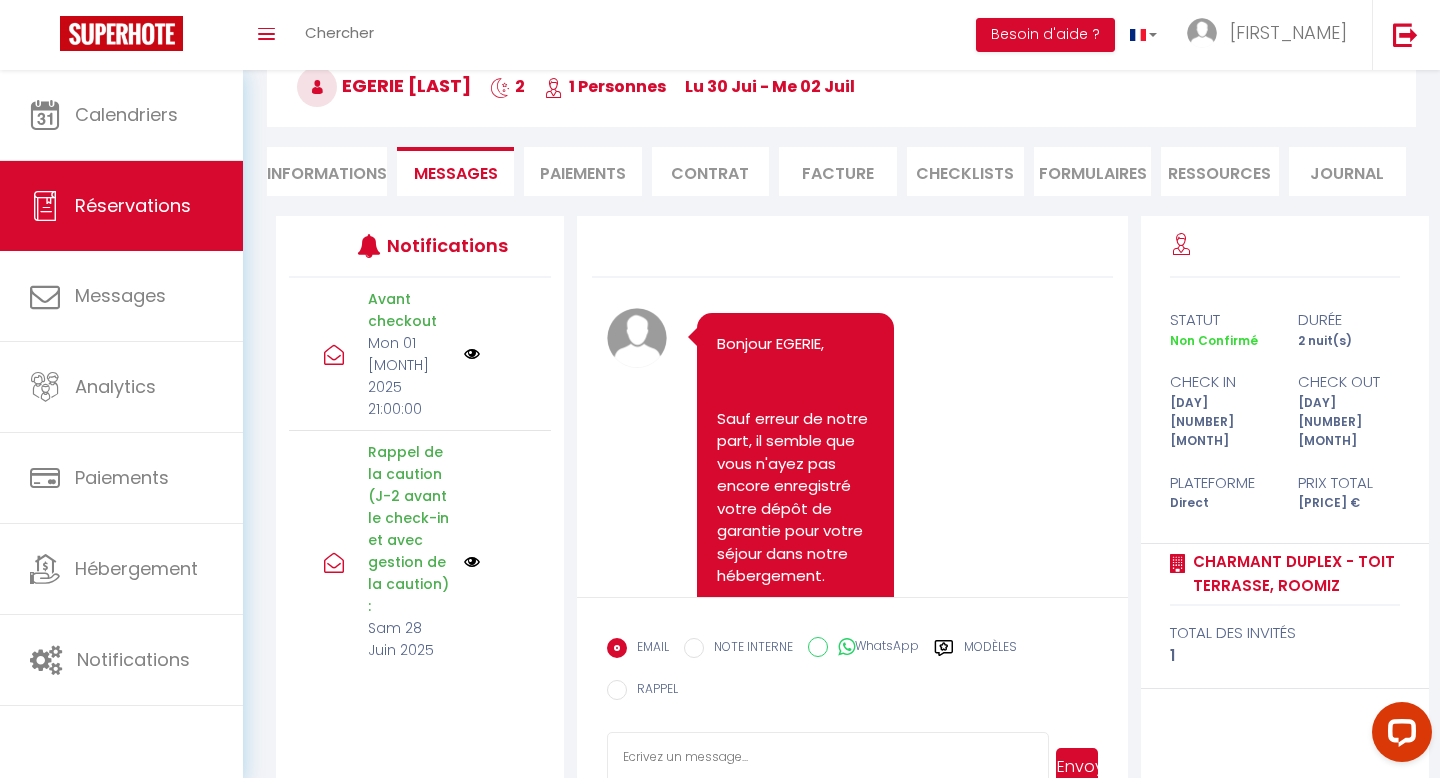 scroll, scrollTop: 178, scrollLeft: 0, axis: vertical 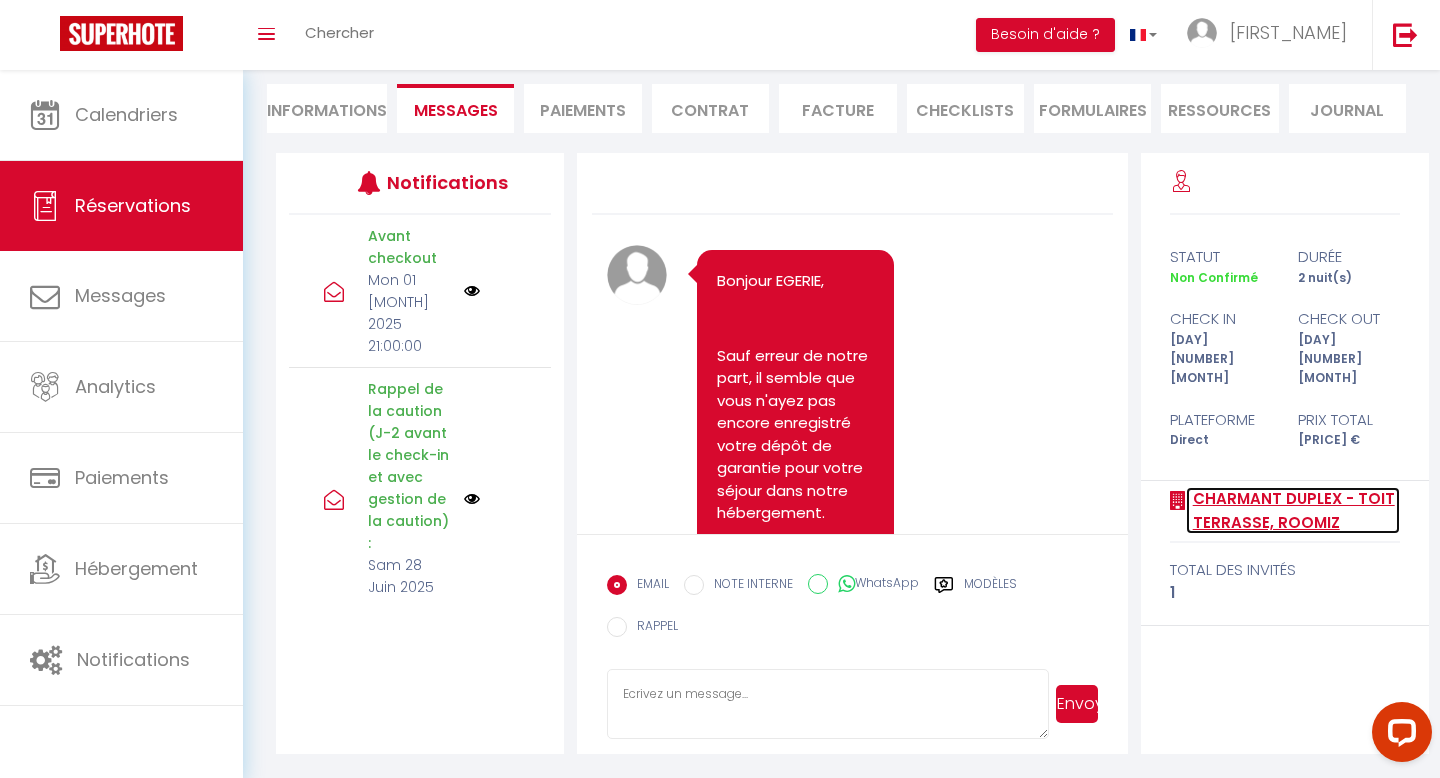 click on "Charmant duplex - toit terrasse, Roomiz" at bounding box center [1293, 510] 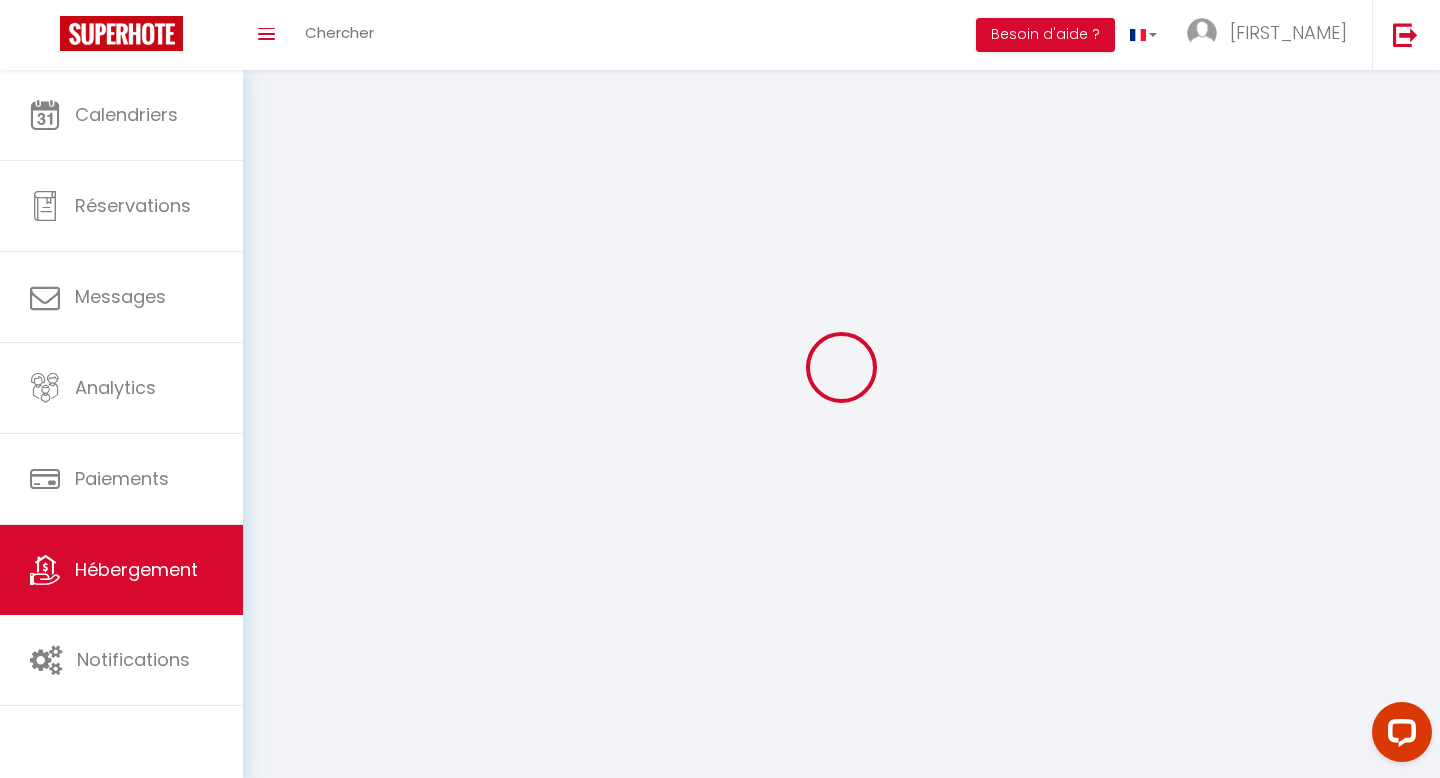 scroll, scrollTop: 27, scrollLeft: 0, axis: vertical 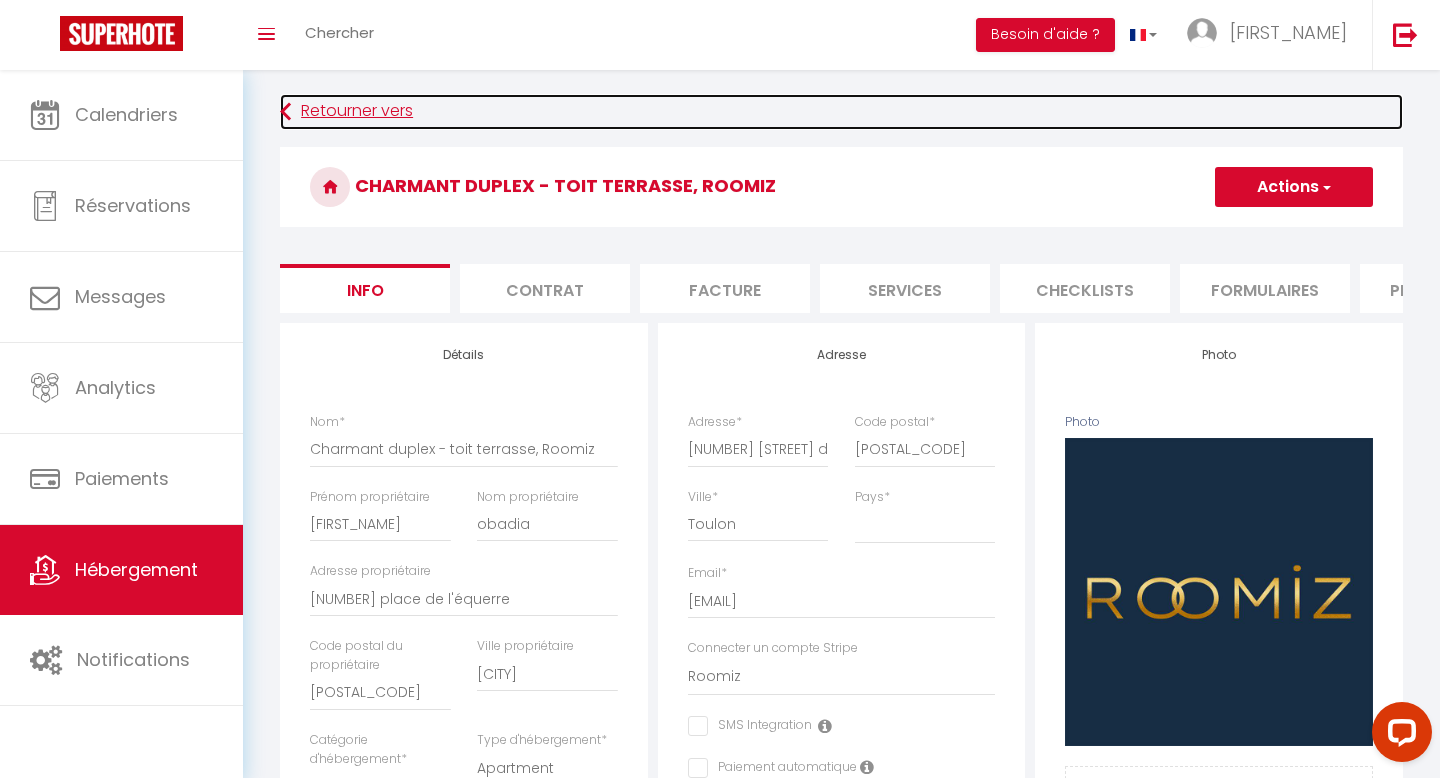 click on "Retourner vers" at bounding box center [841, 112] 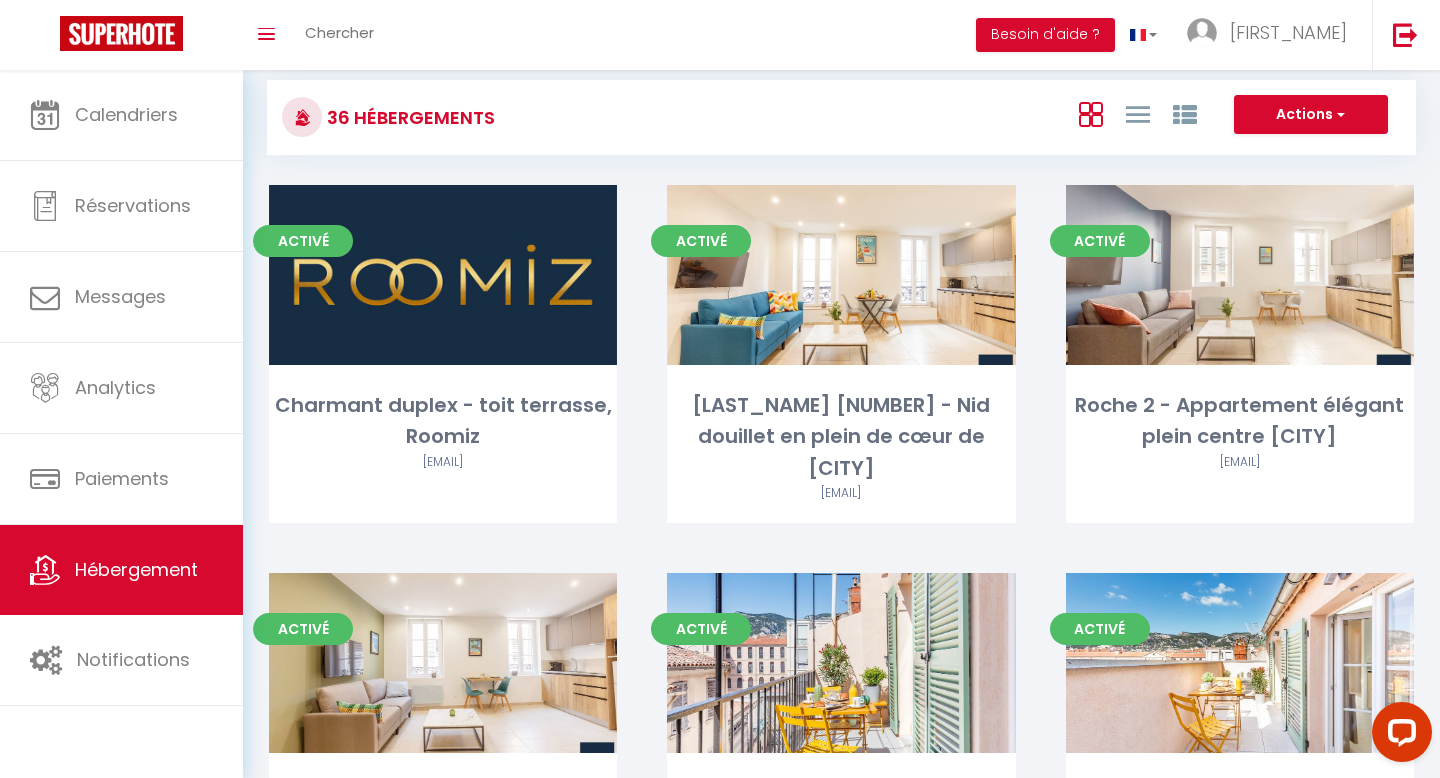 scroll, scrollTop: 38, scrollLeft: 0, axis: vertical 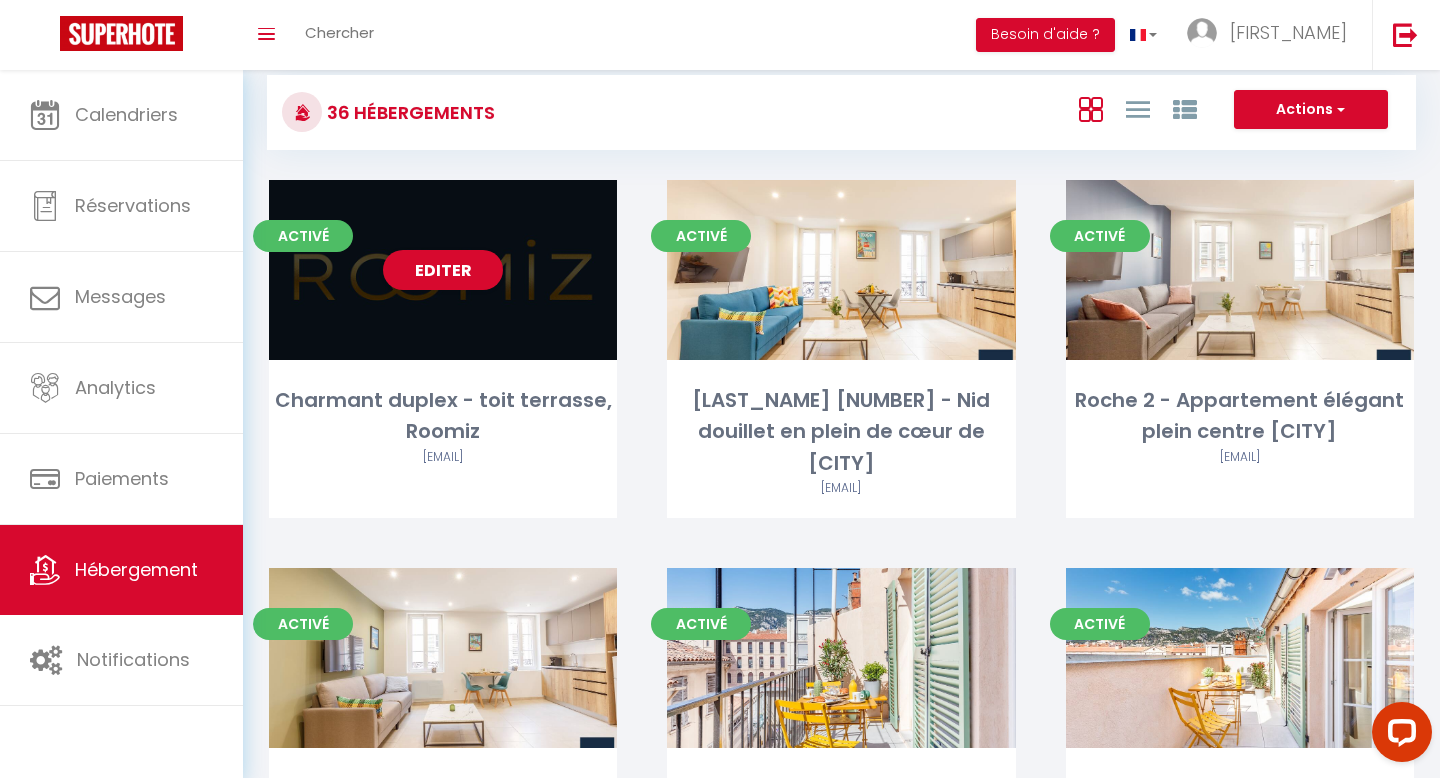 click on "Activé
Editer
Charmant duplex - toit terrasse, Roomiz   [EMAIL]" at bounding box center (443, 349) 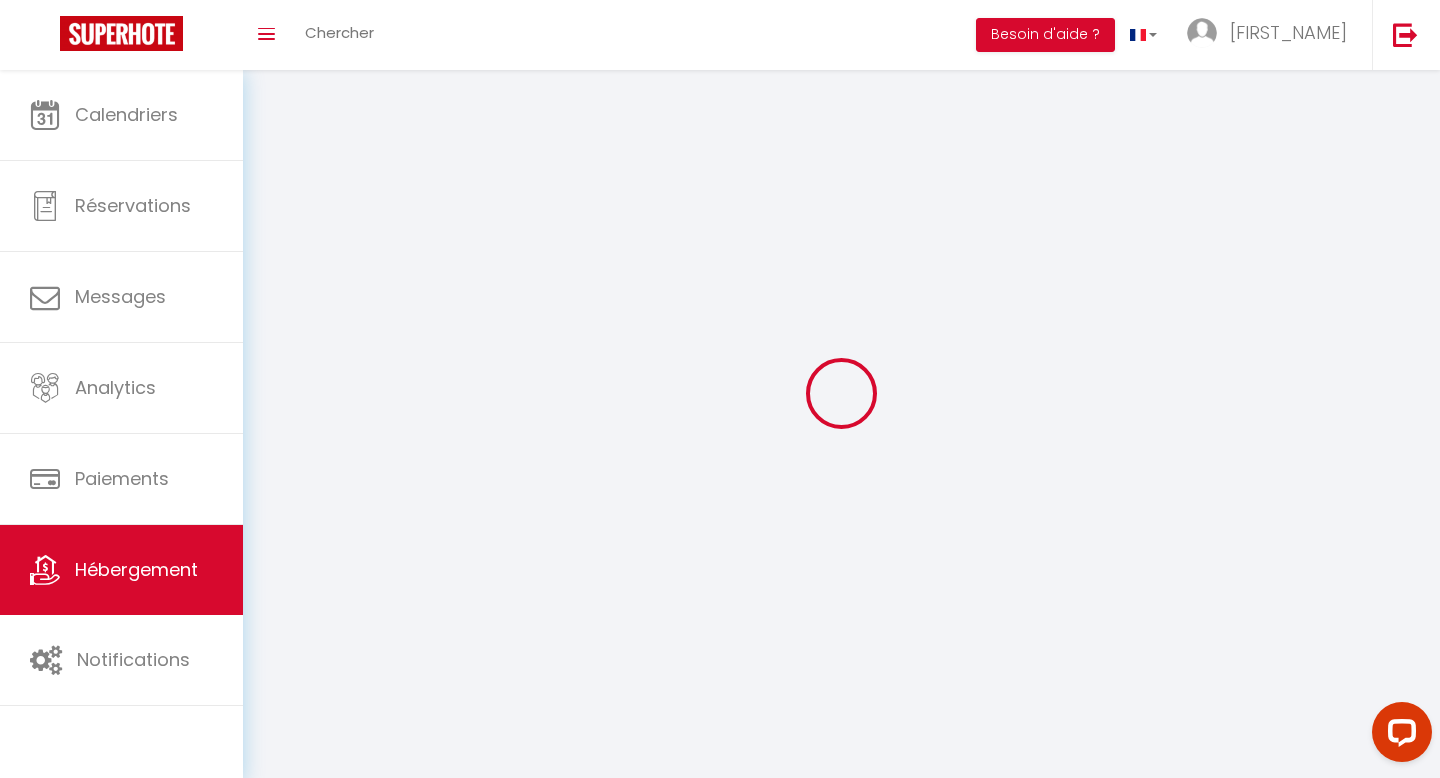 scroll, scrollTop: 12, scrollLeft: 0, axis: vertical 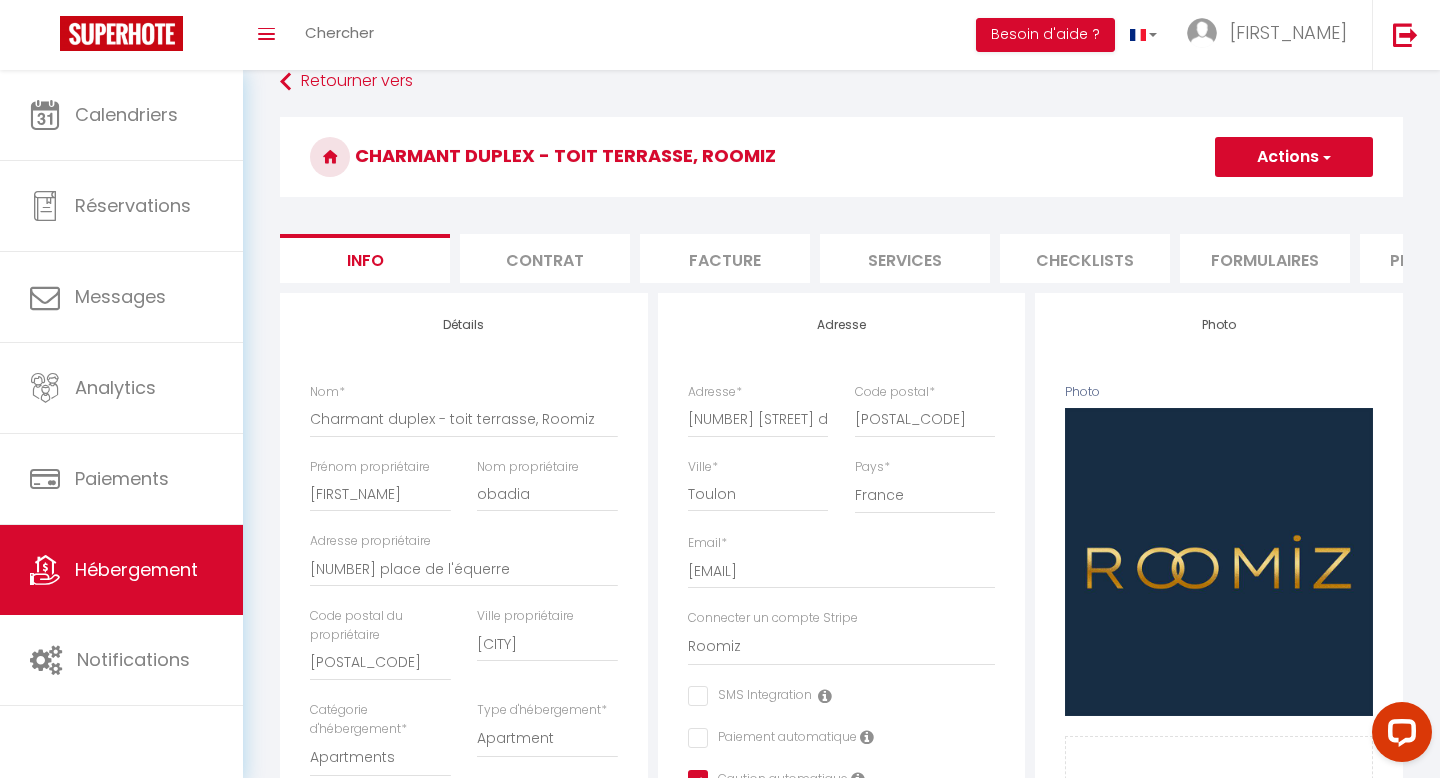 click on "Contrat" at bounding box center (545, 258) 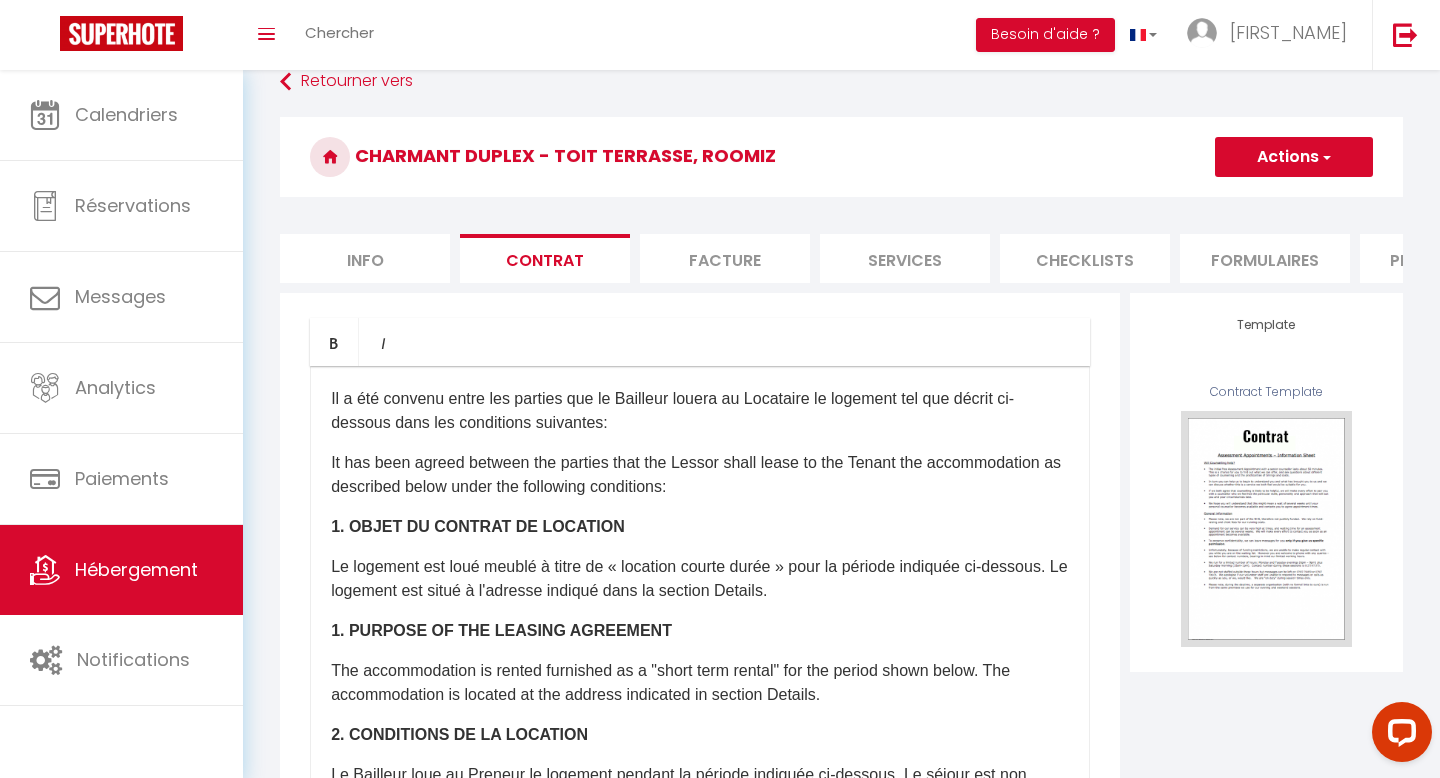 click on "Facture" at bounding box center (725, 258) 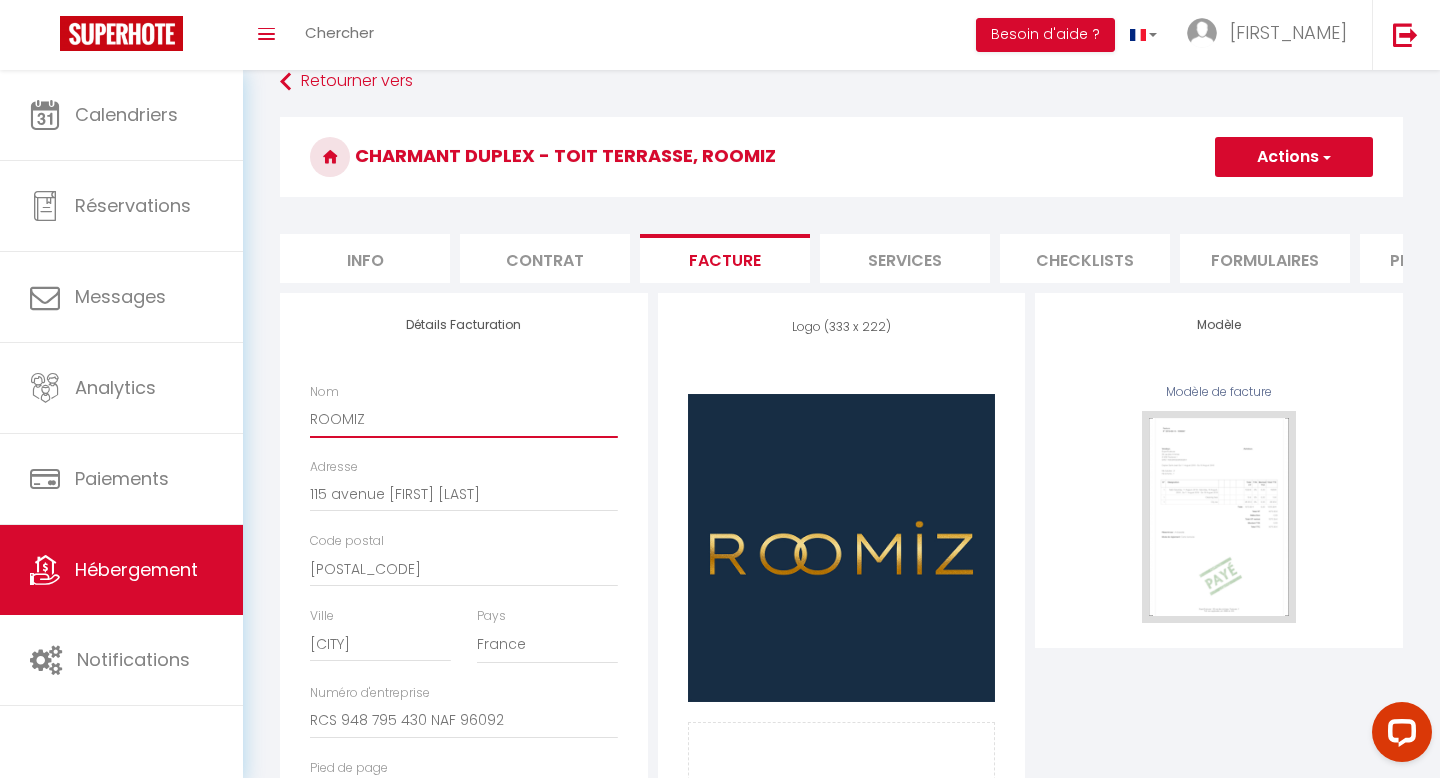 drag, startPoint x: 373, startPoint y: 423, endPoint x: 284, endPoint y: 411, distance: 89.80534 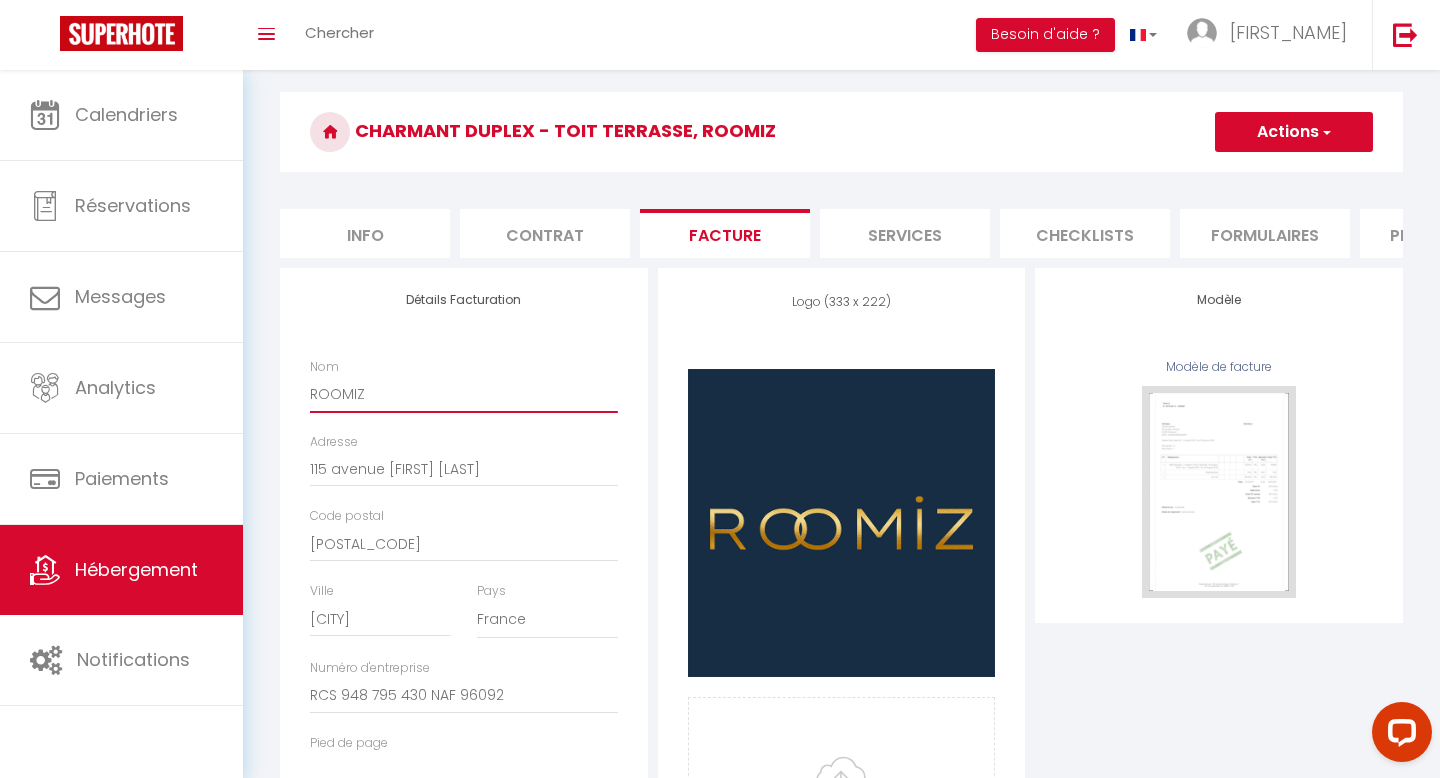 scroll, scrollTop: 52, scrollLeft: 0, axis: vertical 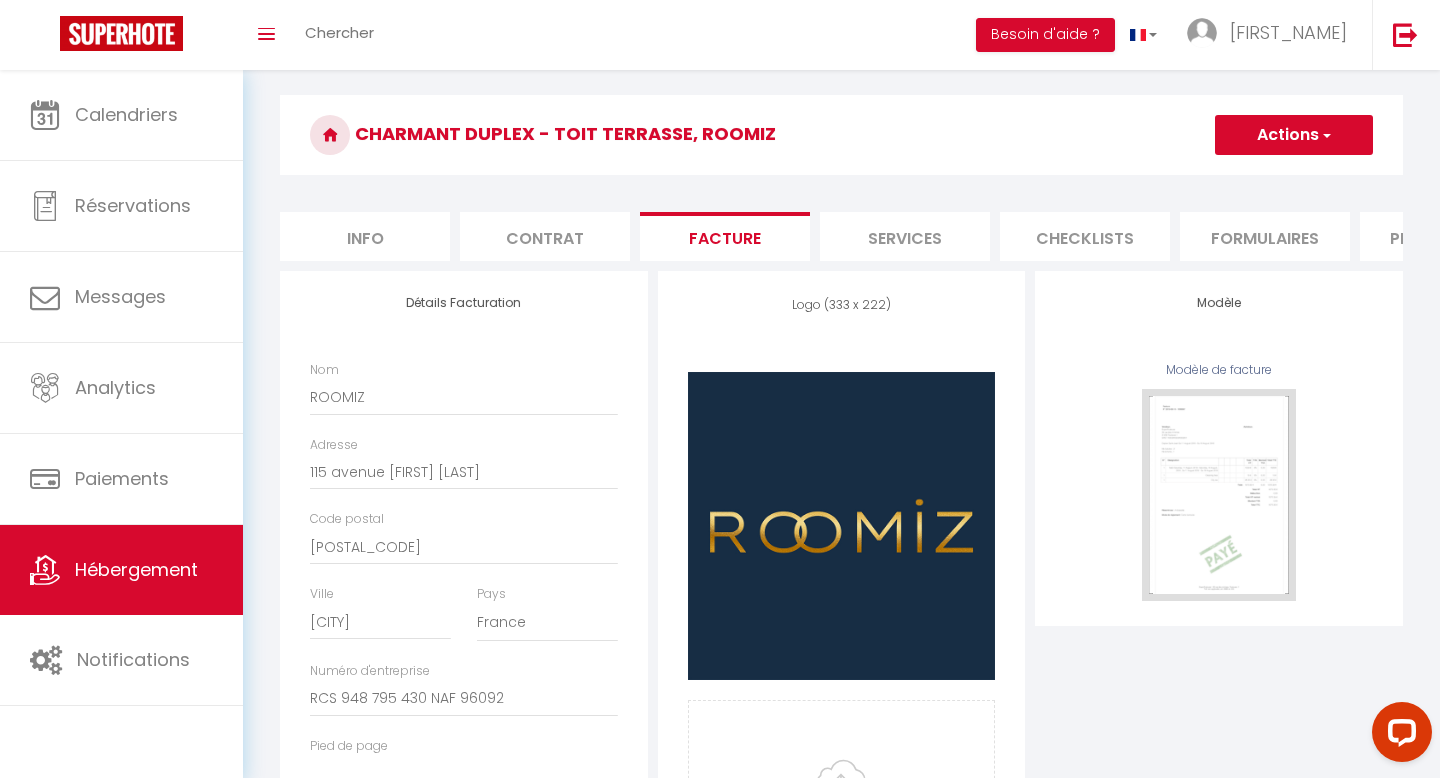 click on "Services" at bounding box center [905, 236] 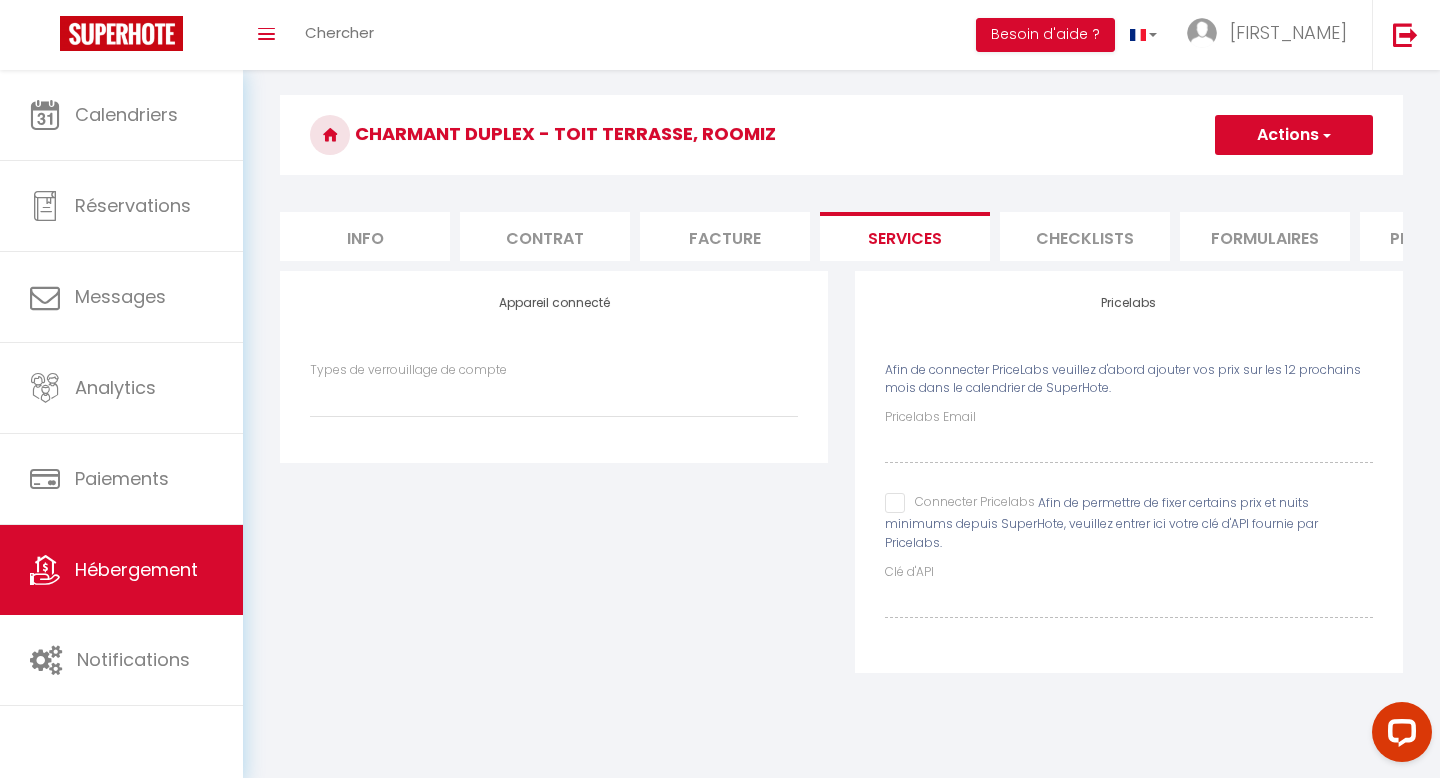 click on "Checklists" at bounding box center (1085, 236) 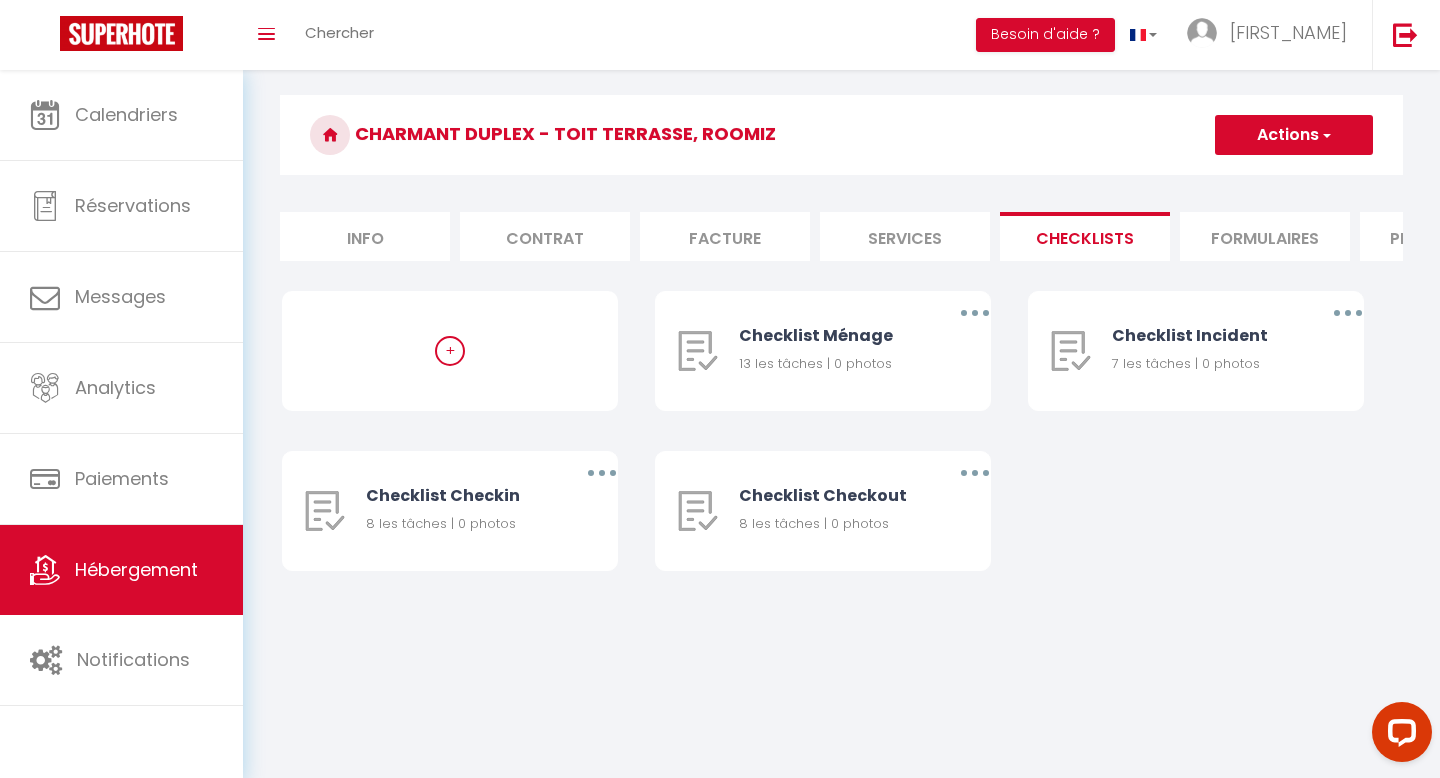 click on "Services" at bounding box center (905, 236) 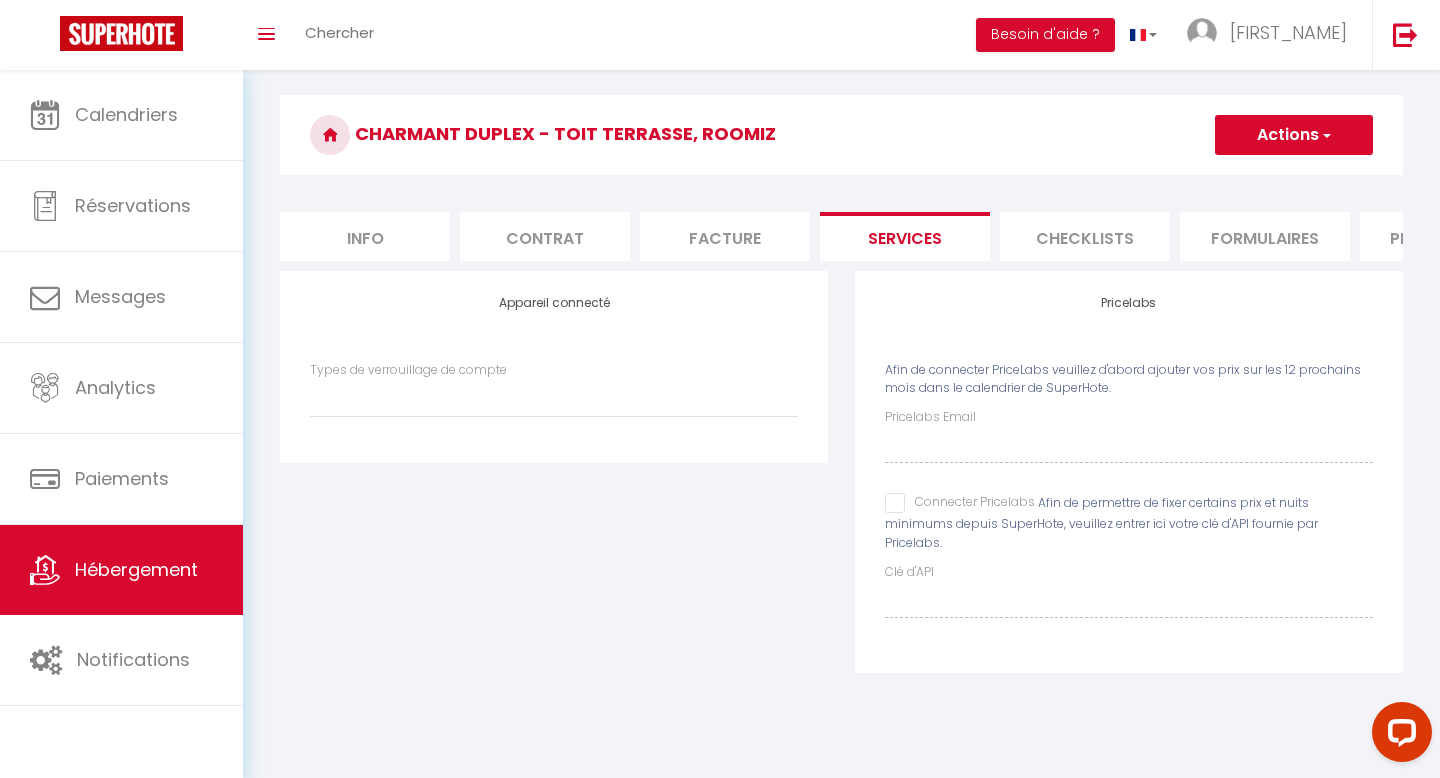 click on "Facture" at bounding box center (725, 236) 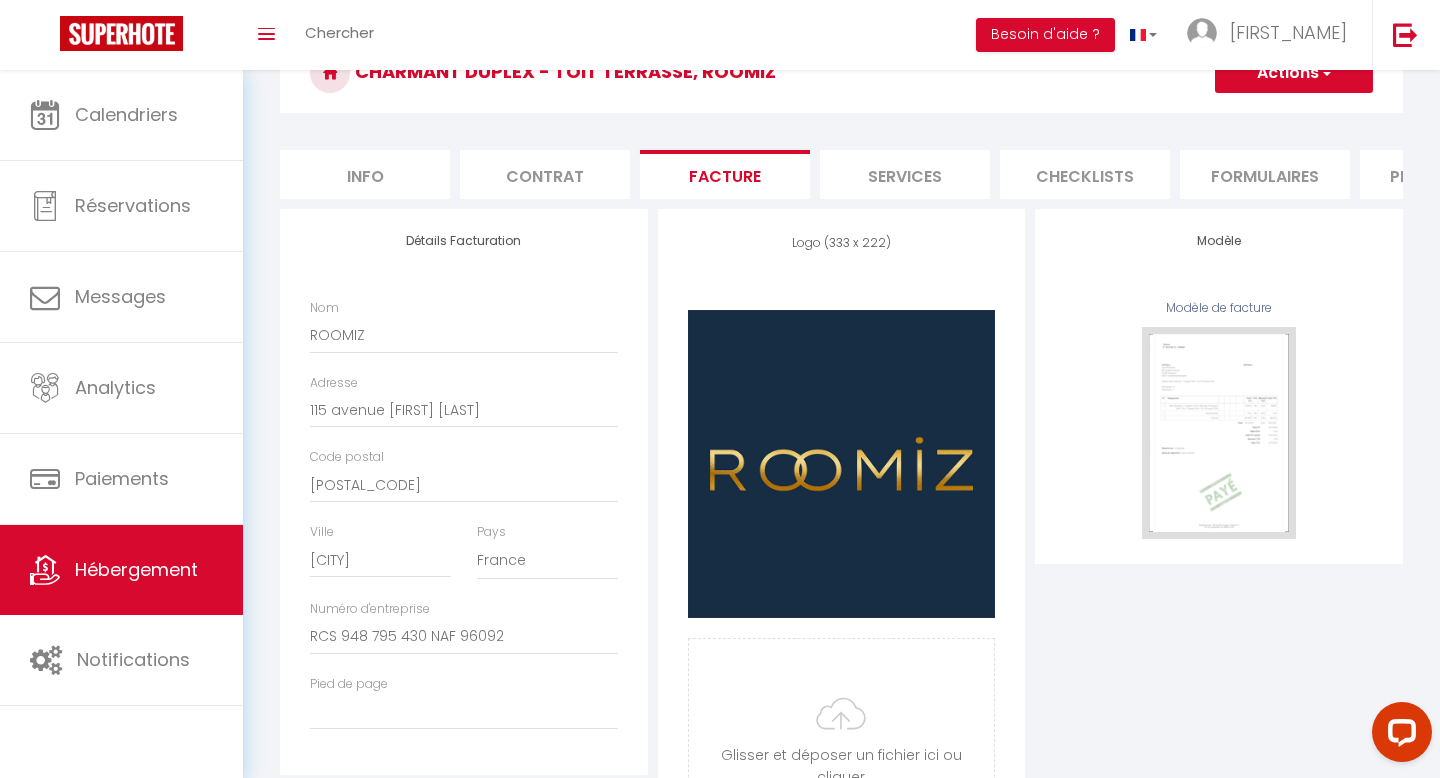scroll, scrollTop: 124, scrollLeft: 0, axis: vertical 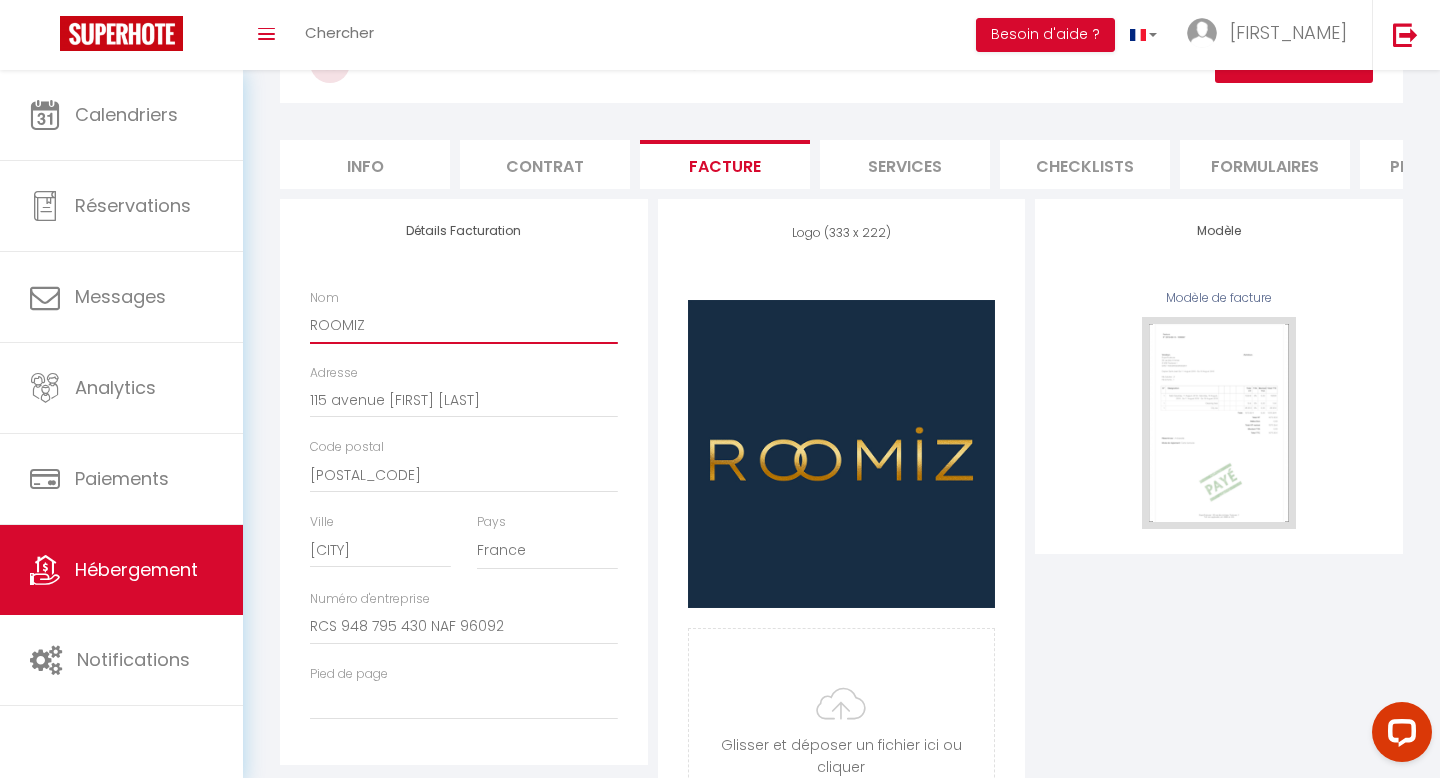 drag, startPoint x: 403, startPoint y: 331, endPoint x: 281, endPoint y: 308, distance: 124.1491 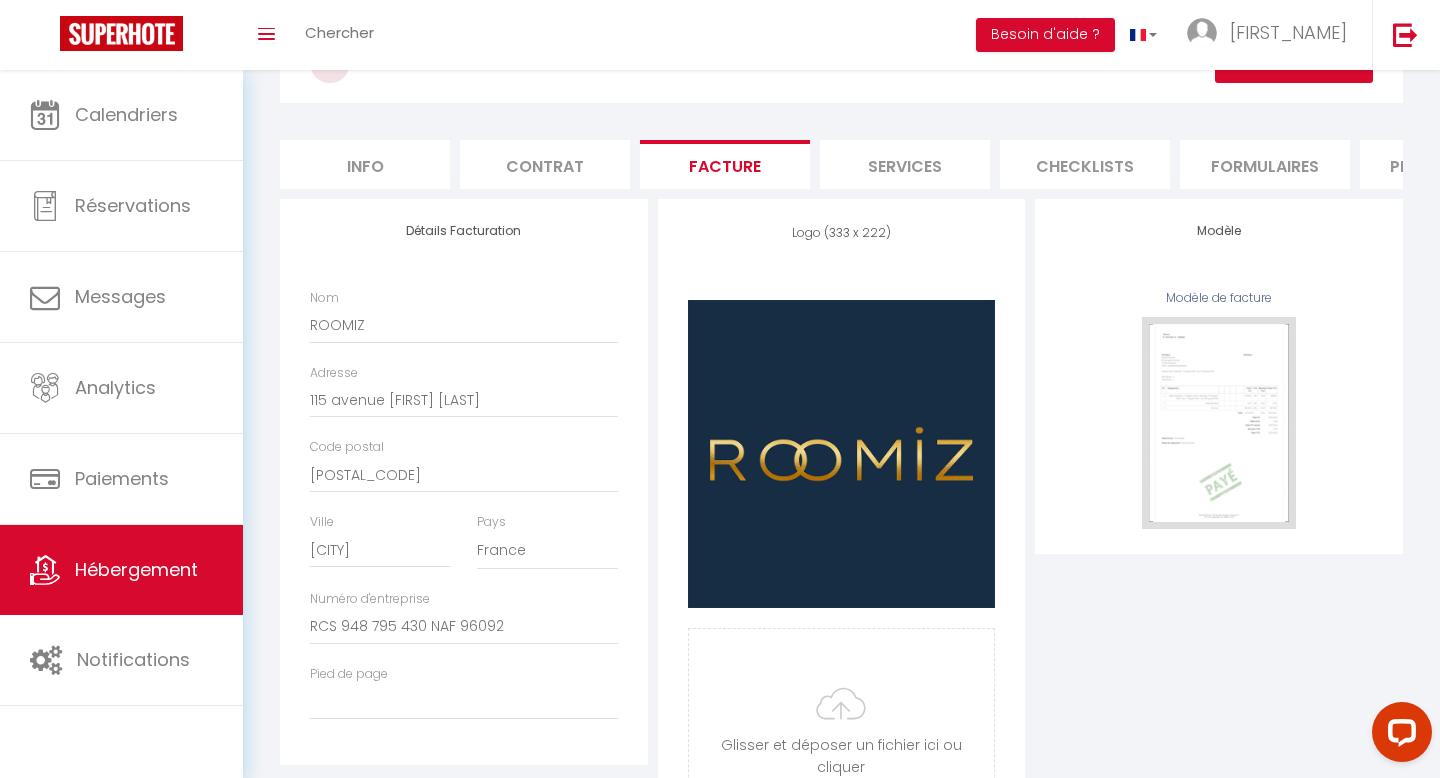 click on "Détails Facturation
Nom
ROOMIZ
Adresse
[NUMBER] [STREET] [LAST_NAME]
Code postal
[POSTAL_CODE]
Ville
[CITY]
Pays
France
Portugal
Afghanistan
Albania
Algeria
American Samoa
RCS [NUMBER] NAF [NUMBER]" at bounding box center (0, 0) 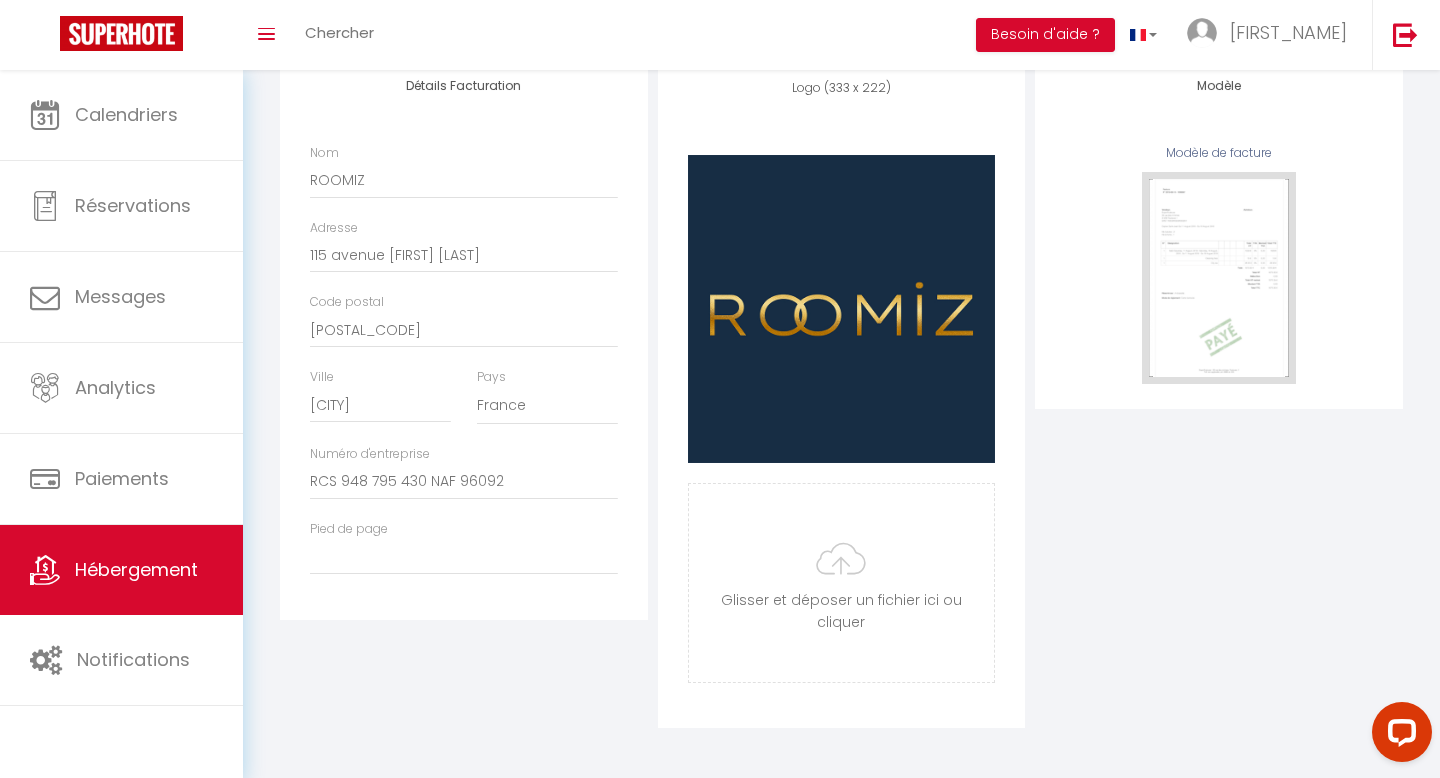 scroll, scrollTop: 0, scrollLeft: 0, axis: both 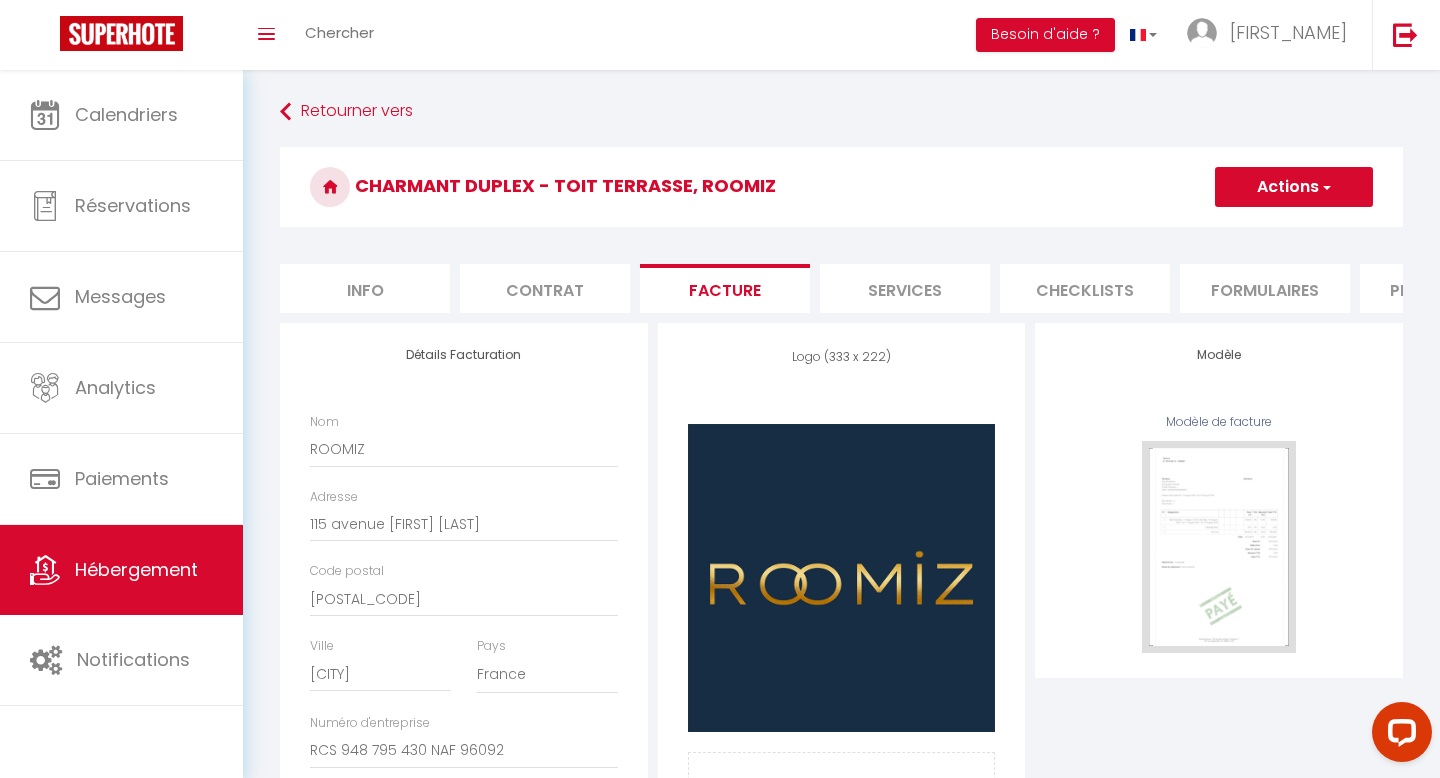 click on "Info" at bounding box center (365, 288) 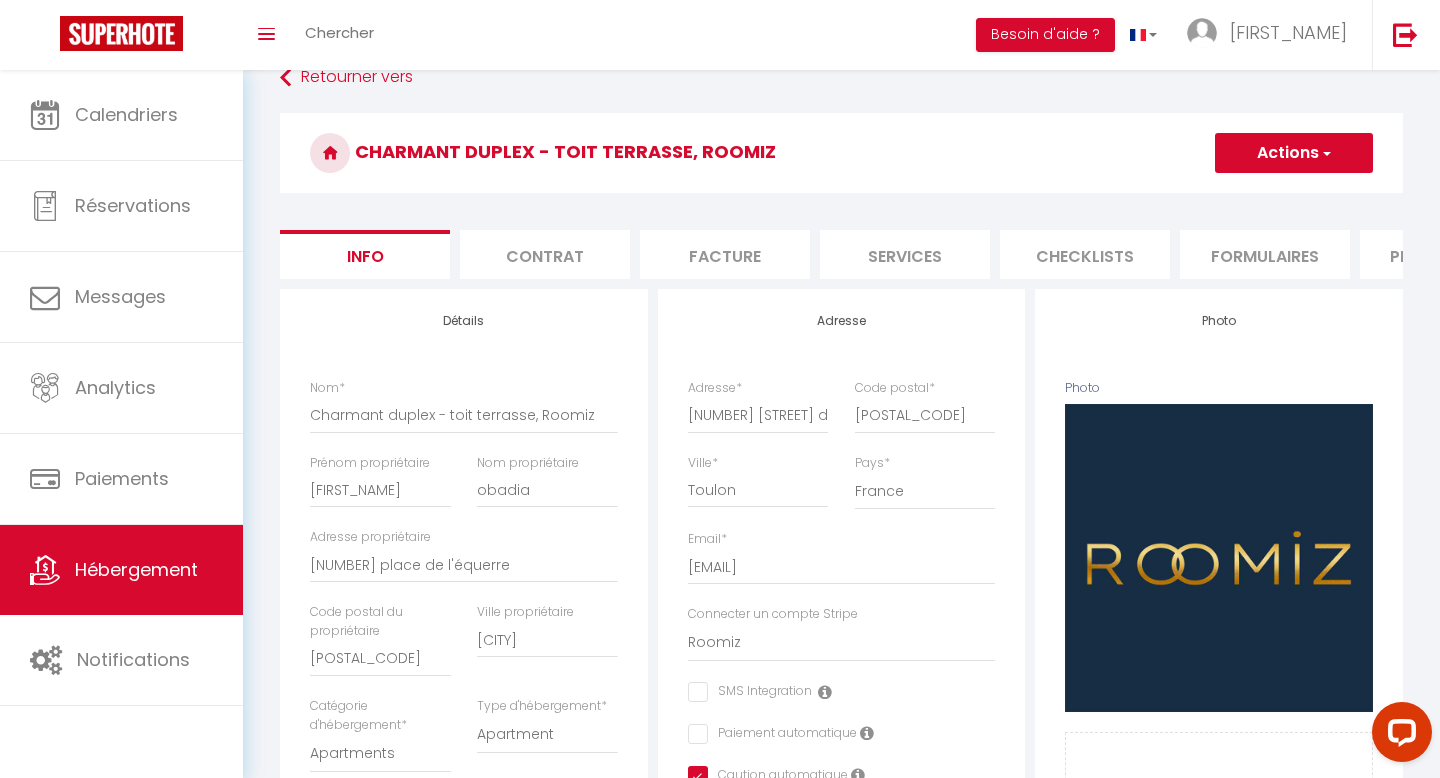 scroll, scrollTop: 0, scrollLeft: 0, axis: both 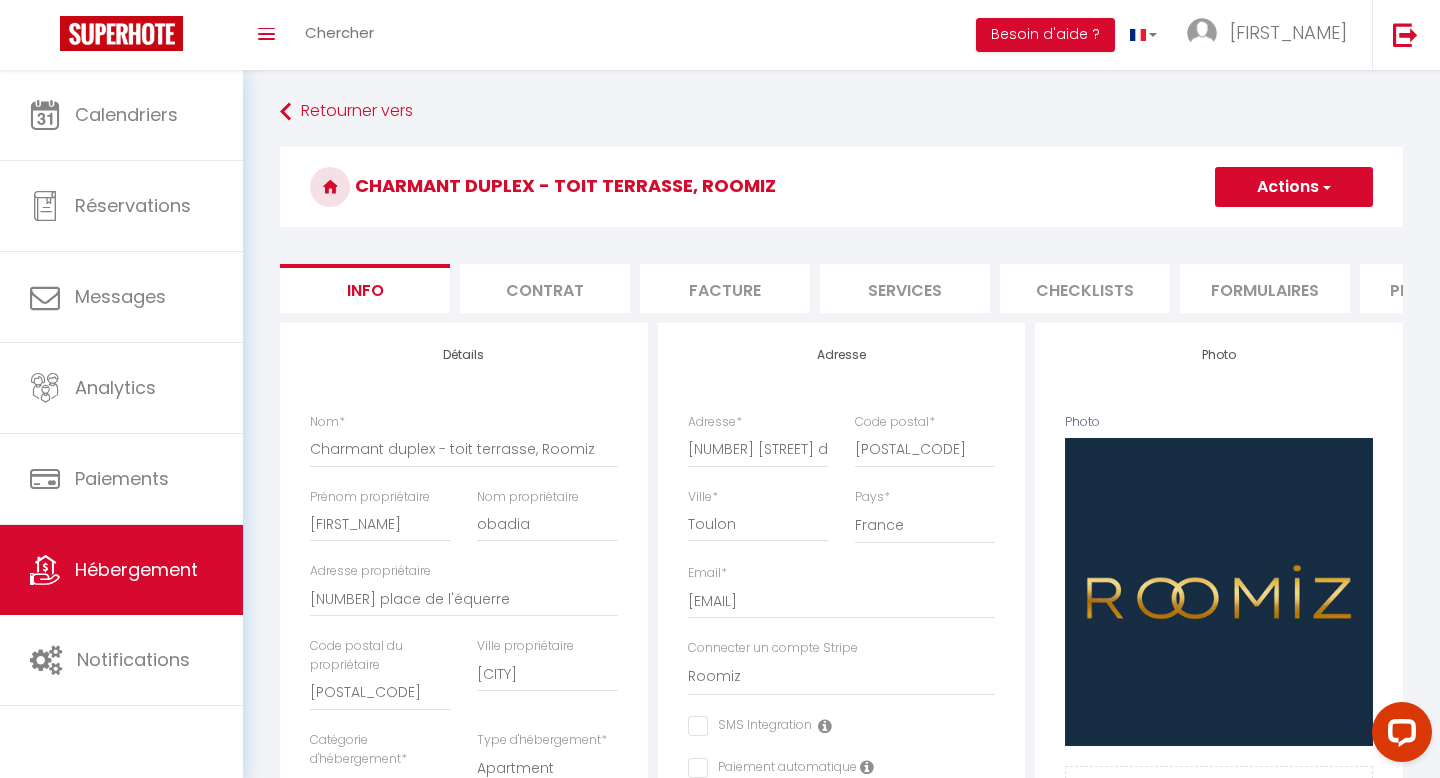 click on "Contrat" at bounding box center [545, 288] 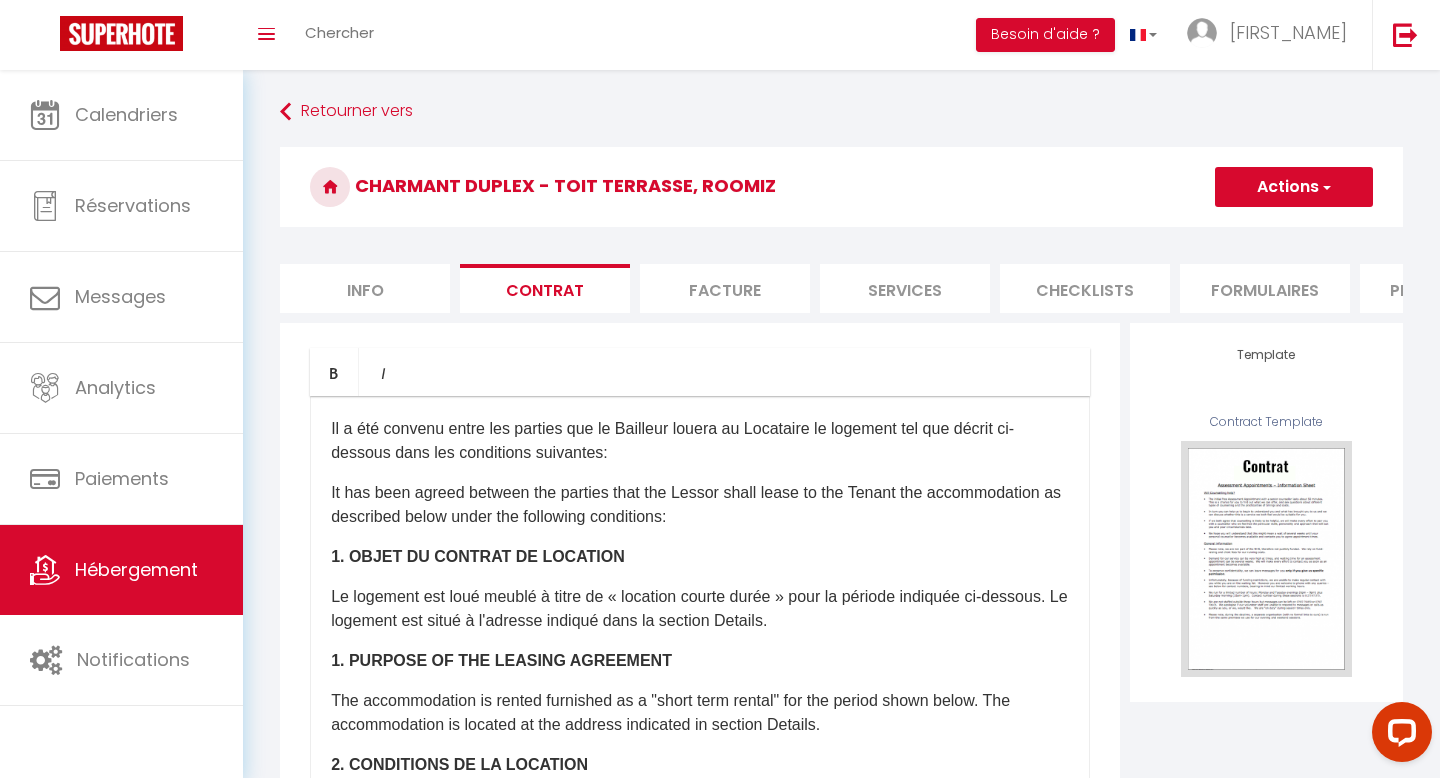 click on "Facture" at bounding box center [725, 288] 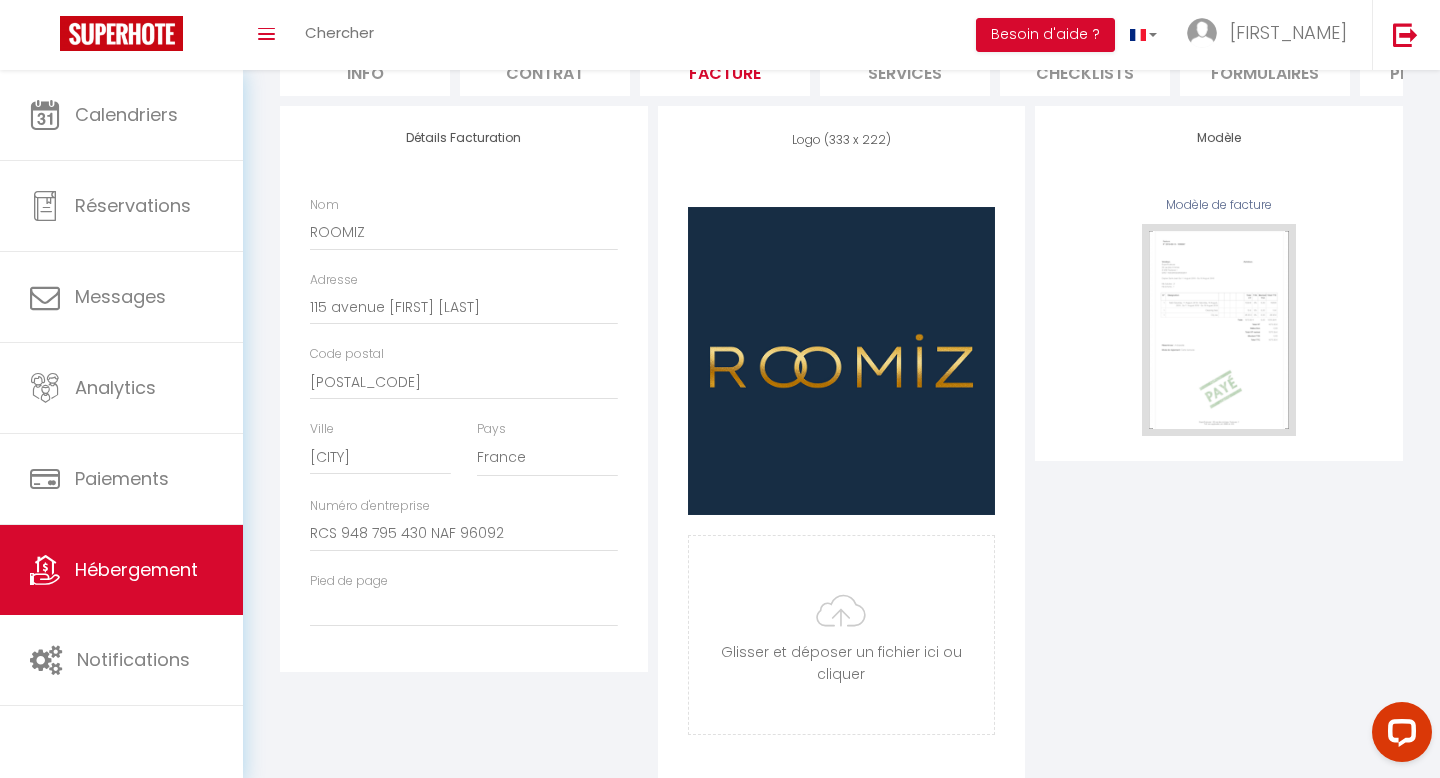 scroll, scrollTop: 0, scrollLeft: 0, axis: both 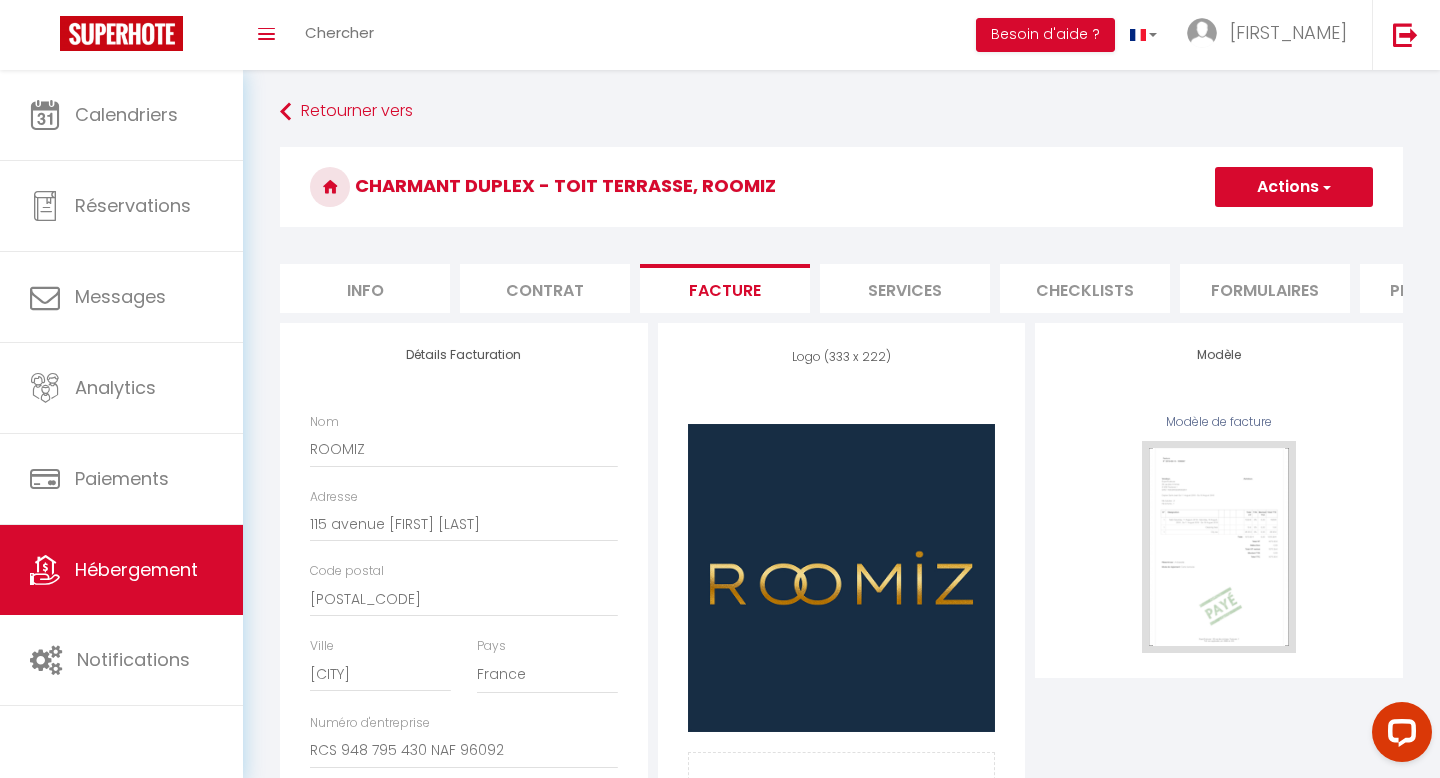 click on "Charmant duplex - toit terrasse, Roomiz
Actions
Enregistrer
Info
Contrat
Facture
Services
Checklists
Formulaires
Plateformes
Paramètres
website
Journal
Modèle personnalisé
×         Titre Modèle
Annuler
Enregistrer
Liste de checklist
×
Titre
*     *" at bounding box center (841, 572) 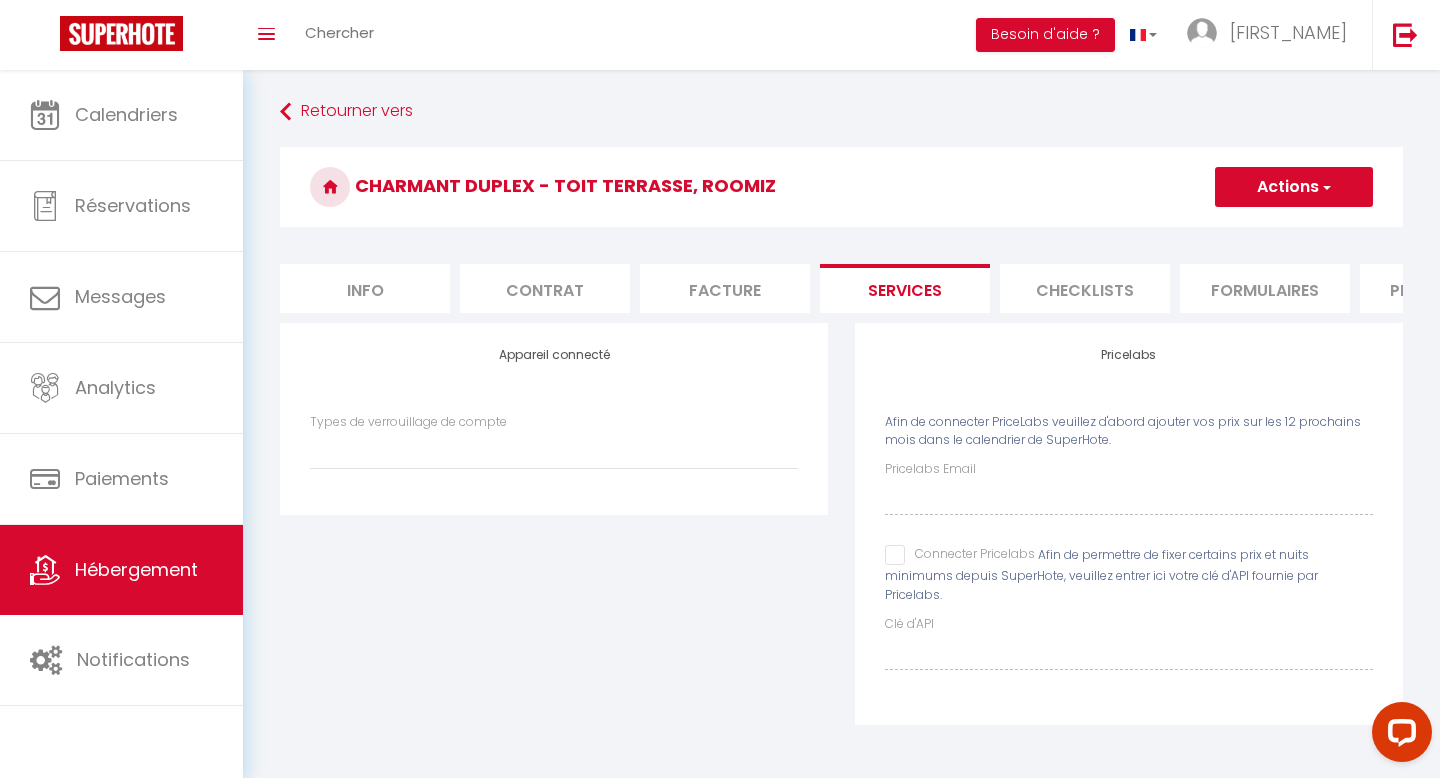 click on "Facture" at bounding box center (725, 288) 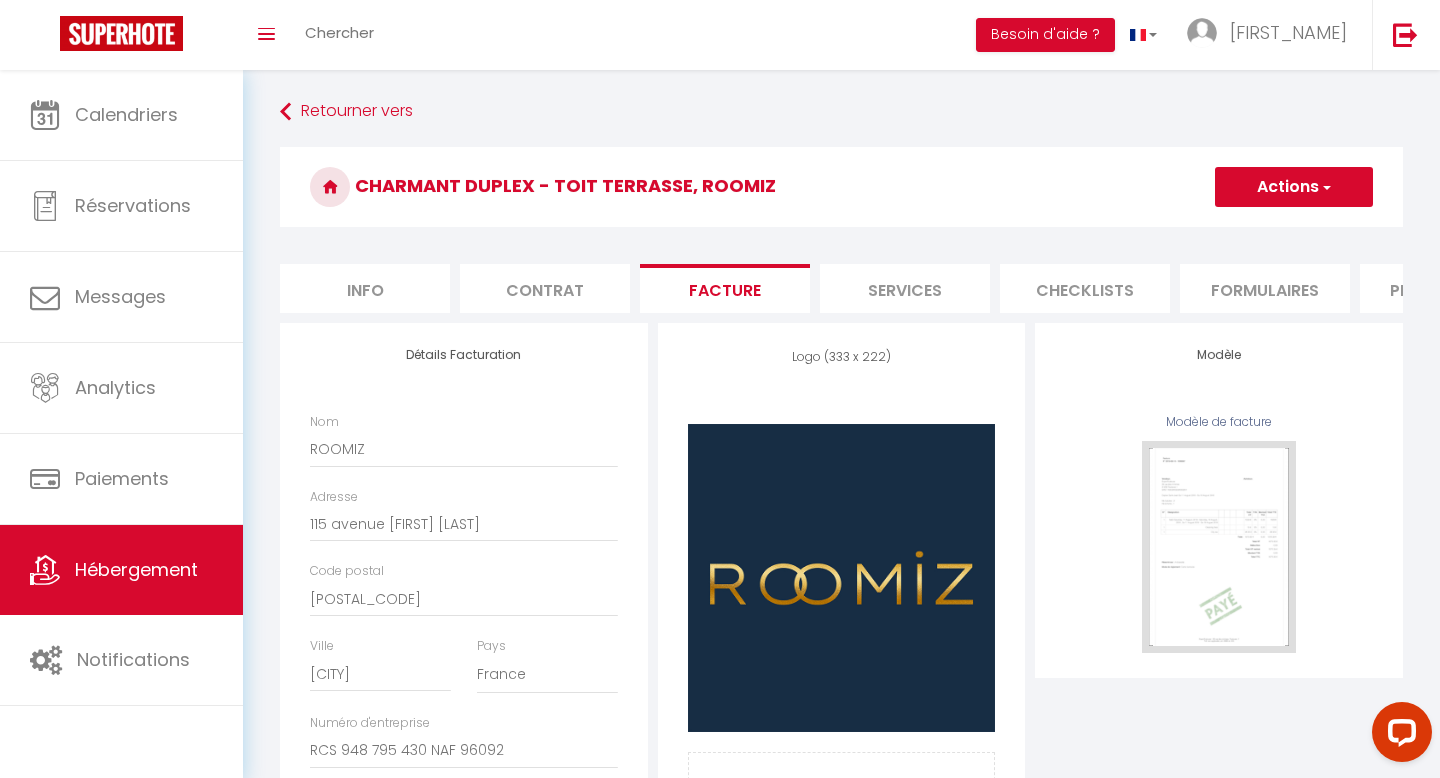 click on "Contrat" at bounding box center [545, 288] 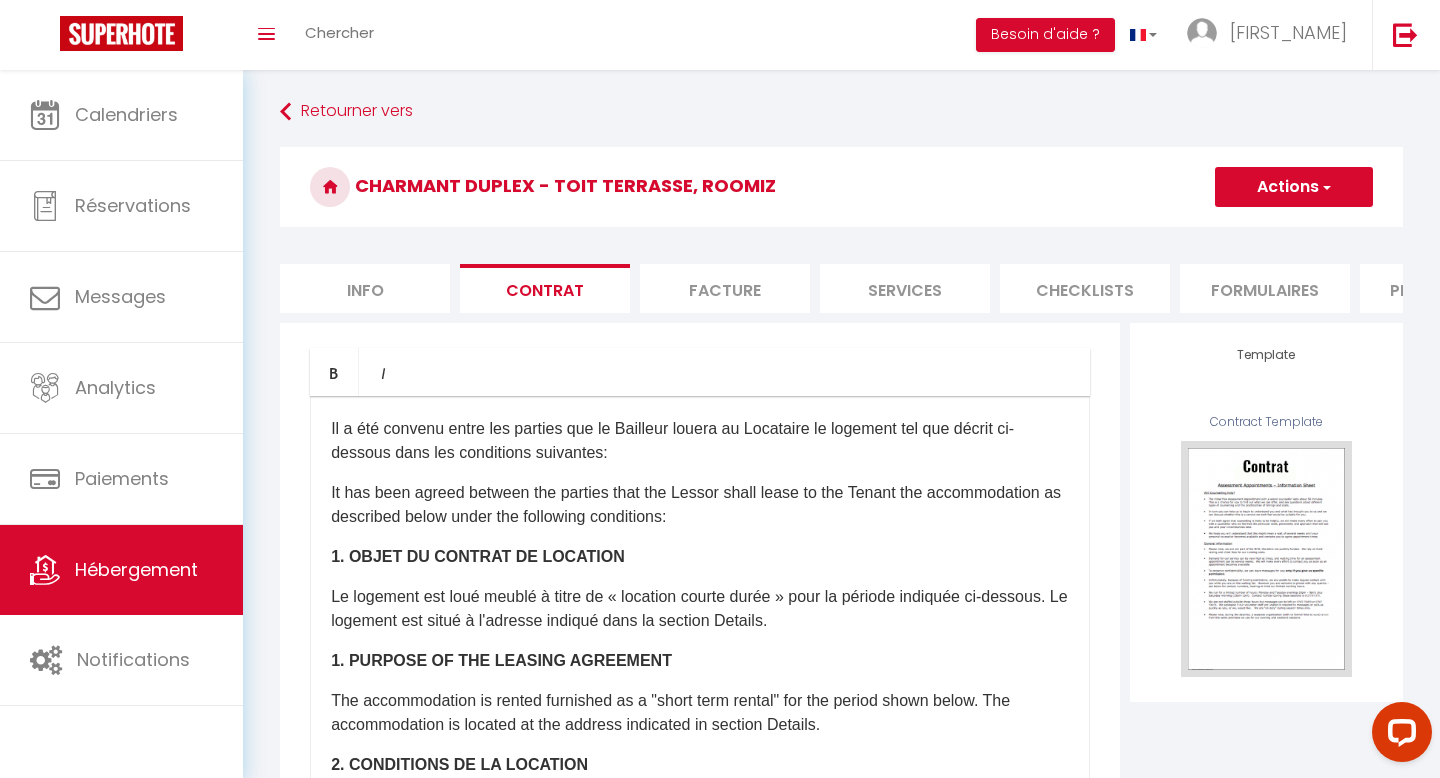 click on "Facture" at bounding box center (725, 288) 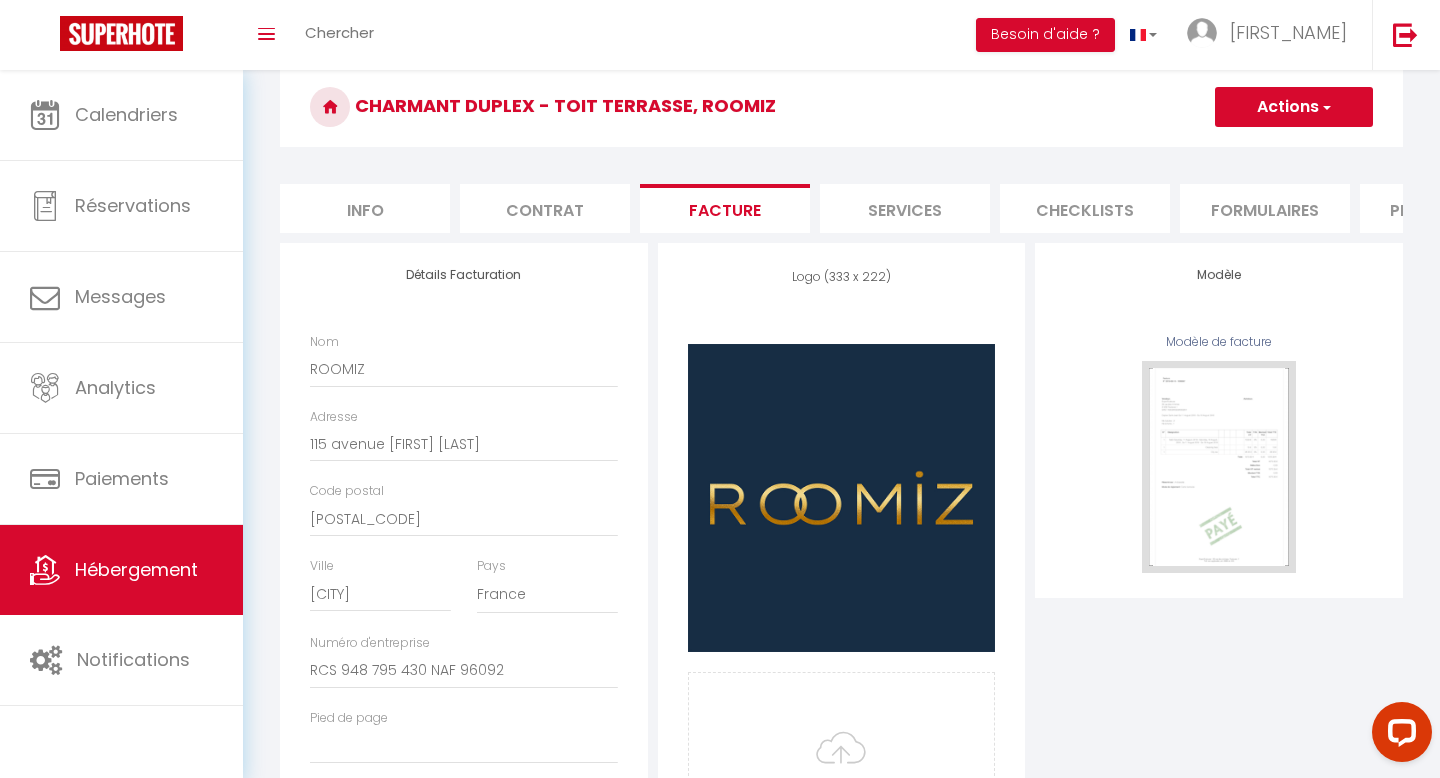 scroll, scrollTop: 85, scrollLeft: 0, axis: vertical 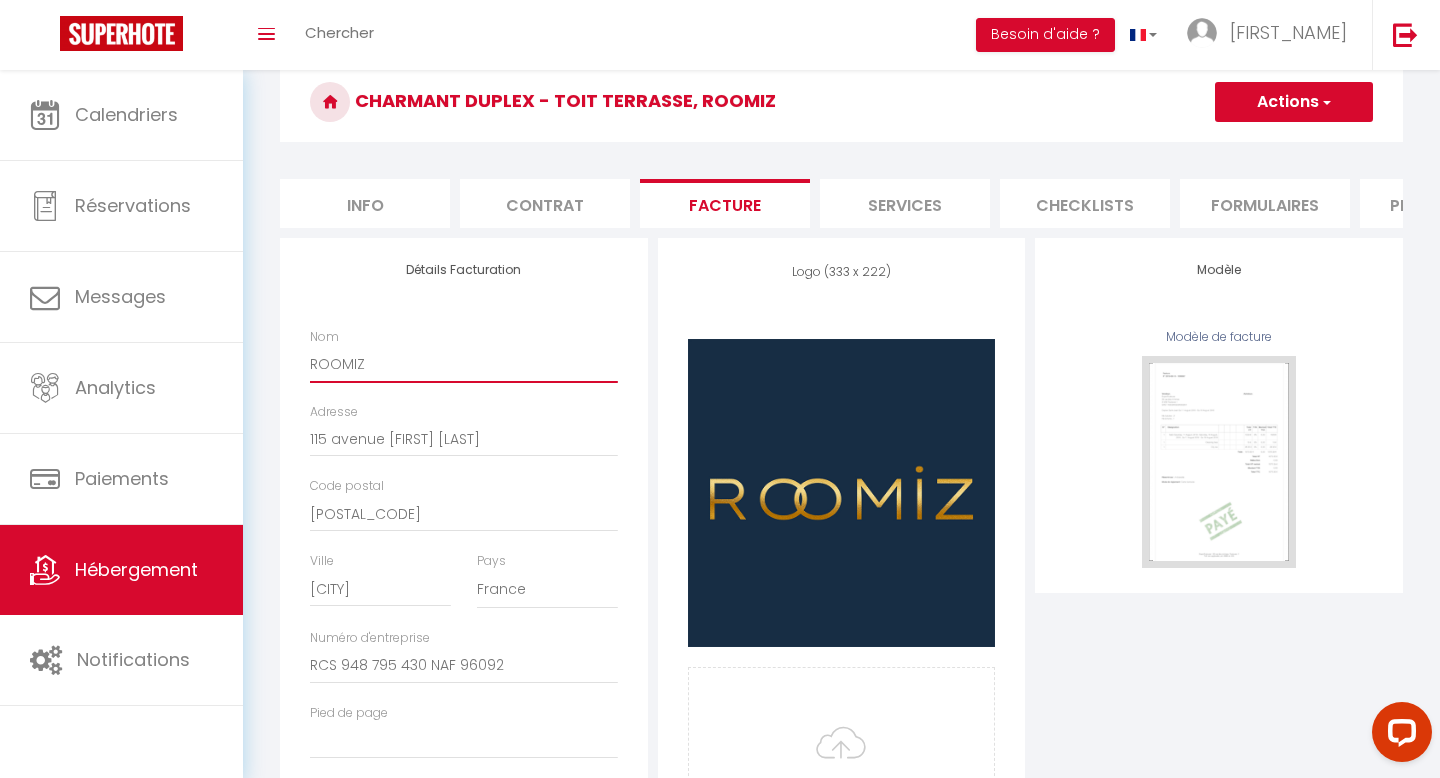 drag, startPoint x: 390, startPoint y: 373, endPoint x: 280, endPoint y: 367, distance: 110.16351 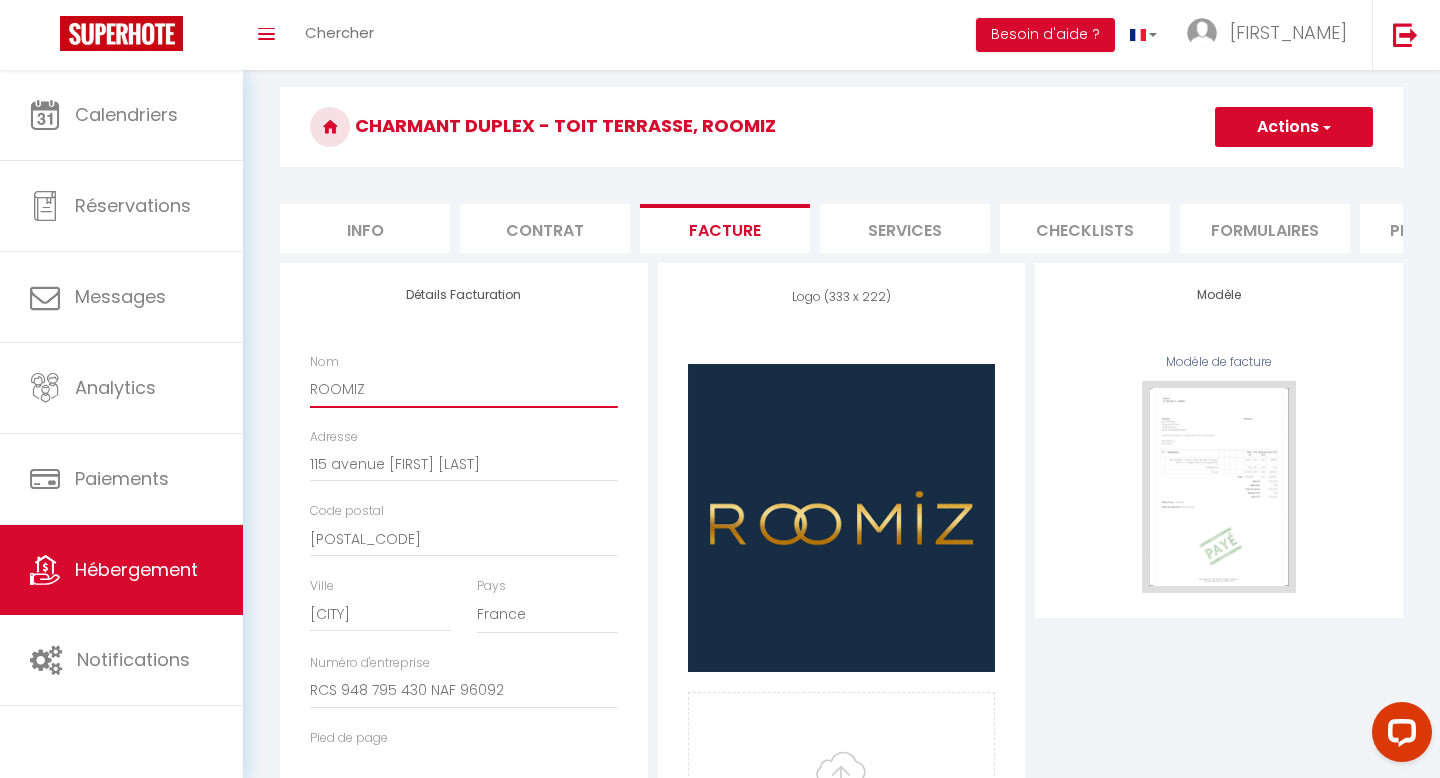 scroll, scrollTop: 0, scrollLeft: 0, axis: both 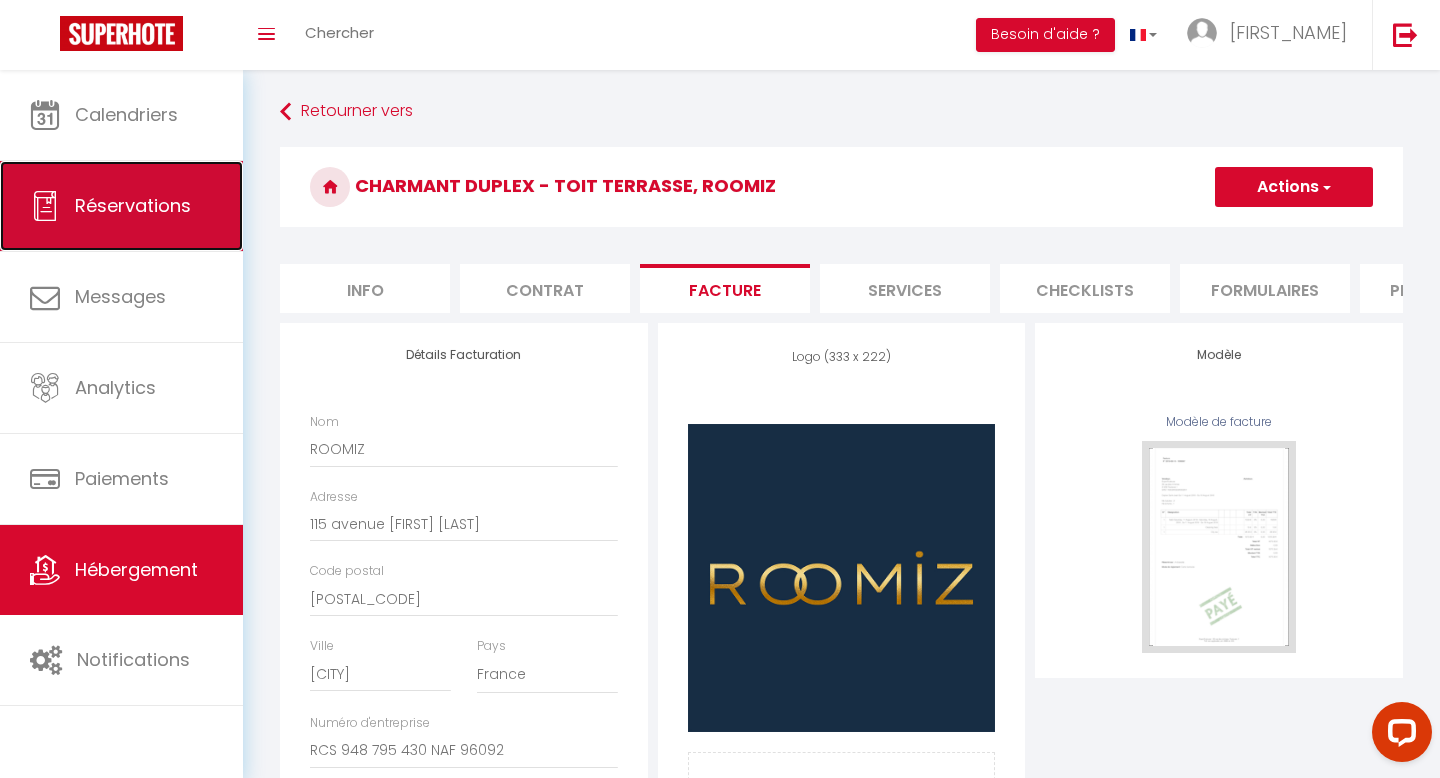 click on "Réservations" at bounding box center (133, 205) 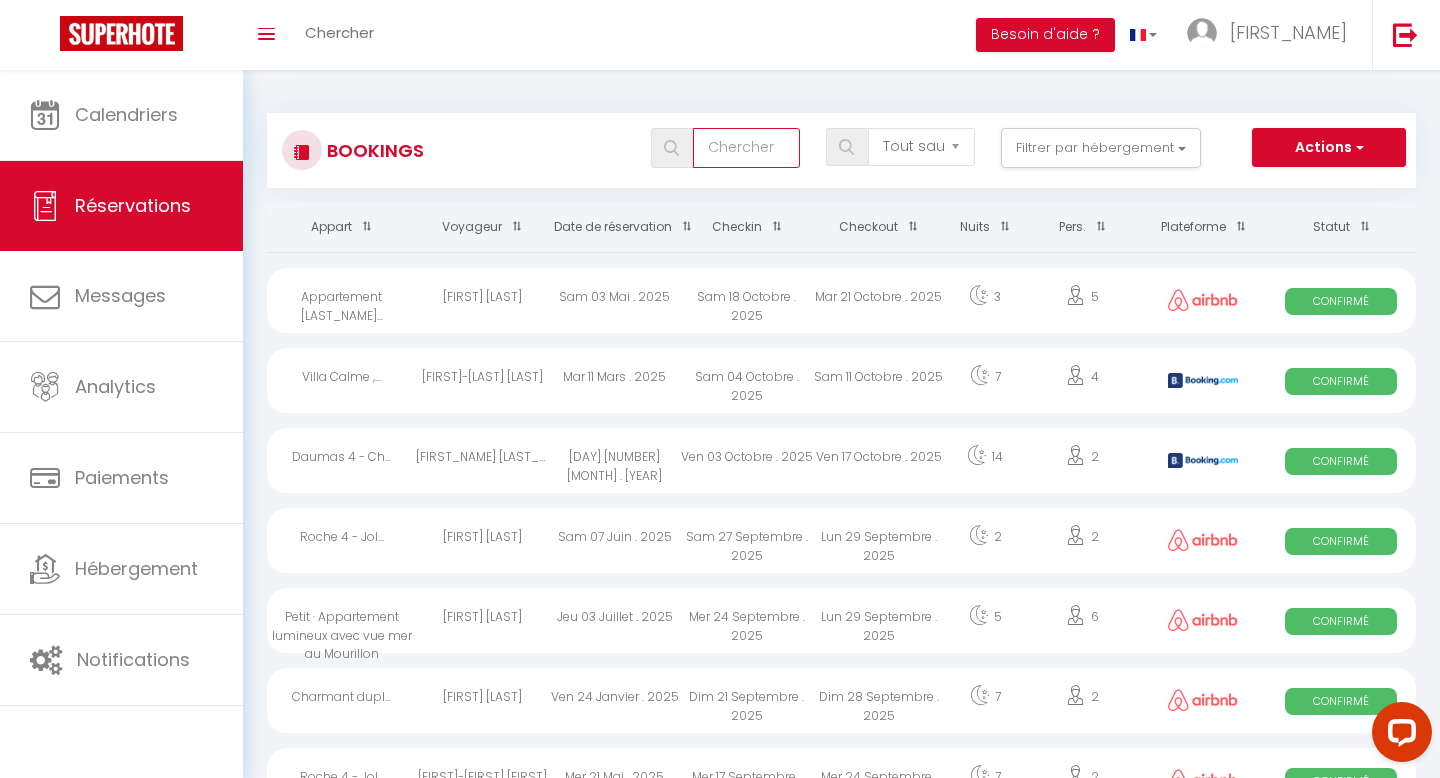 click at bounding box center (746, 148) 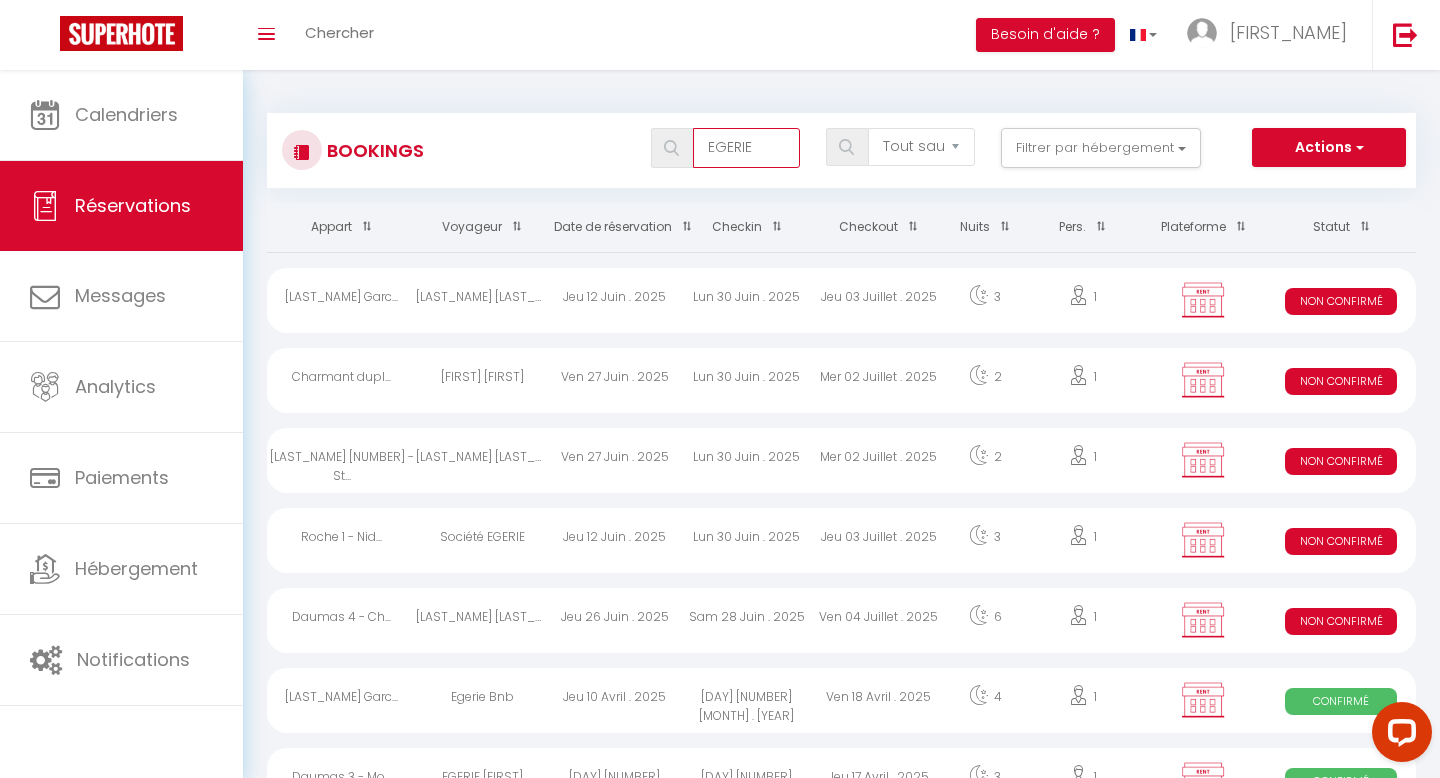 type on "EGERIE" 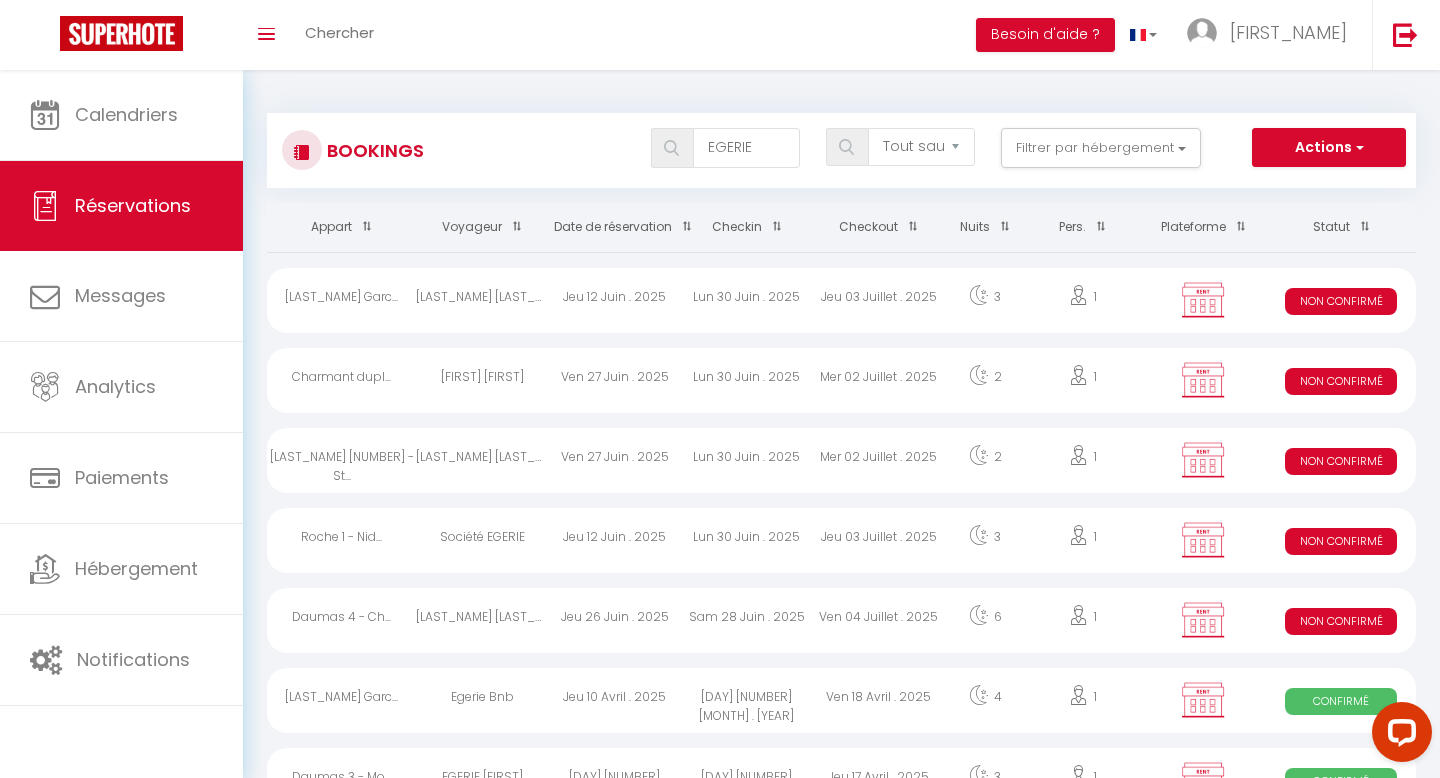 click on "Jeu 12 Juin . 2025" at bounding box center [615, 300] 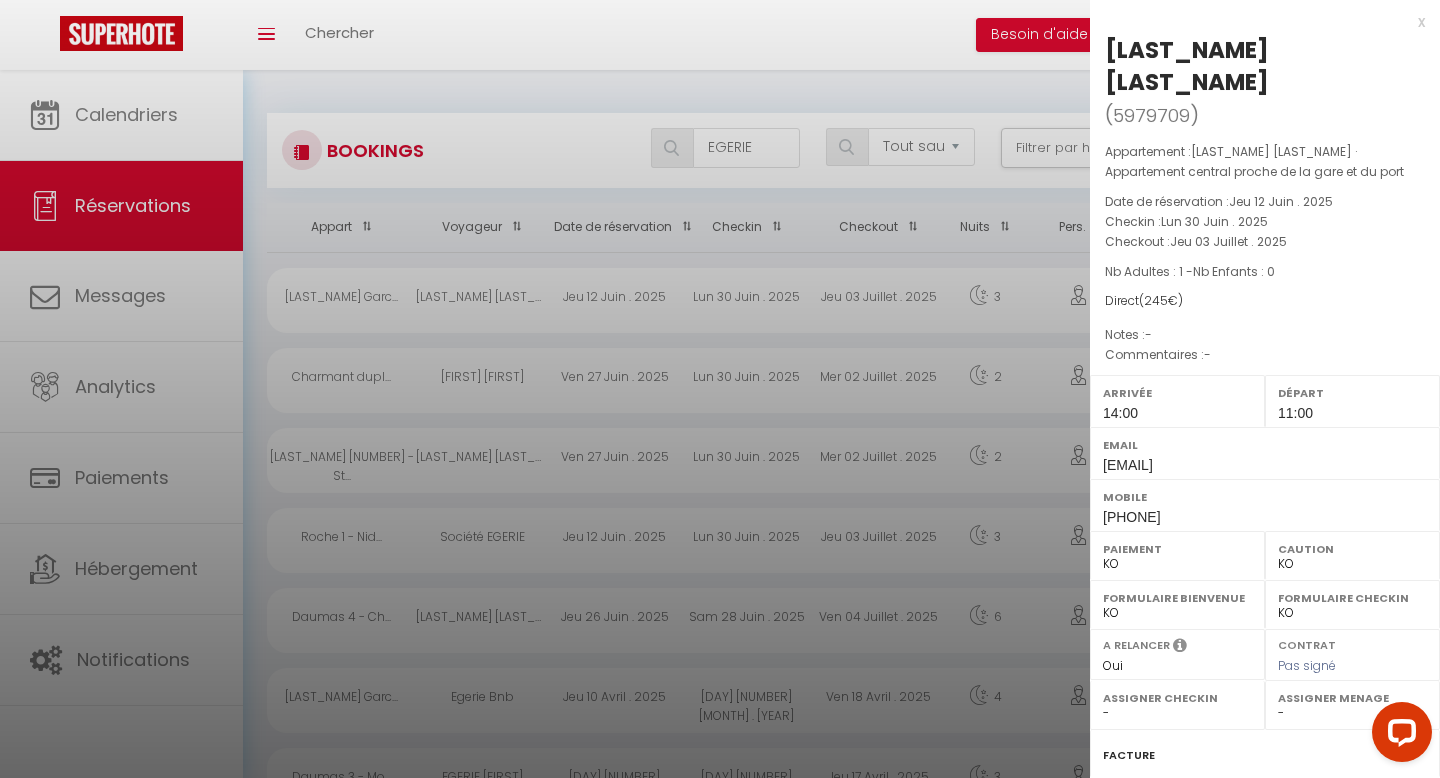 click on "Facture" at bounding box center (1265, 756) 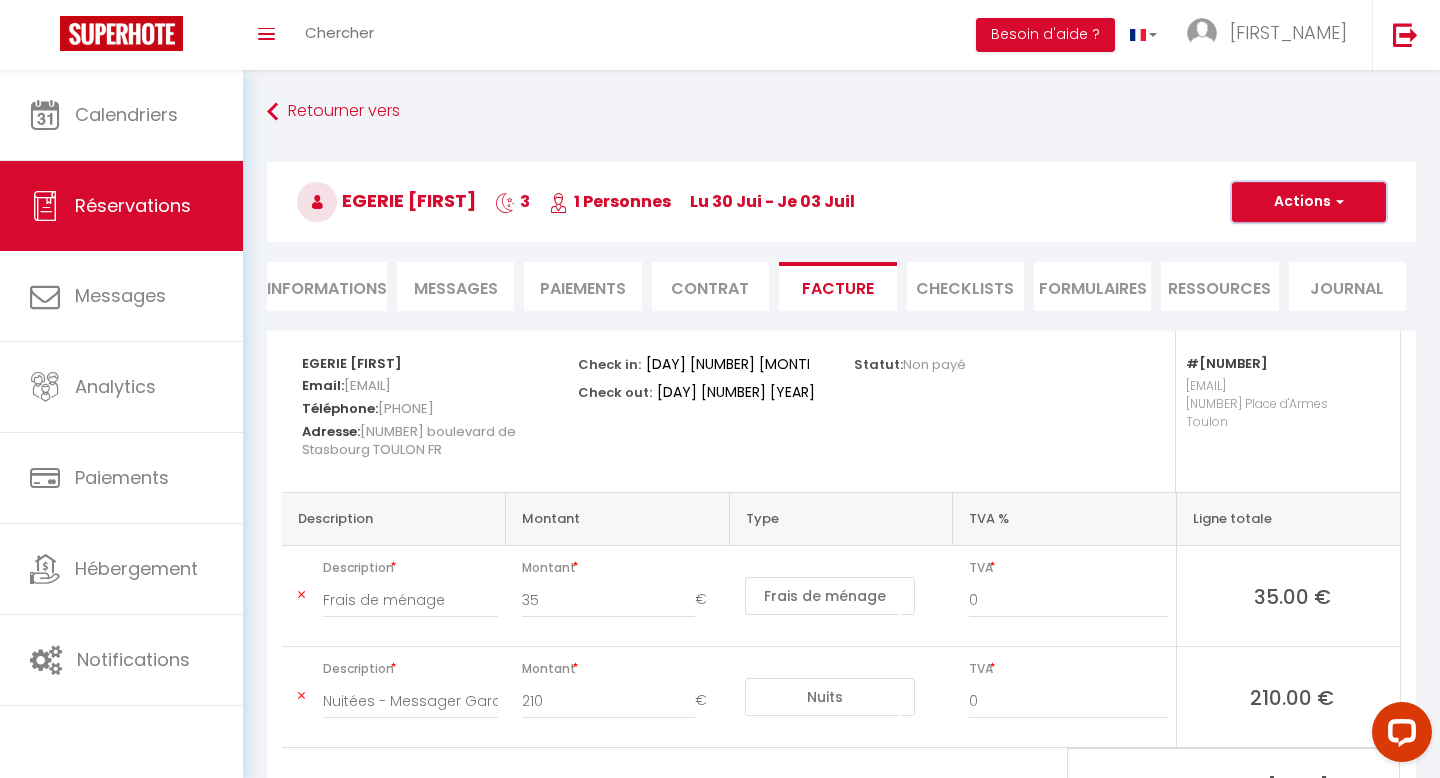 click on "Actions" at bounding box center (1309, 202) 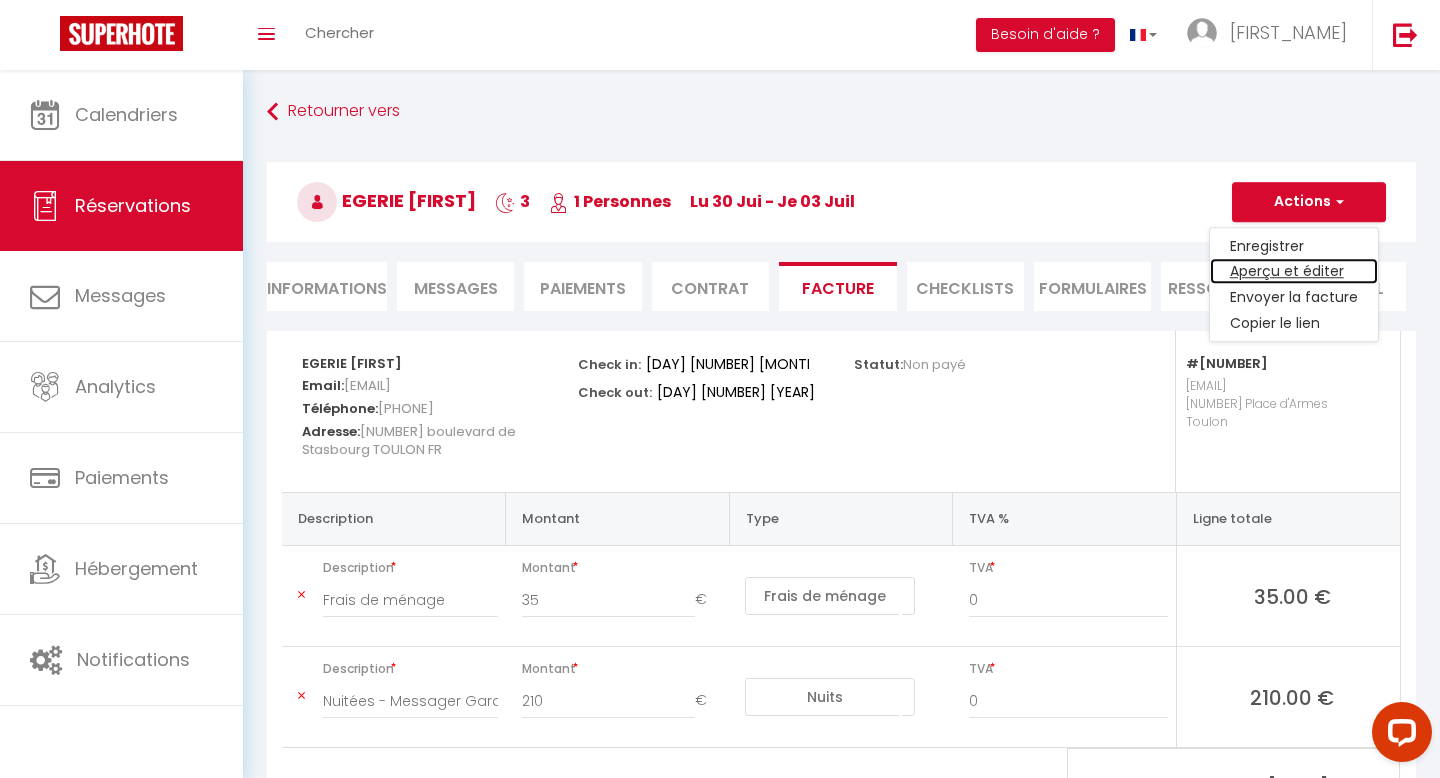click on "Aperçu et éditer" at bounding box center [1294, 272] 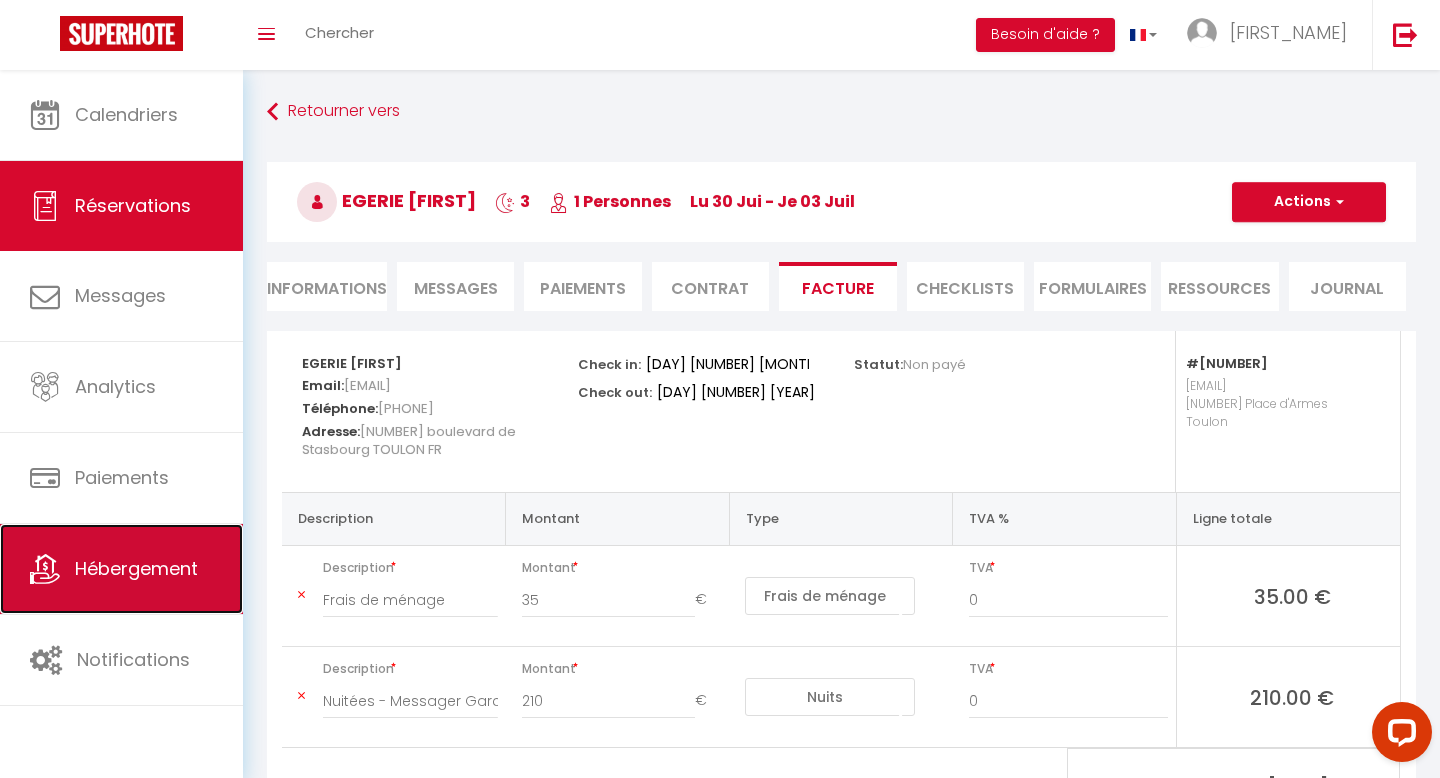 click on "Hébergement" at bounding box center [121, 569] 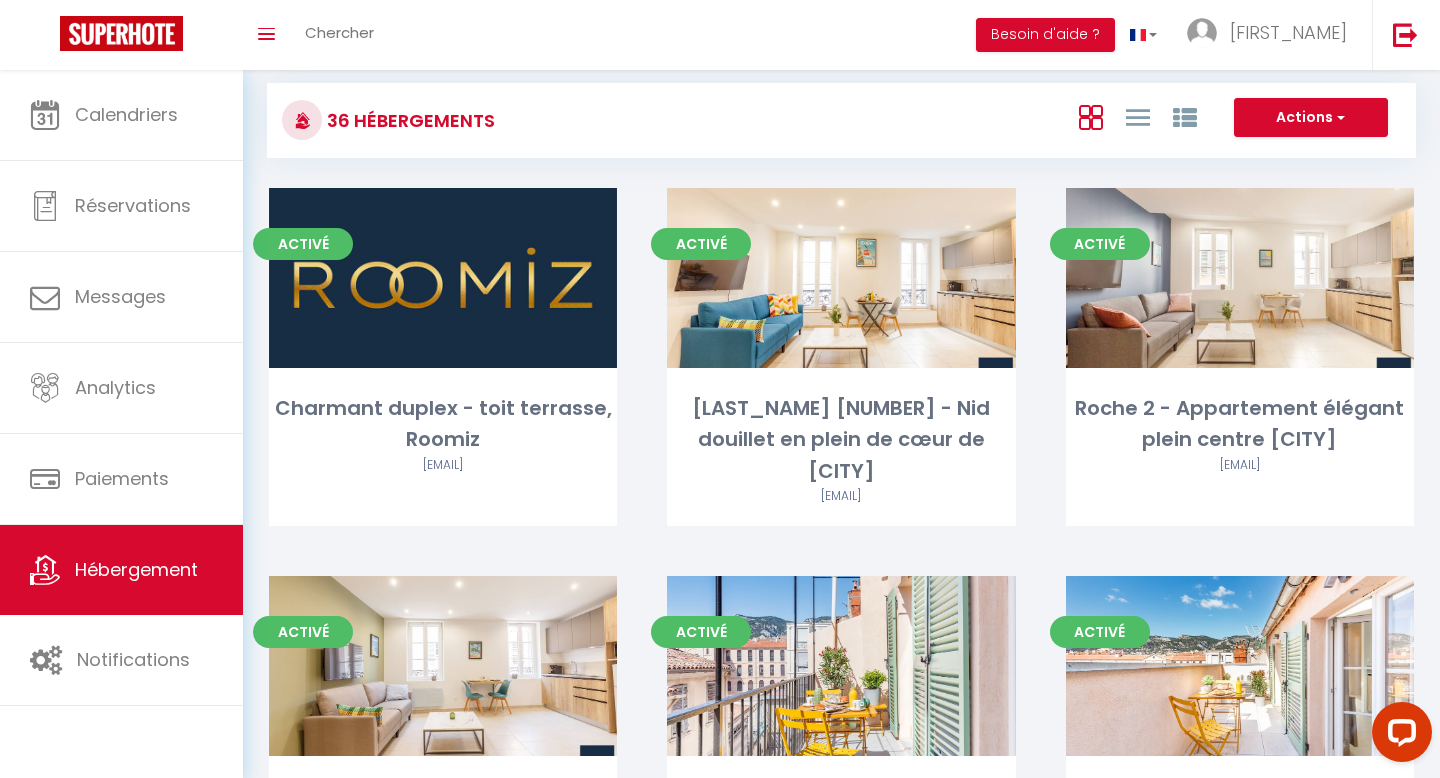scroll, scrollTop: 32, scrollLeft: 0, axis: vertical 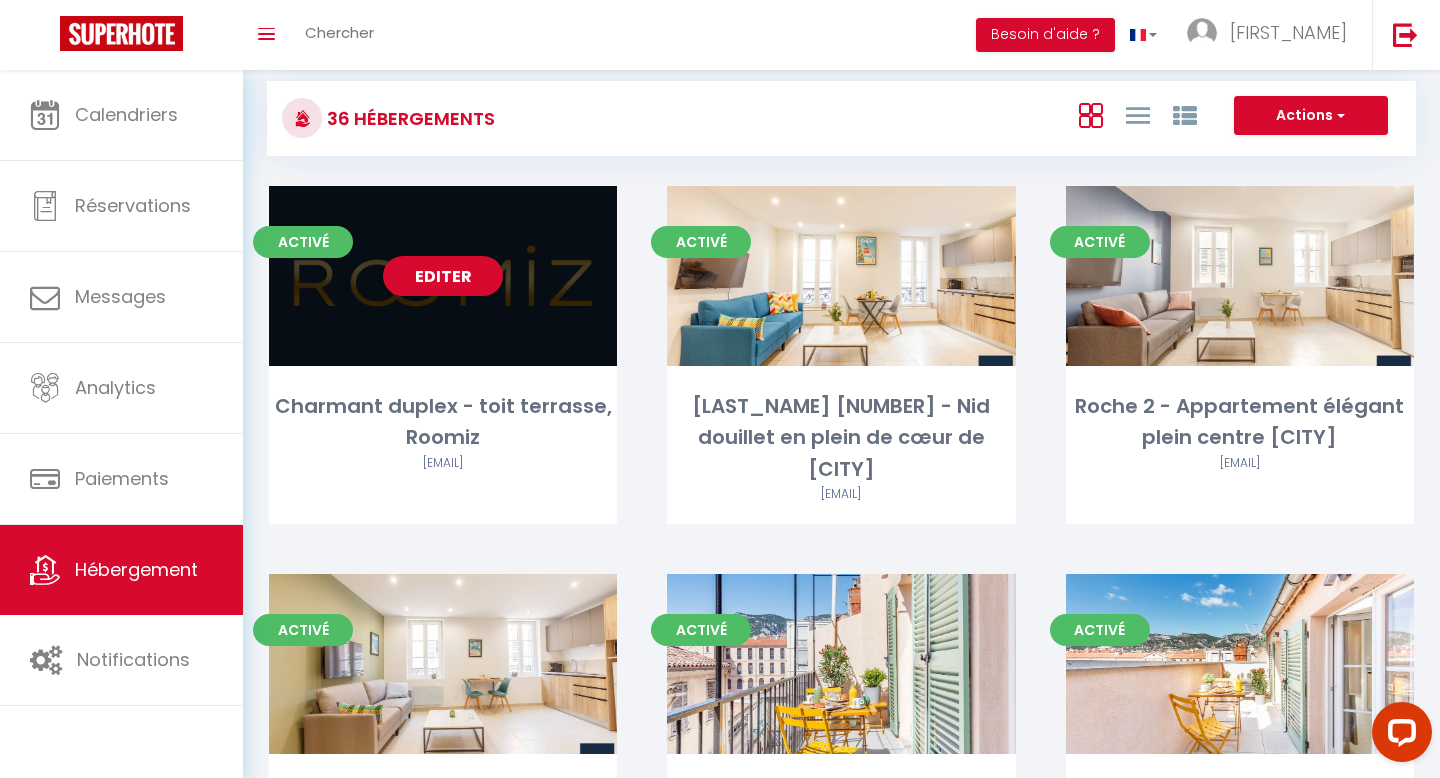 click on "Activé
Editer
Charmant duplex - toit terrasse, Roomiz   [EMAIL]" at bounding box center [443, 355] 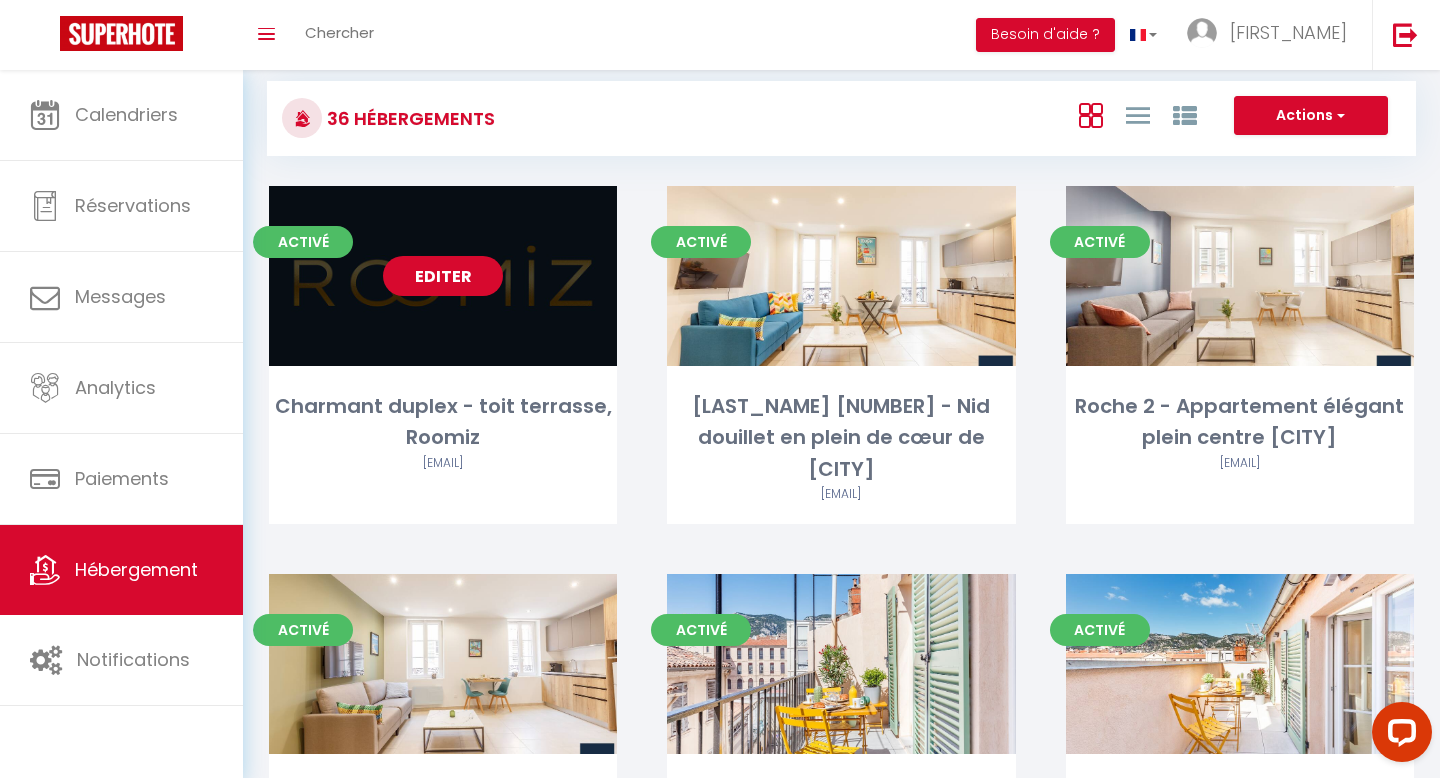 click on "Editer" at bounding box center [443, 276] 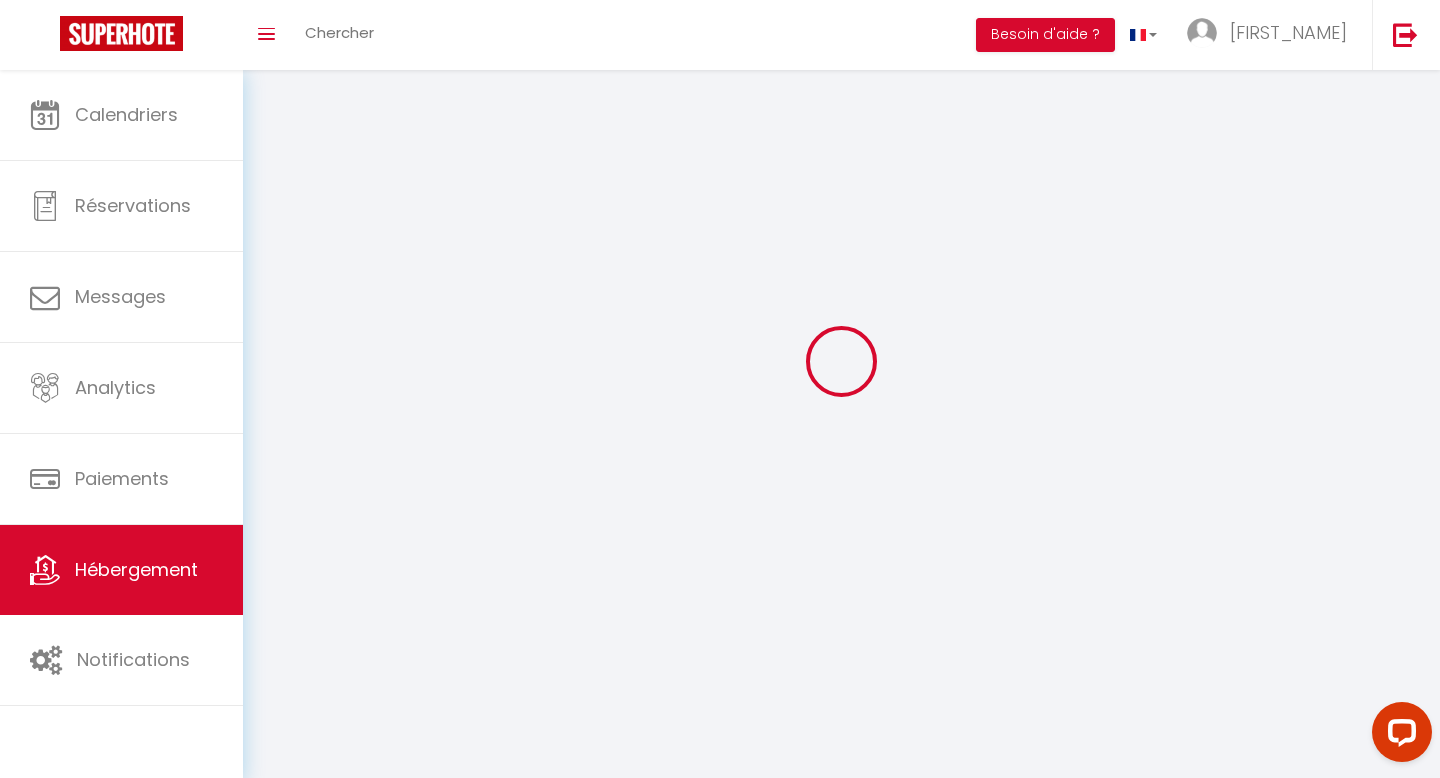 scroll, scrollTop: 0, scrollLeft: 0, axis: both 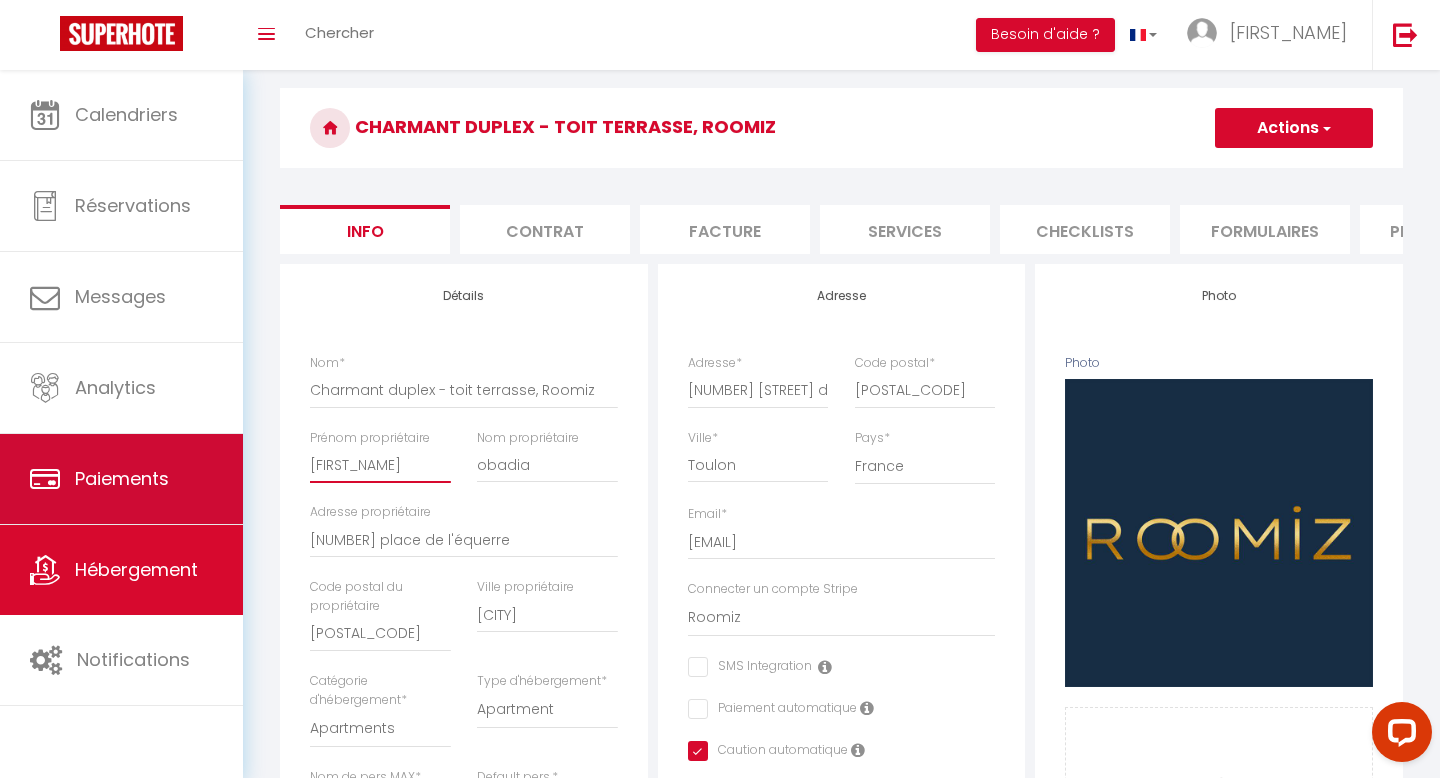 drag, startPoint x: 373, startPoint y: 469, endPoint x: 226, endPoint y: 467, distance: 147.01361 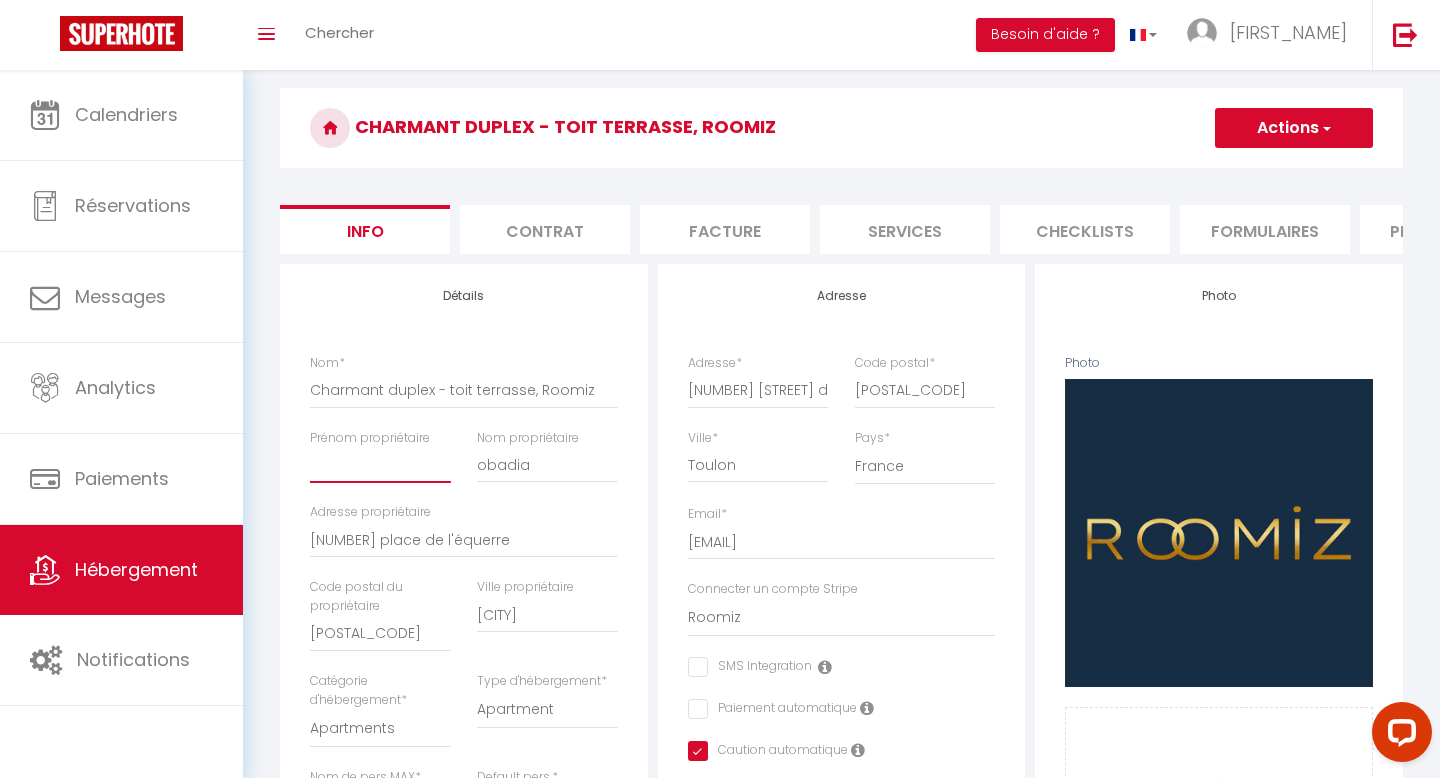 type 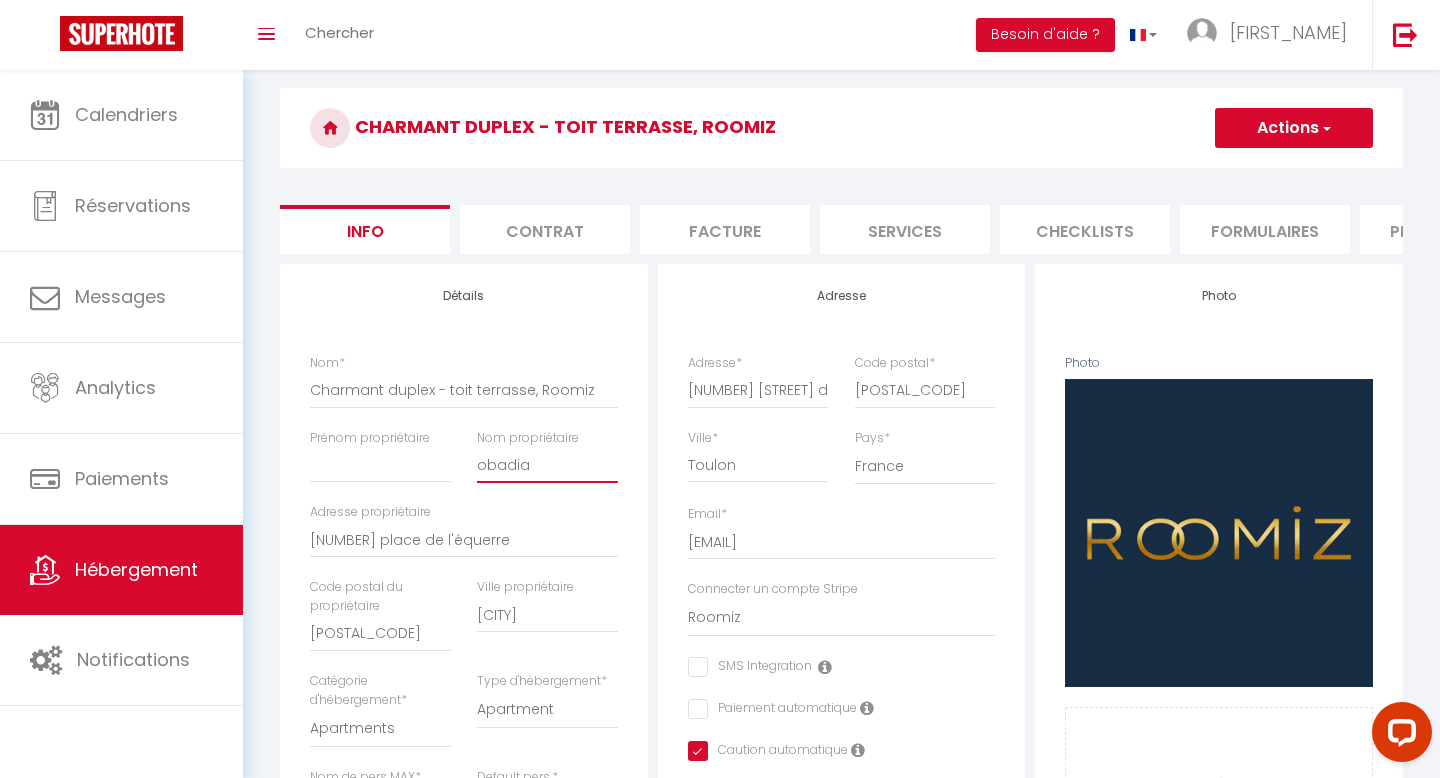 drag, startPoint x: 544, startPoint y: 469, endPoint x: 399, endPoint y: 467, distance: 145.0138 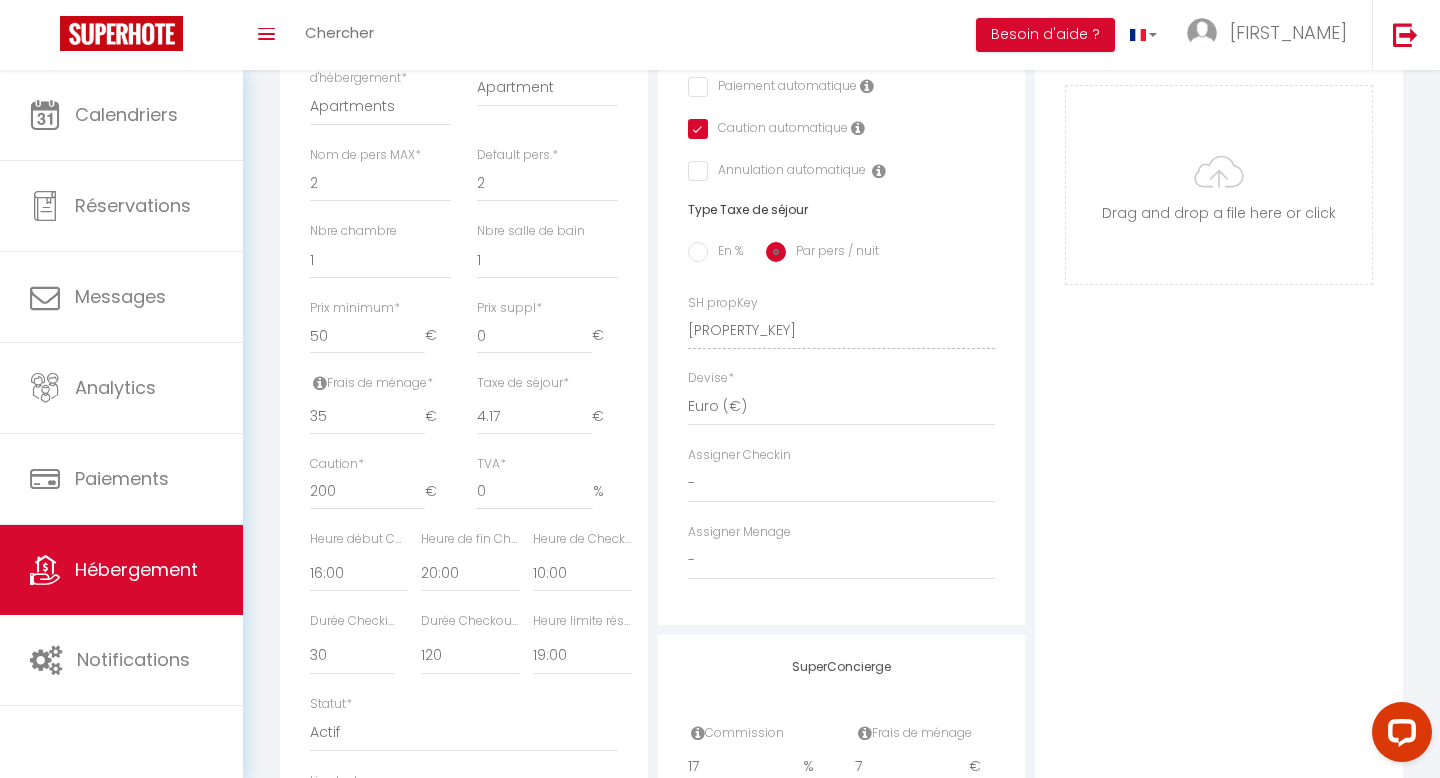 scroll, scrollTop: 0, scrollLeft: 0, axis: both 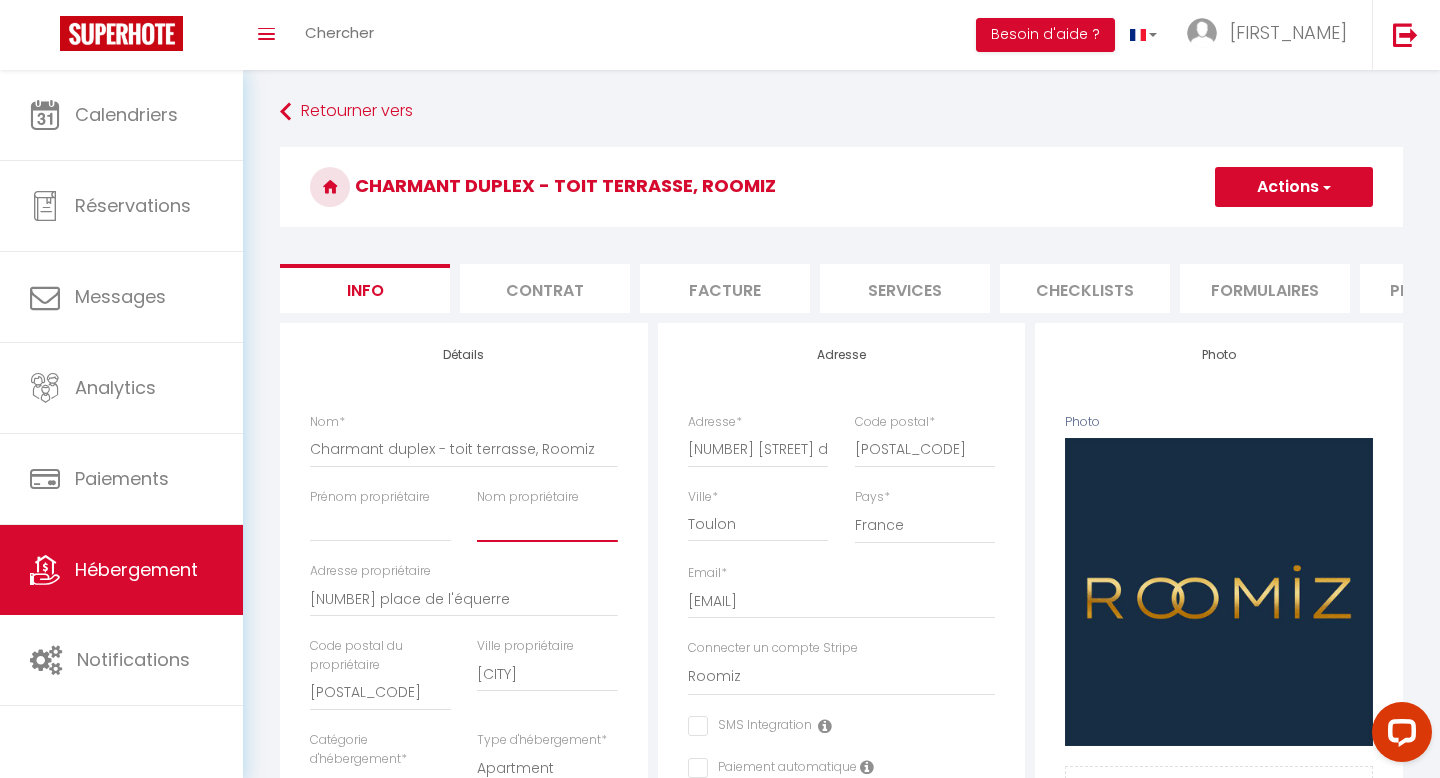 type 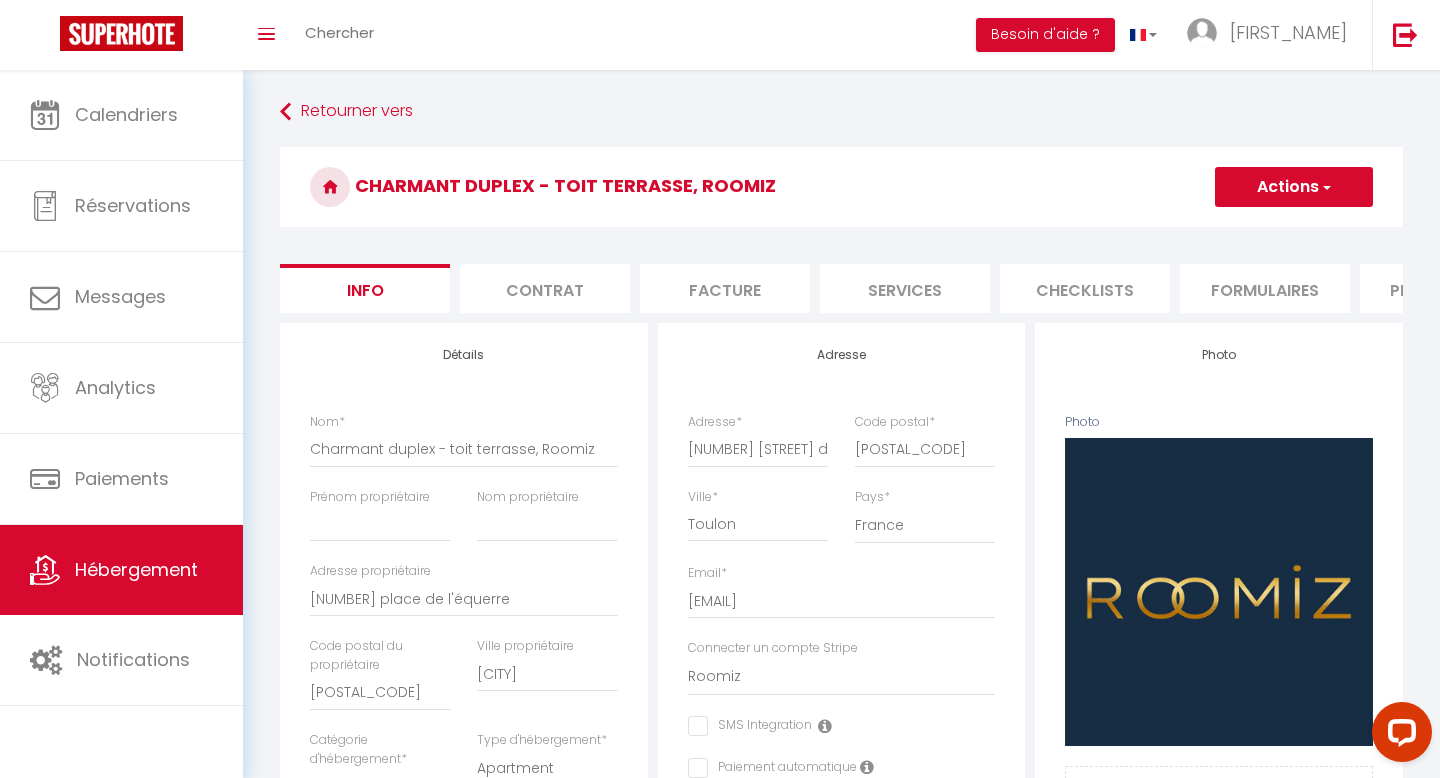 click on "Actions" at bounding box center (1294, 187) 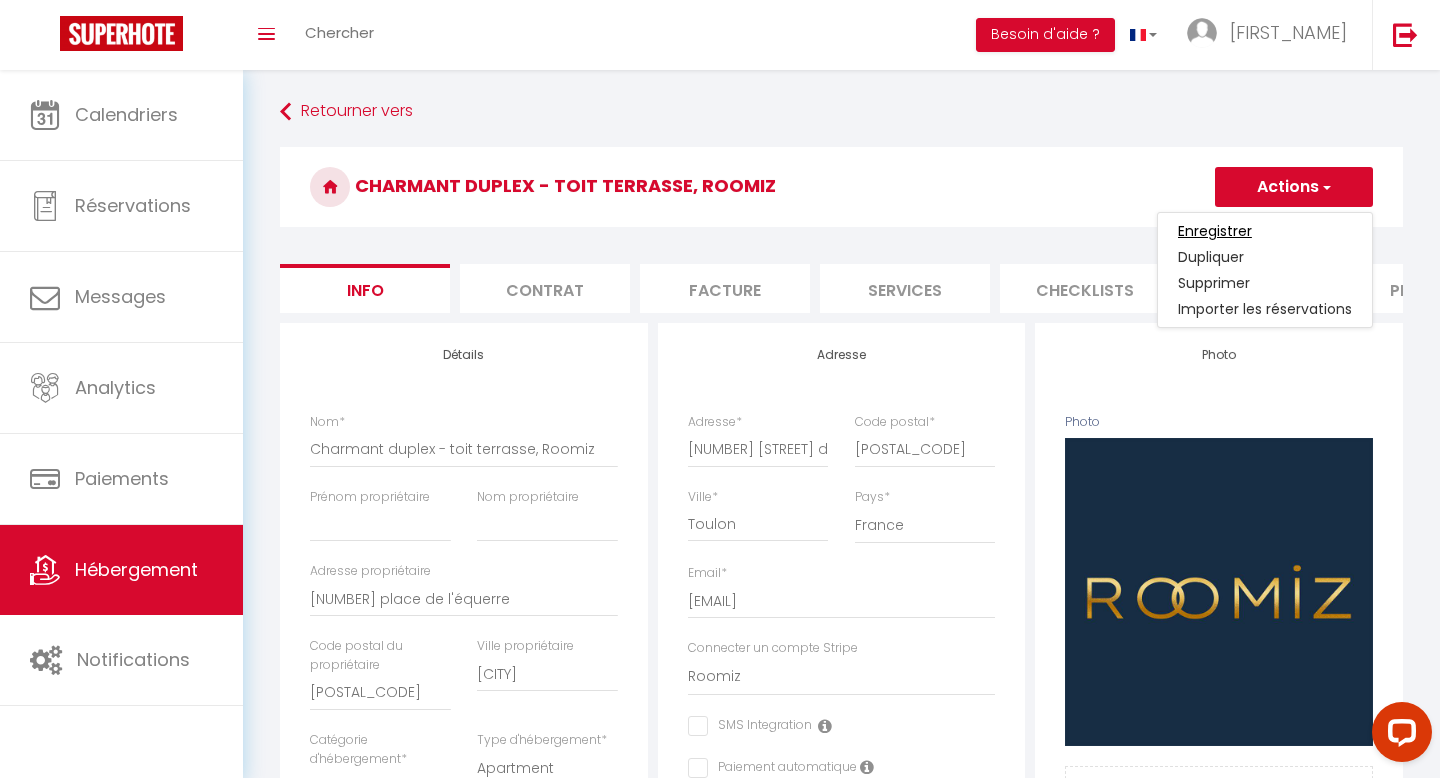 click on "Enregistrer" at bounding box center [1215, 231] 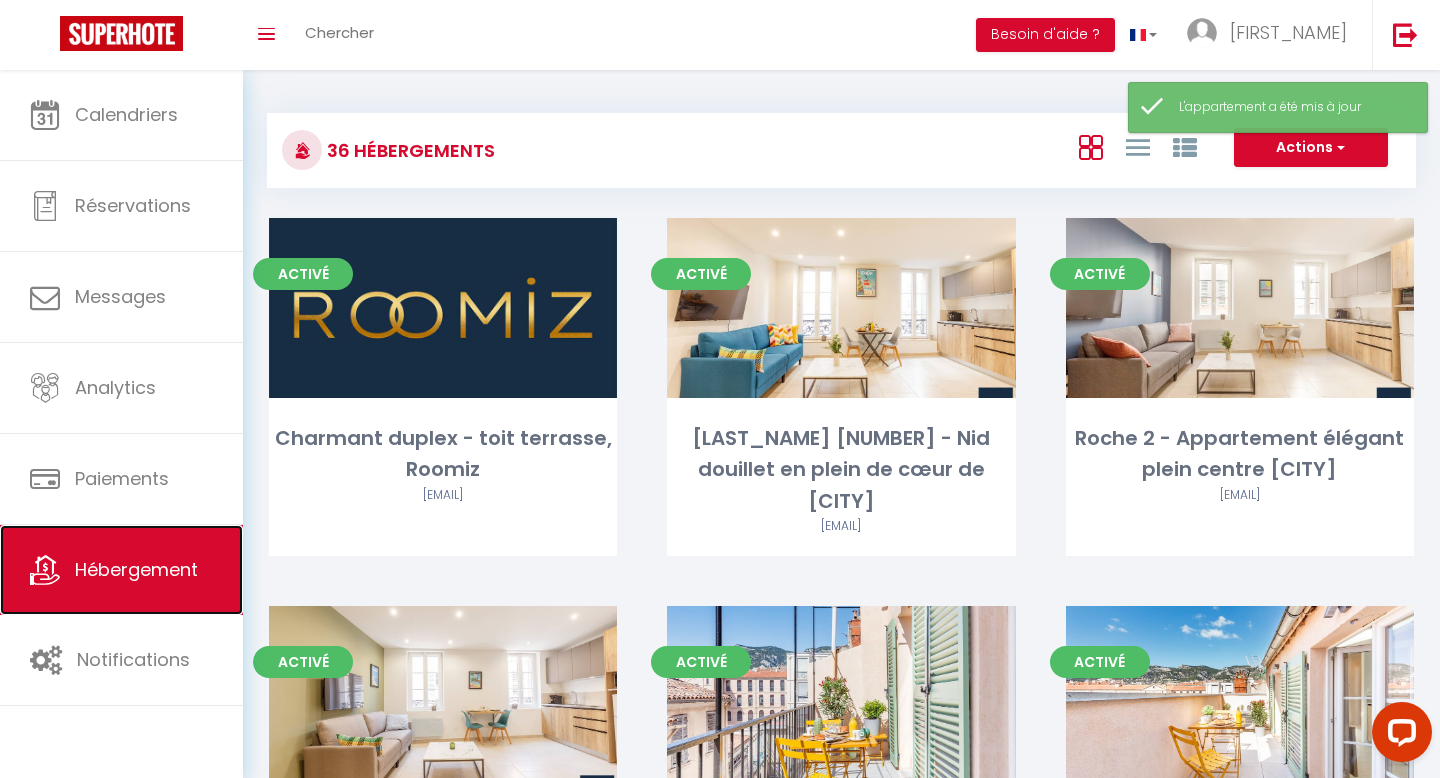 click on "Hébergement" at bounding box center (136, 569) 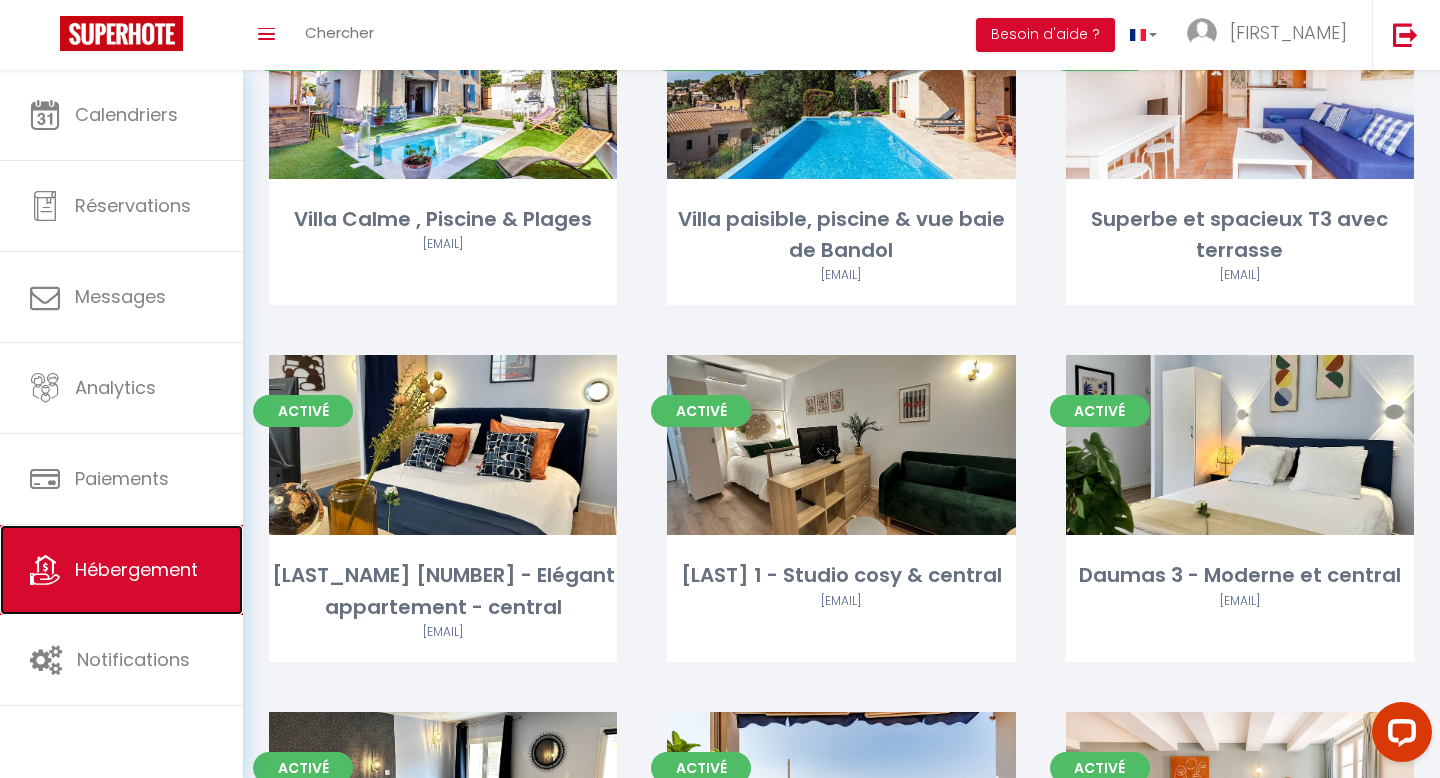 scroll, scrollTop: 2134, scrollLeft: 0, axis: vertical 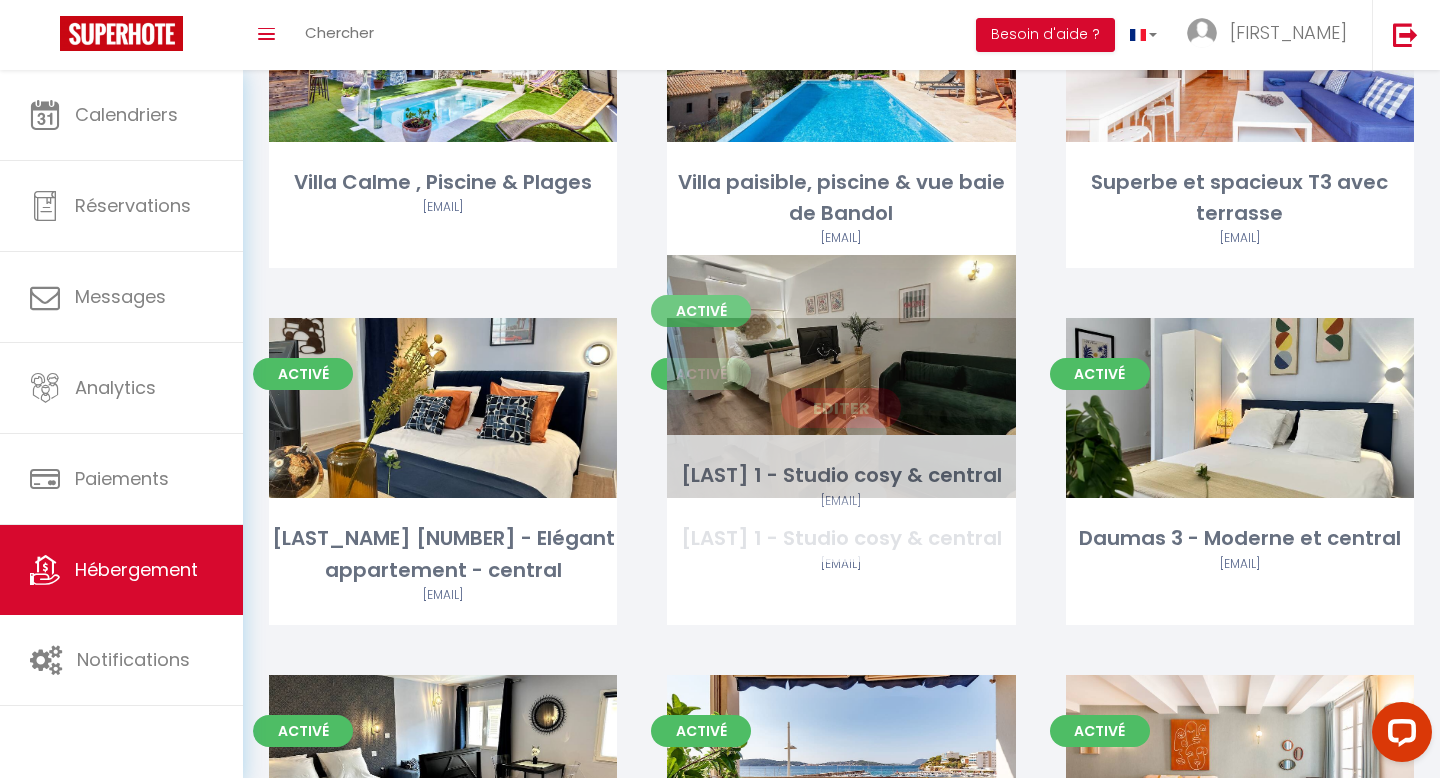 click on "Editer" at bounding box center [841, 408] 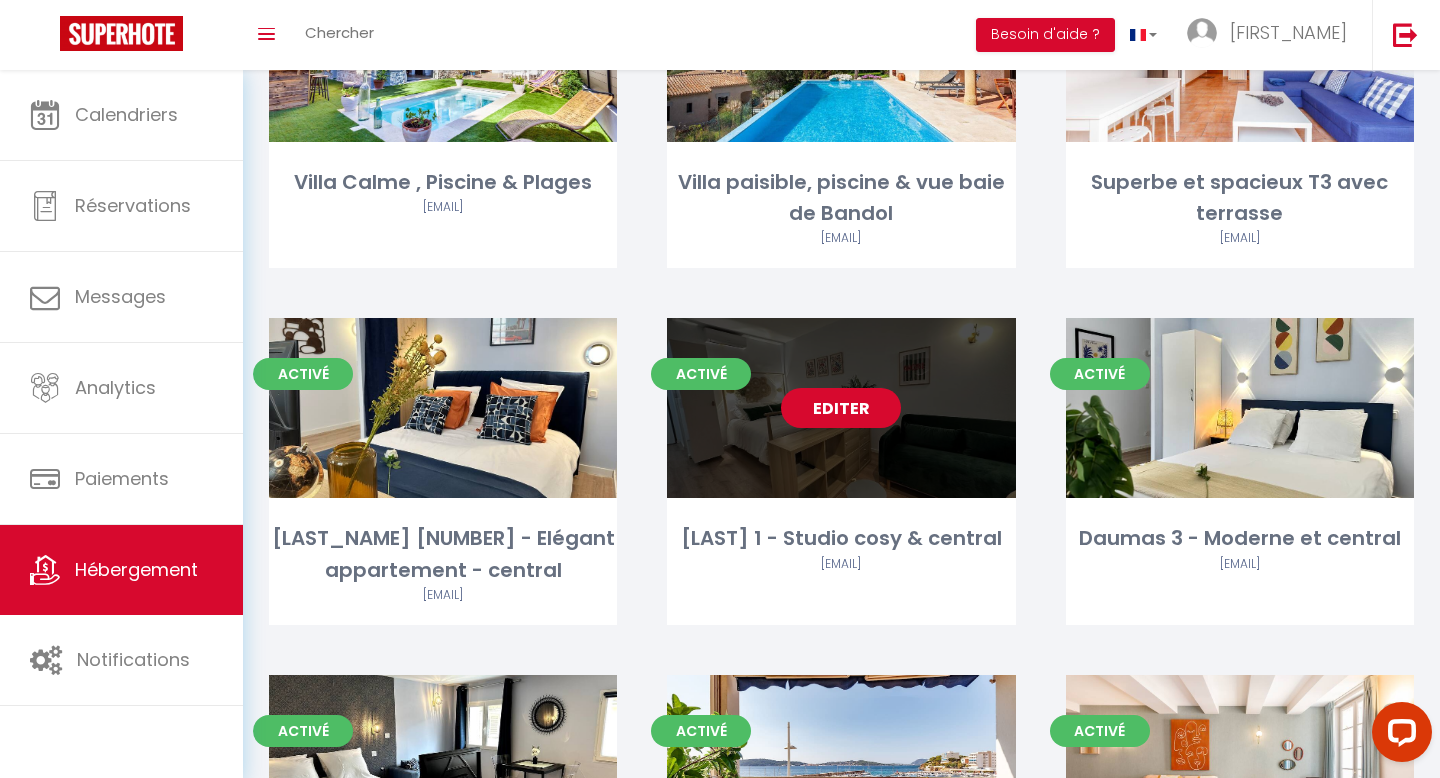 click on "Editer" at bounding box center [841, 408] 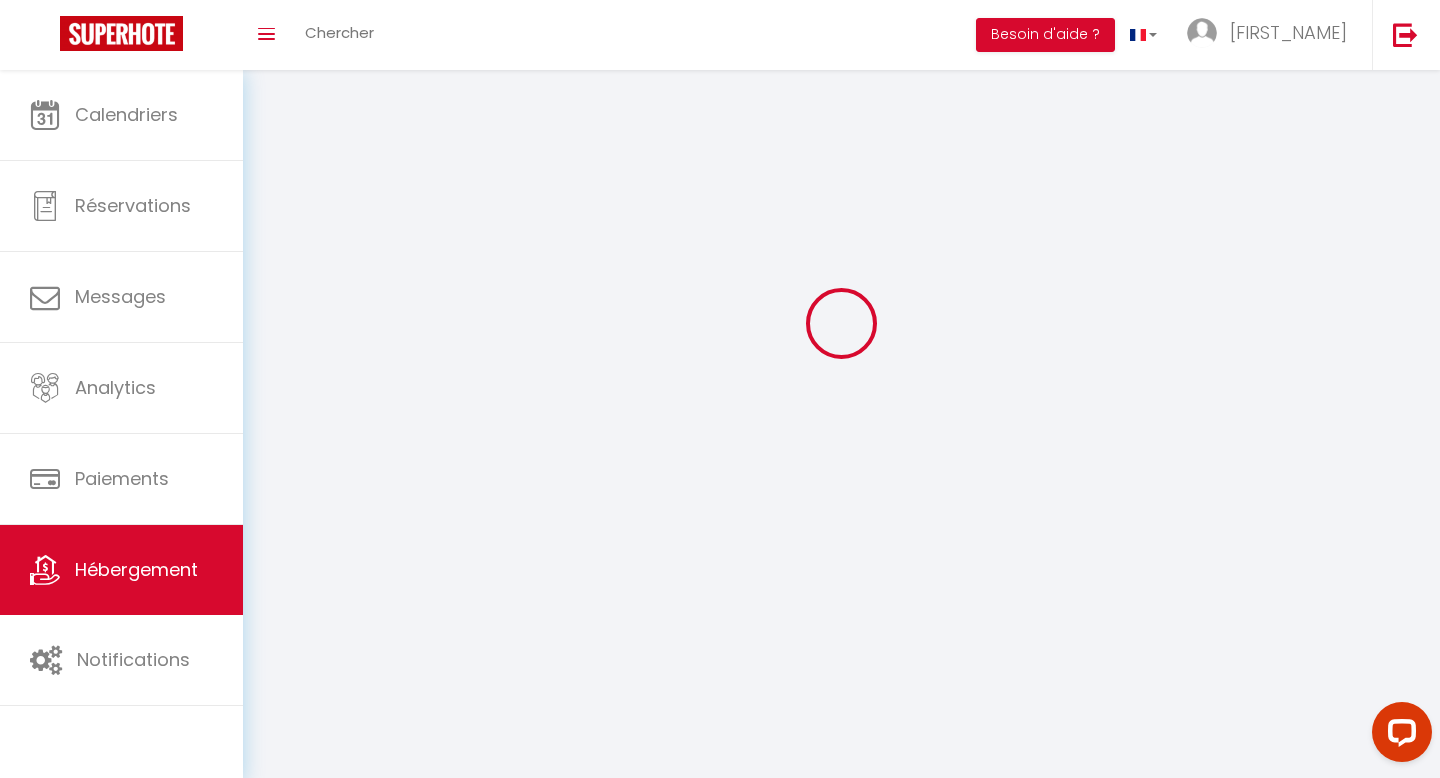 scroll, scrollTop: 0, scrollLeft: 0, axis: both 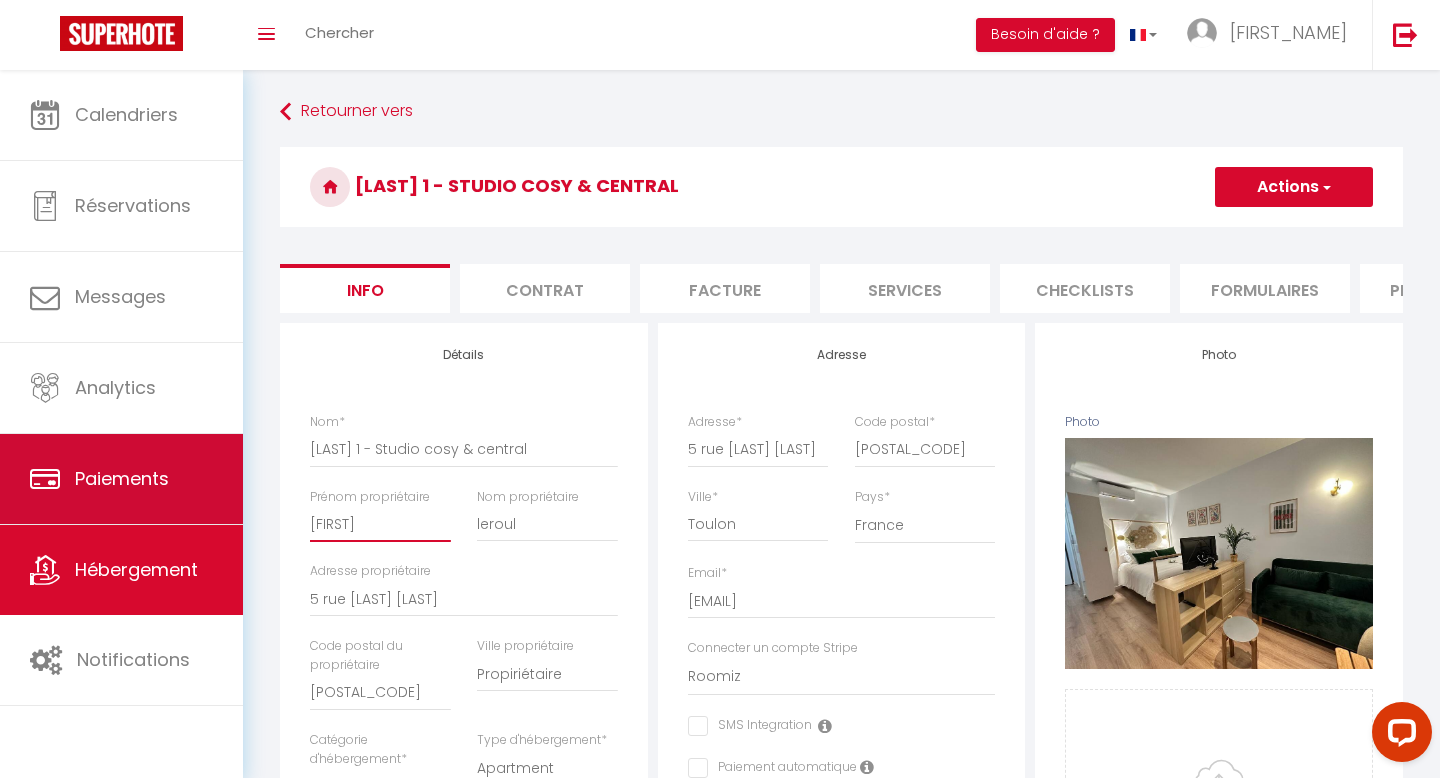 drag, startPoint x: 432, startPoint y: 527, endPoint x: 191, endPoint y: 515, distance: 241.29857 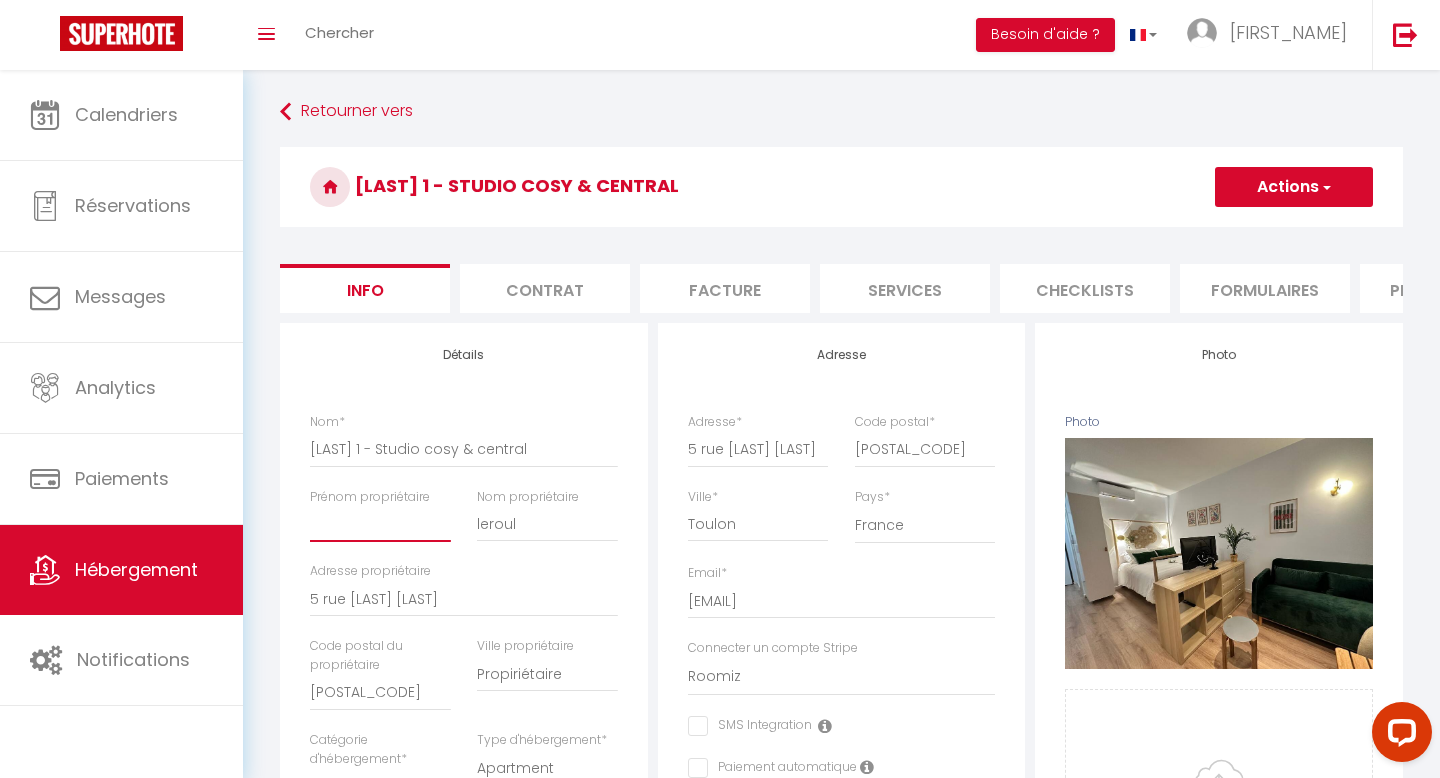 type 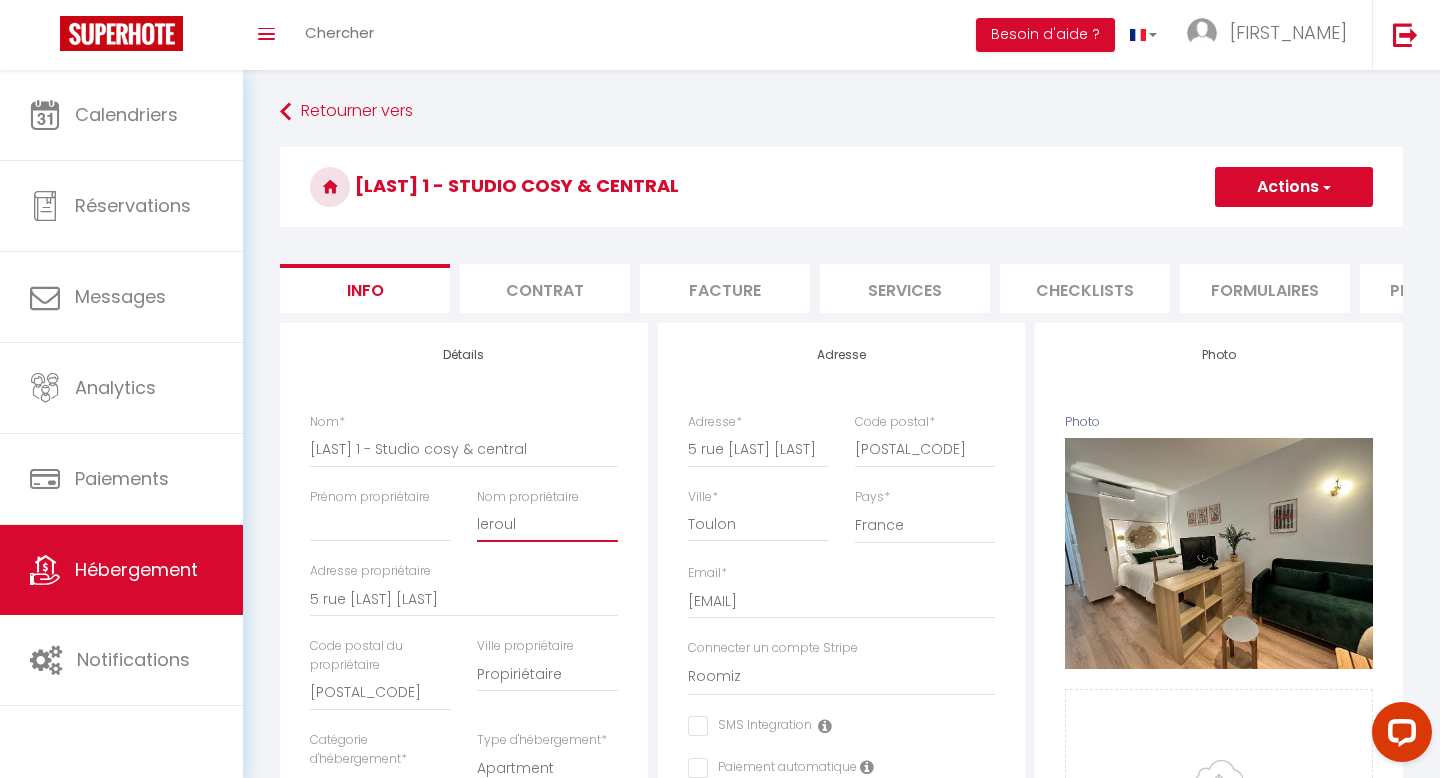 drag, startPoint x: 572, startPoint y: 526, endPoint x: 450, endPoint y: 520, distance: 122.14745 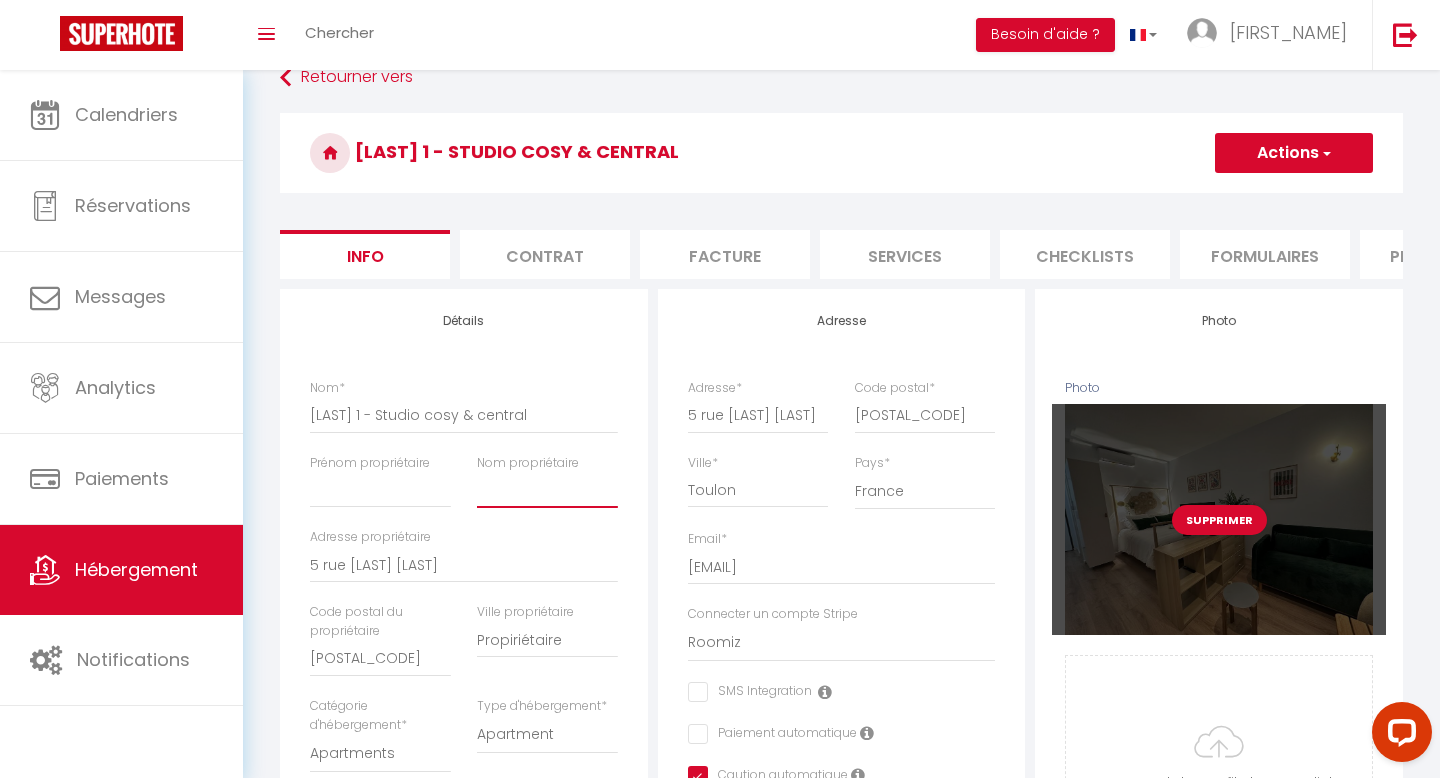 scroll, scrollTop: 0, scrollLeft: 0, axis: both 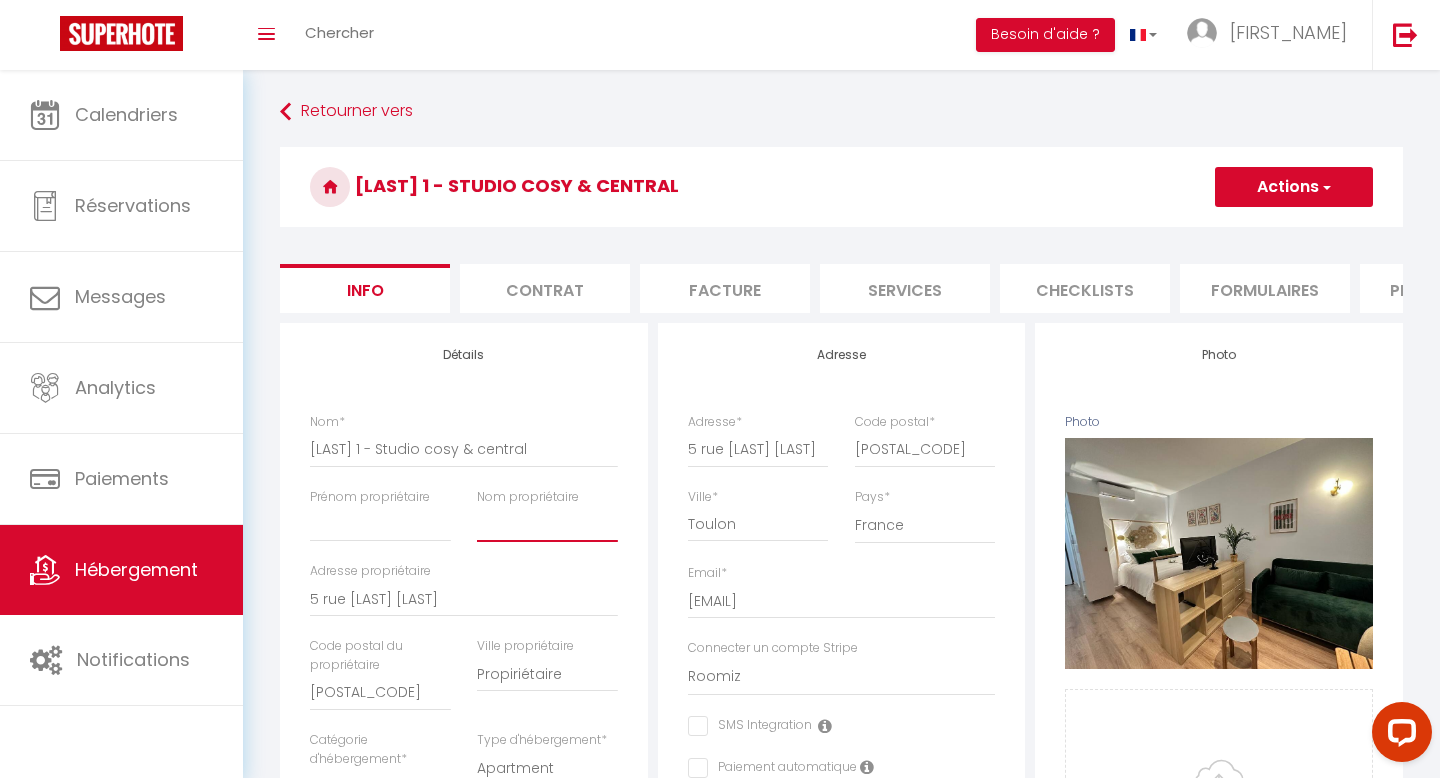 type 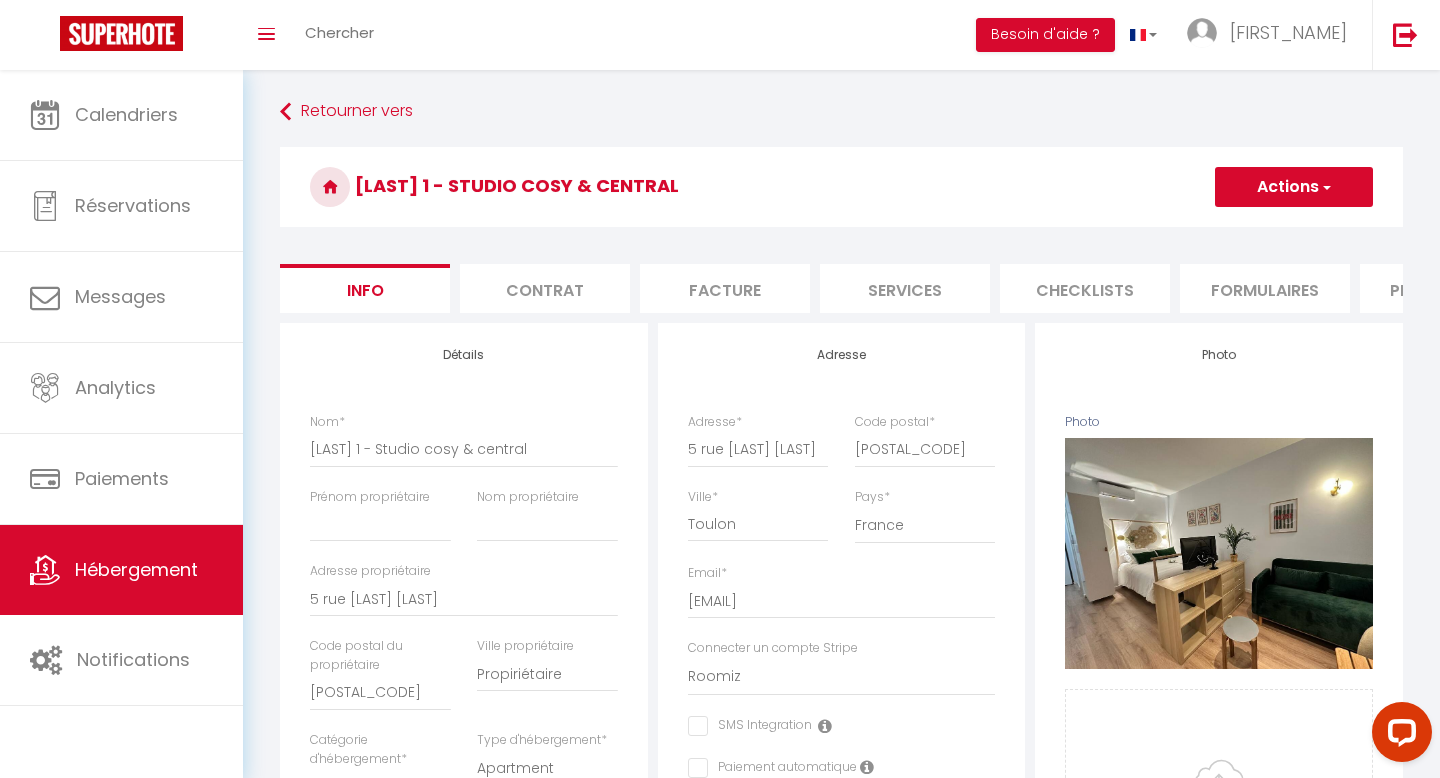 click at bounding box center (1325, 187) 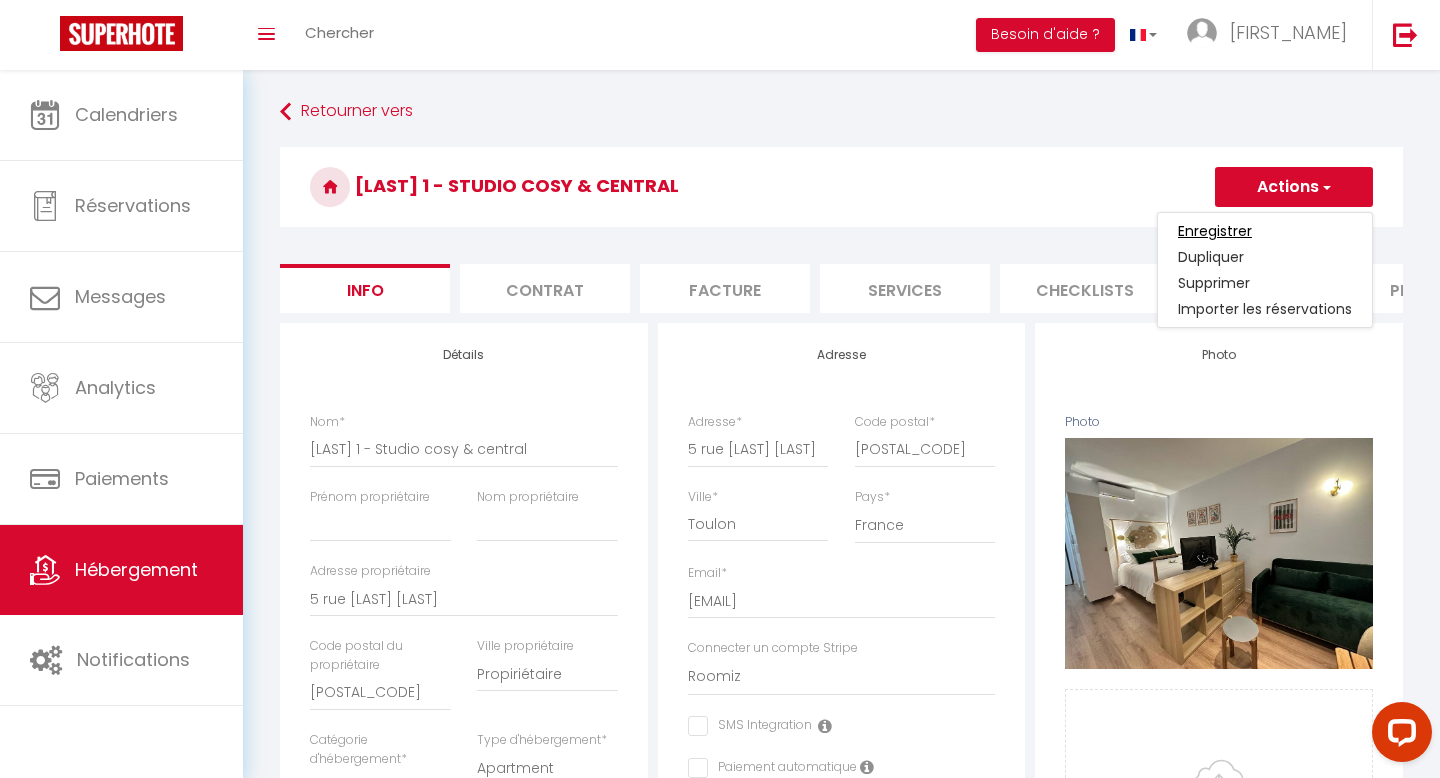 click on "Enregistrer" at bounding box center [1215, 231] 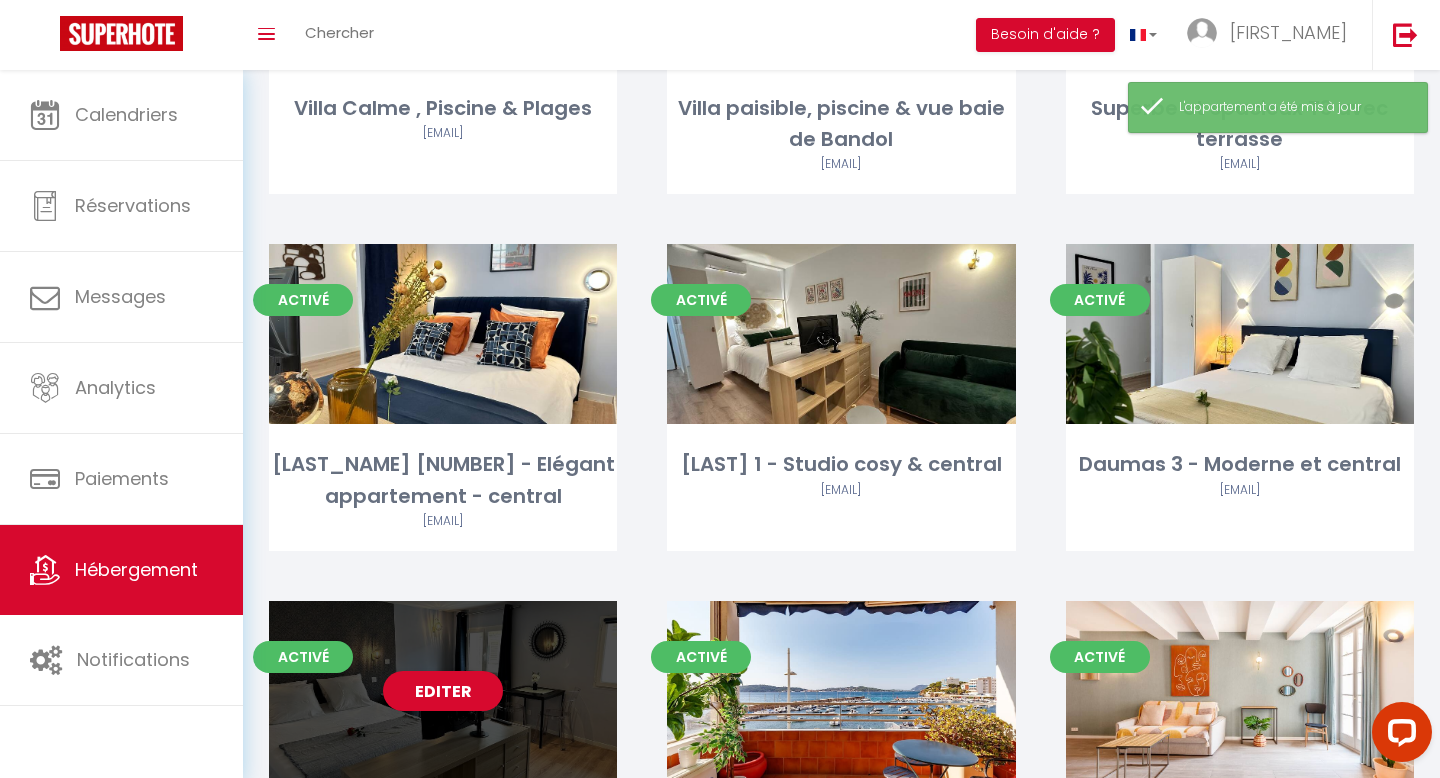 scroll, scrollTop: 2209, scrollLeft: 0, axis: vertical 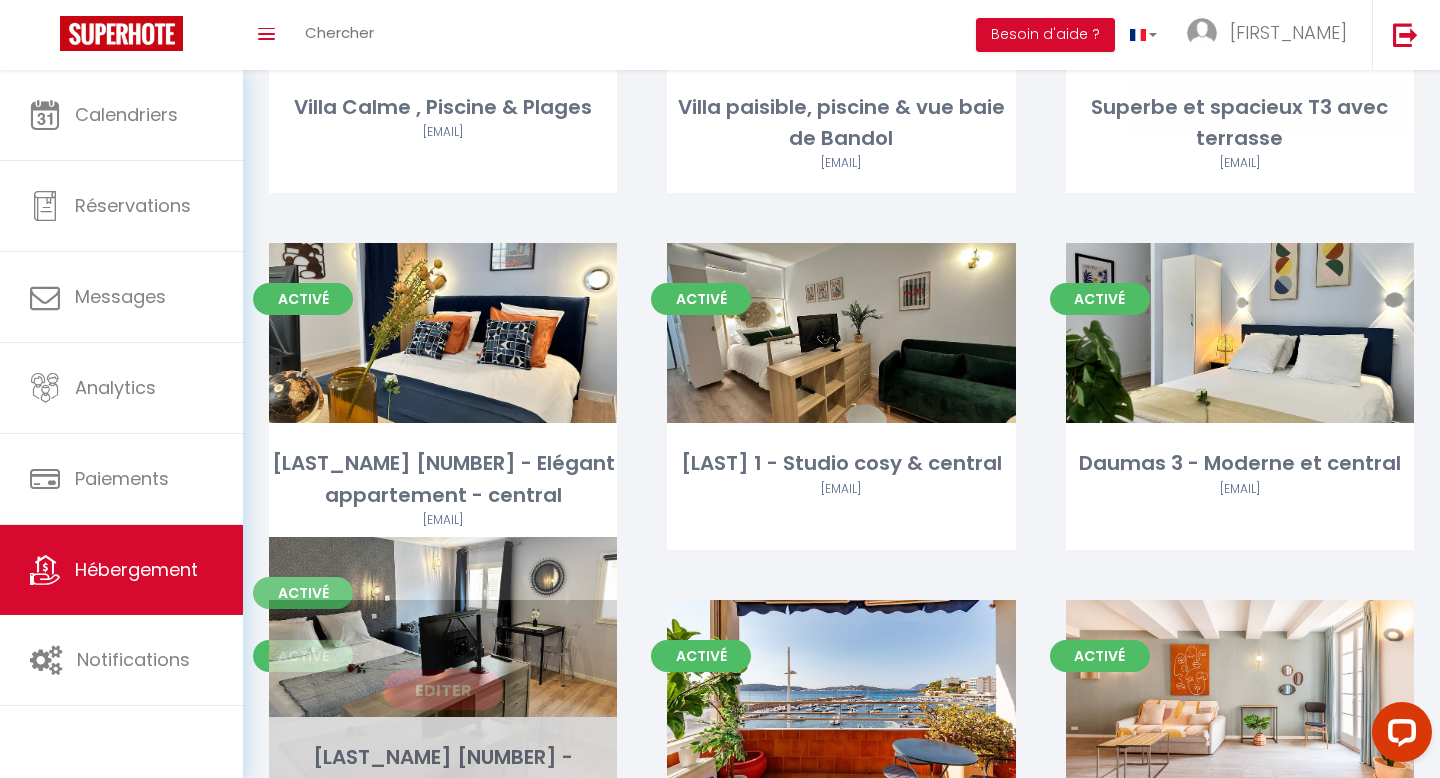 click on "Editer" at bounding box center [443, 690] 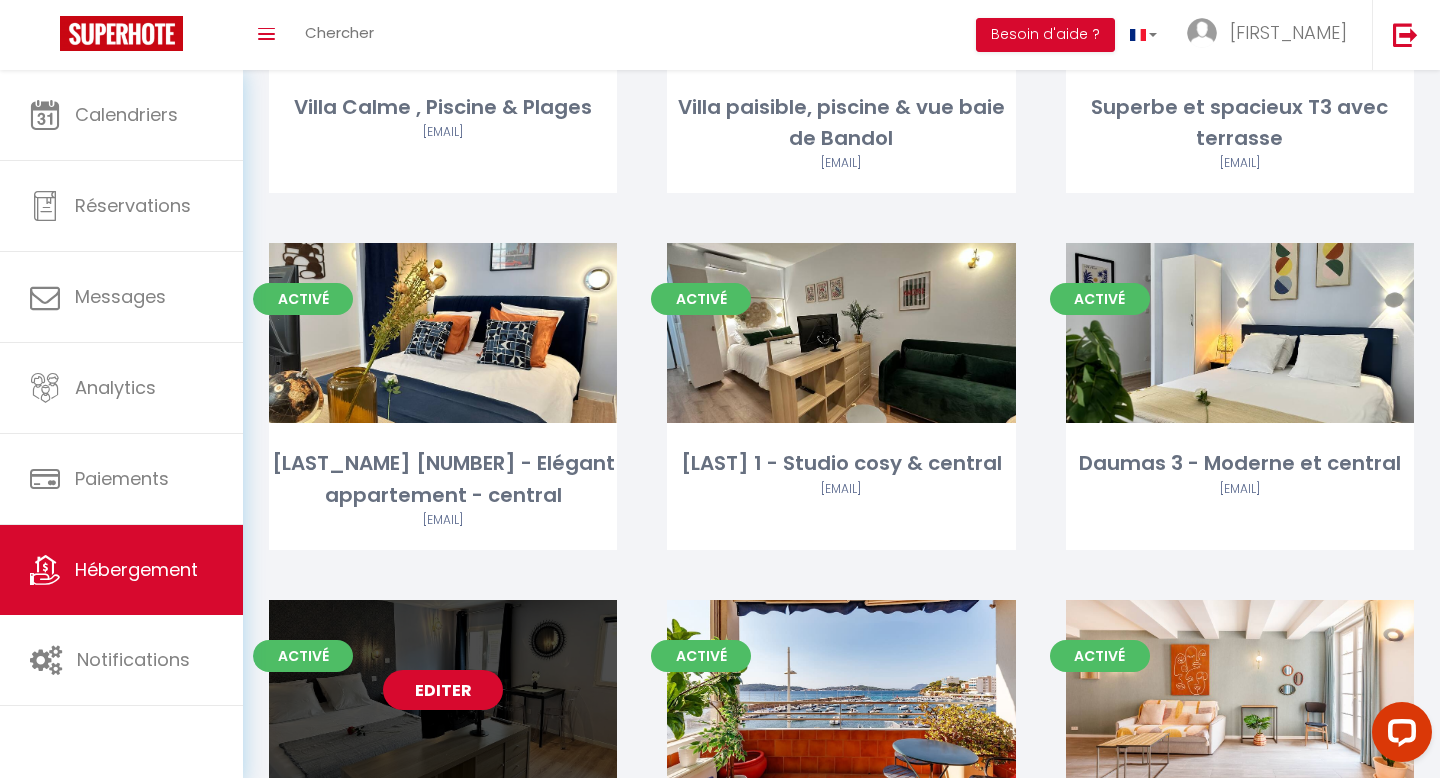 click on "Editer" at bounding box center [443, 690] 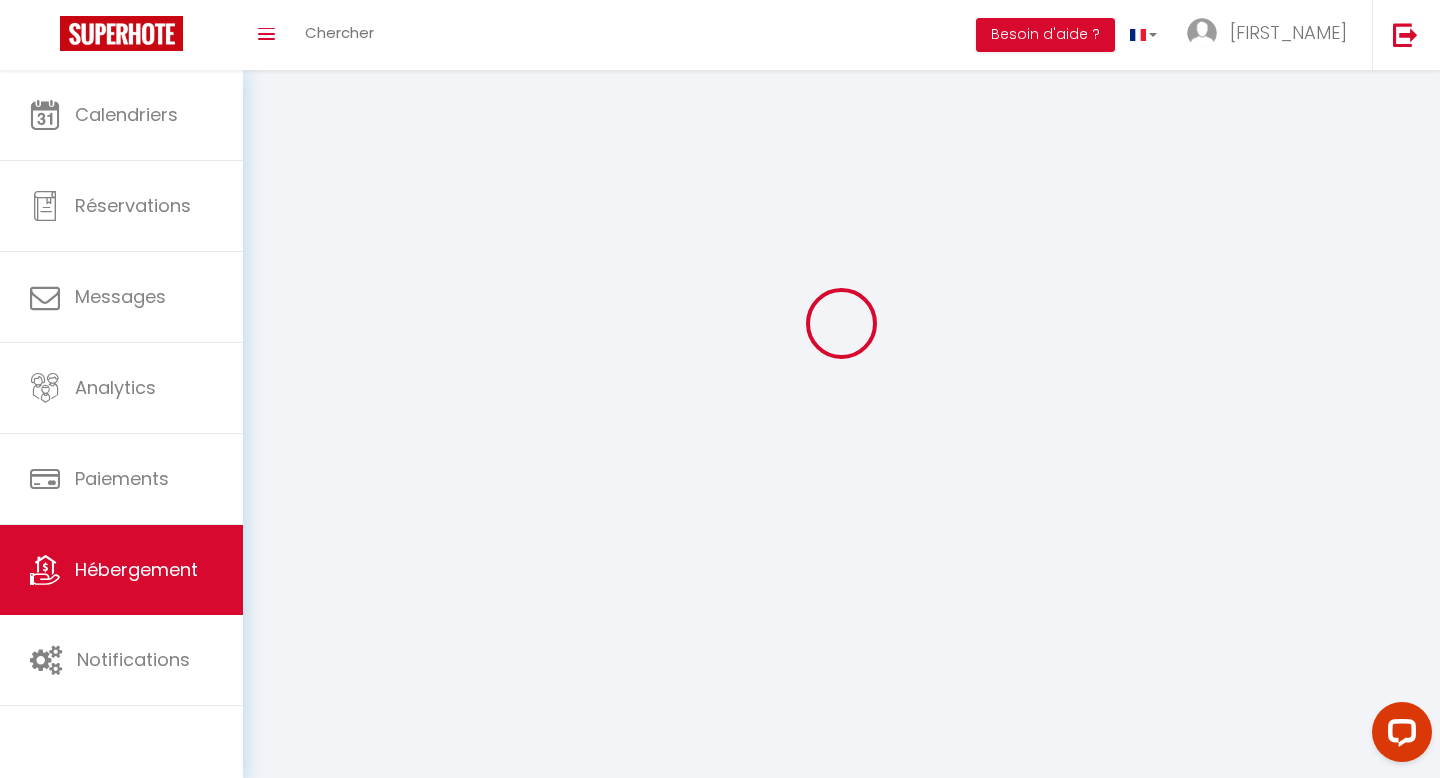 scroll, scrollTop: 0, scrollLeft: 0, axis: both 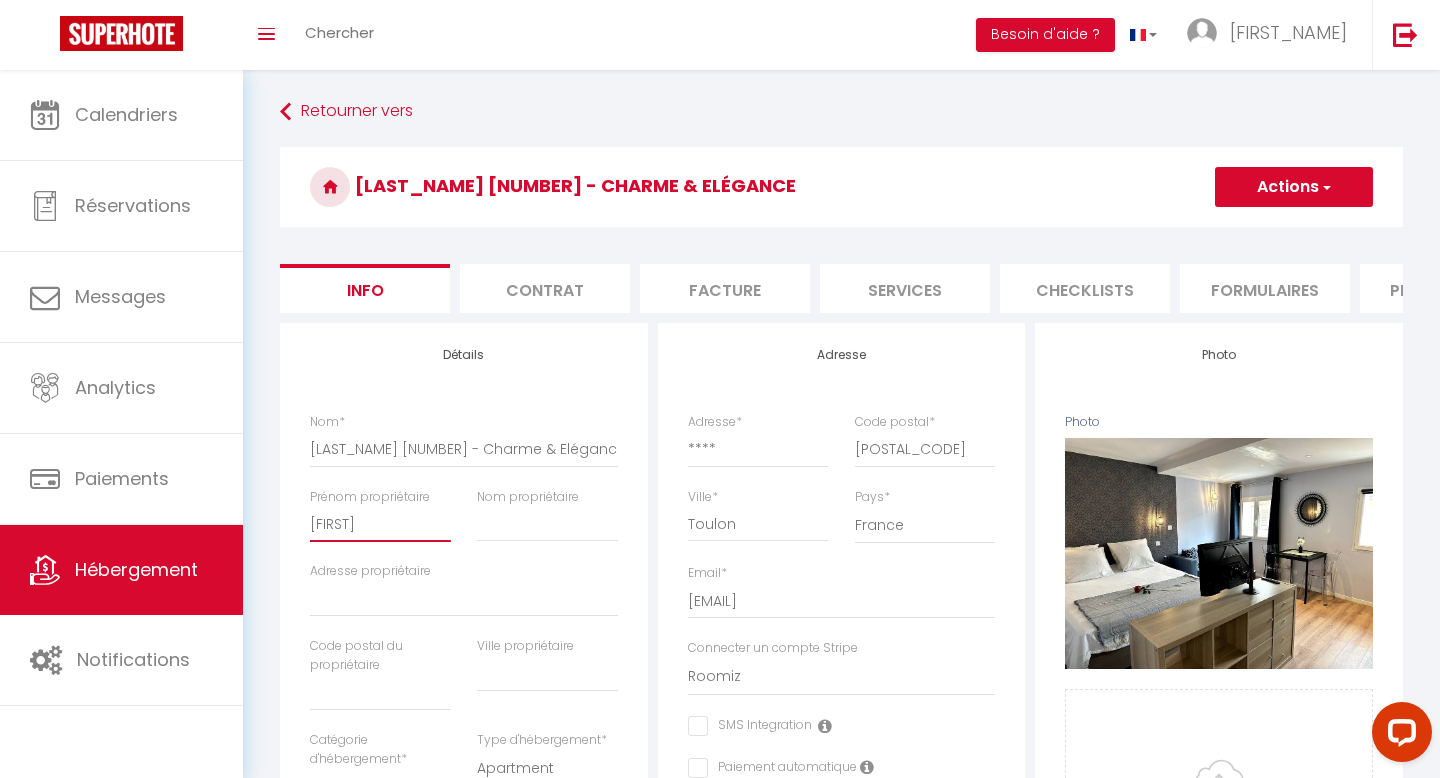 drag, startPoint x: 382, startPoint y: 532, endPoint x: 293, endPoint y: 531, distance: 89.005615 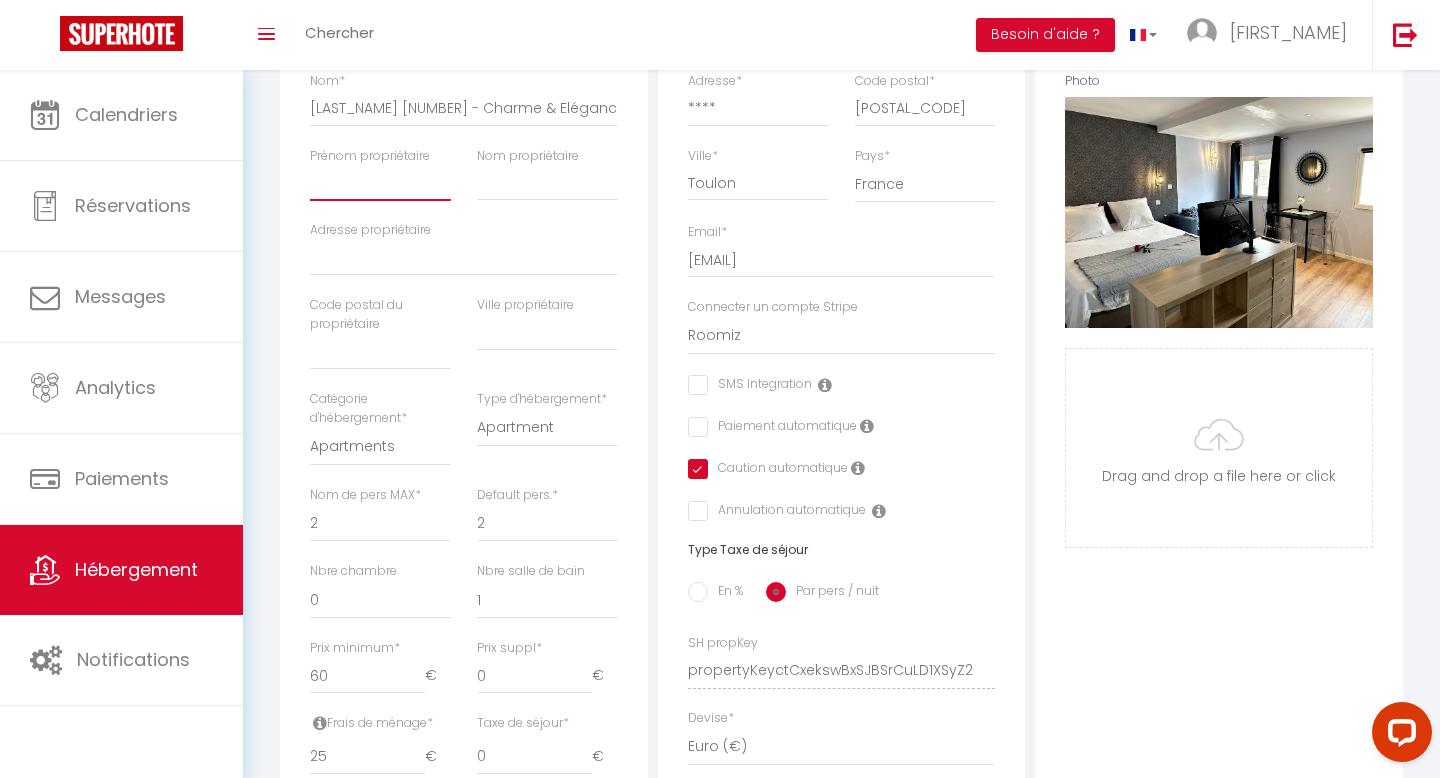 scroll, scrollTop: 0, scrollLeft: 0, axis: both 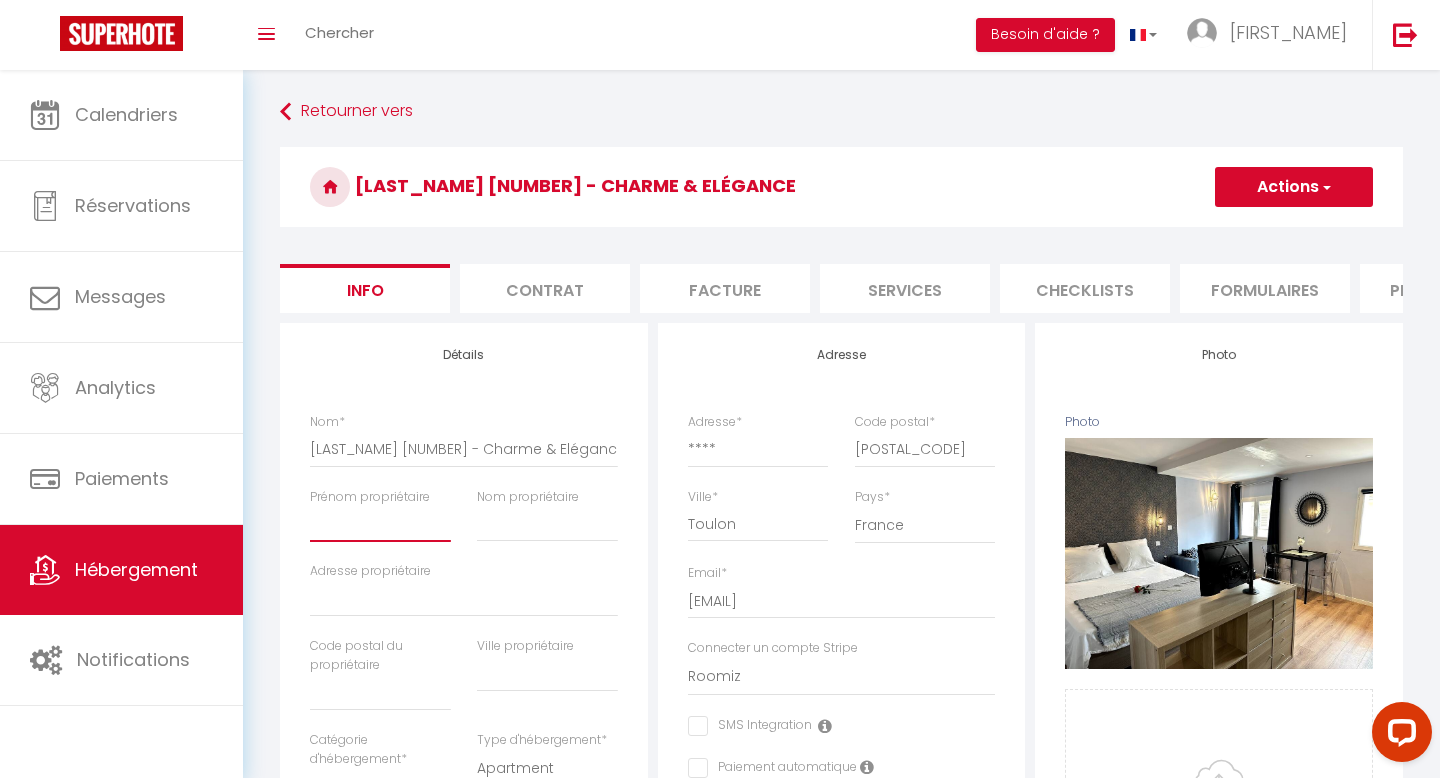 type 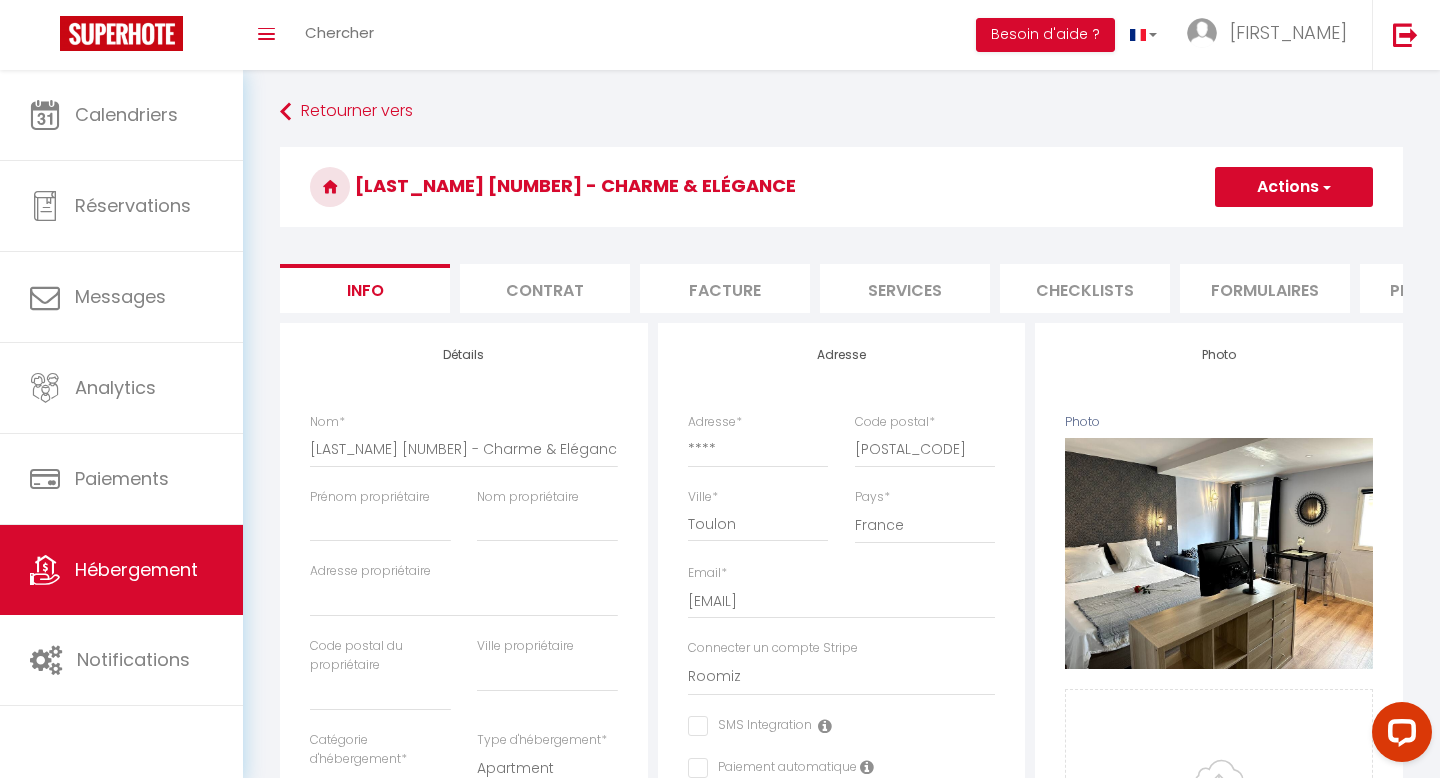 click on "Actions" at bounding box center (1294, 187) 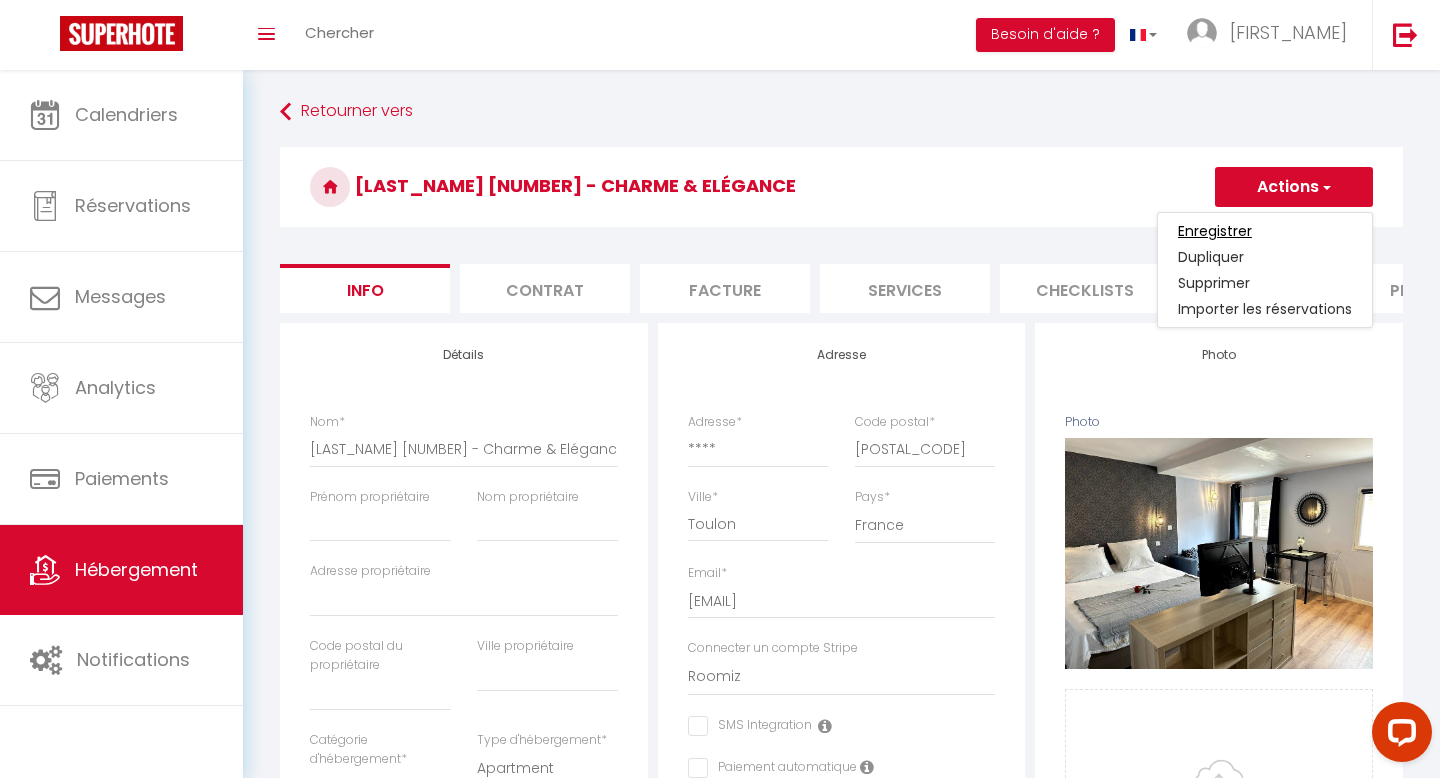 click on "Enregistrer" at bounding box center [1215, 231] 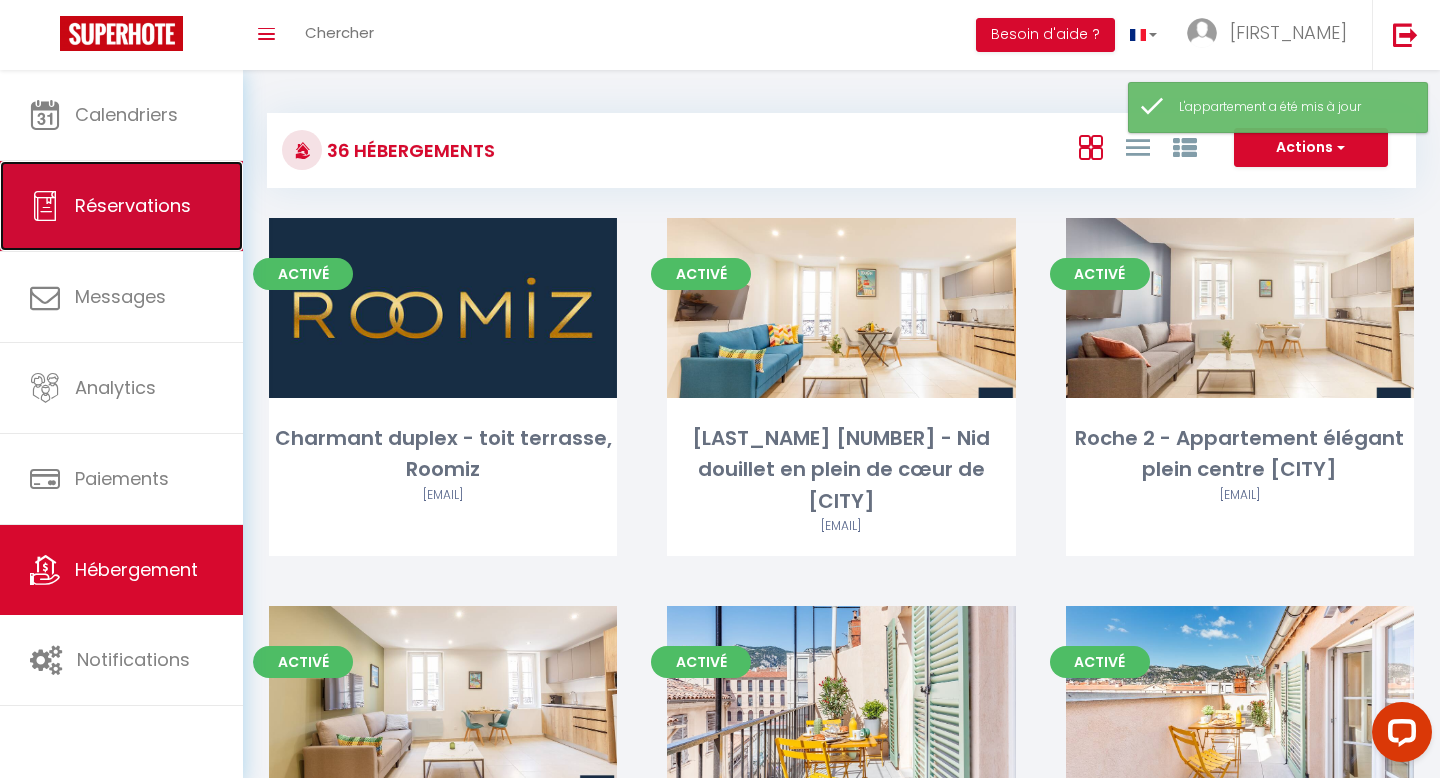 click on "Réservations" at bounding box center [133, 205] 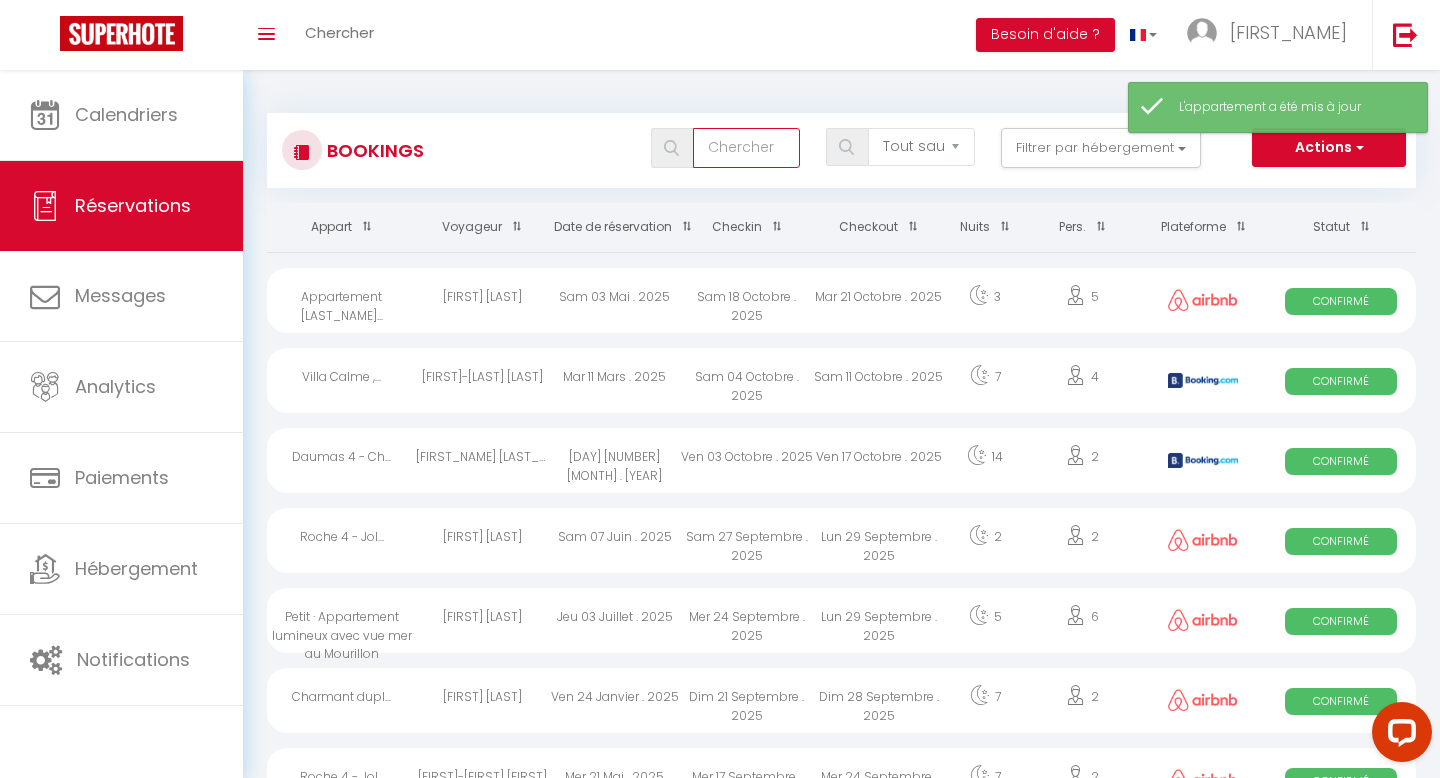 click at bounding box center [746, 148] 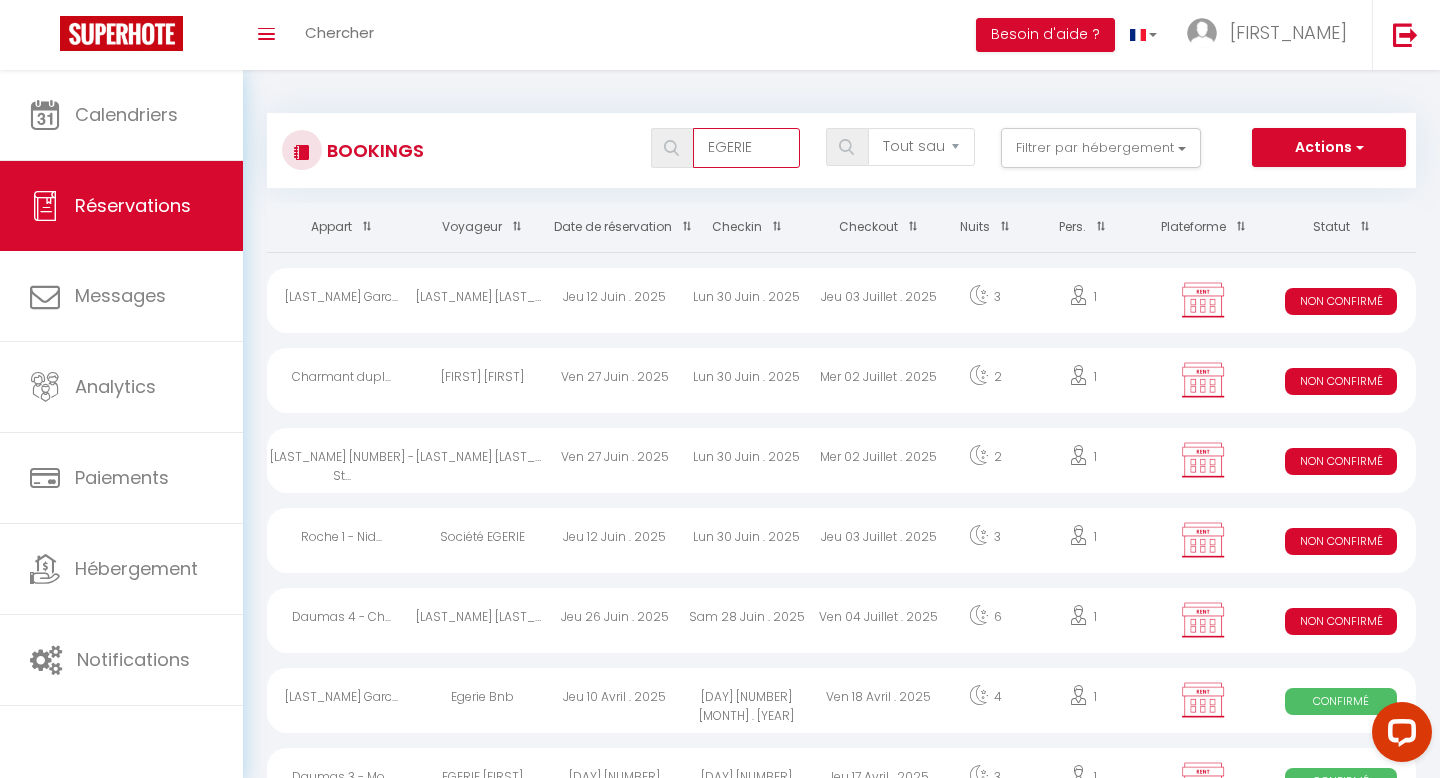 type on "EGERIE" 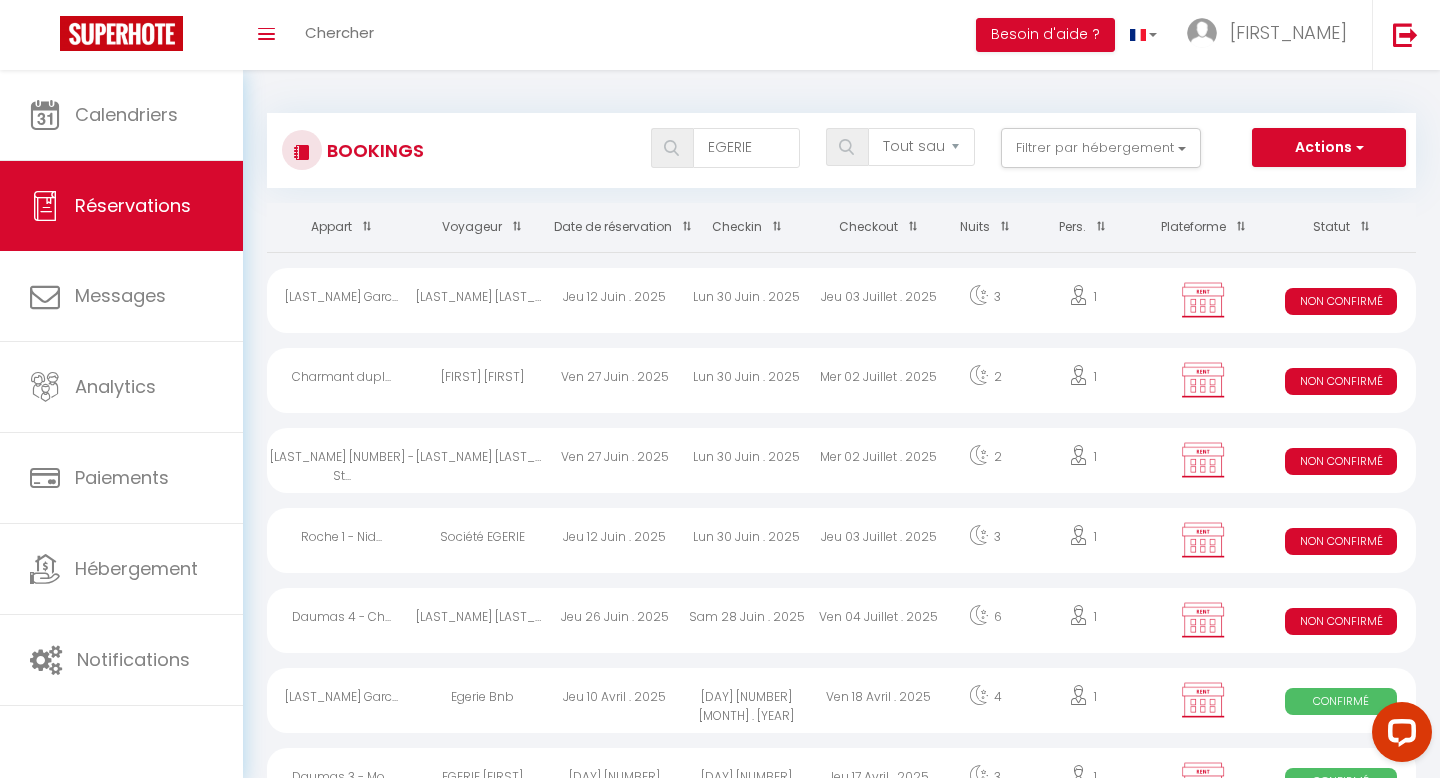 click on "[LAST_NAME] [NUMBER] - St..." at bounding box center (341, 300) 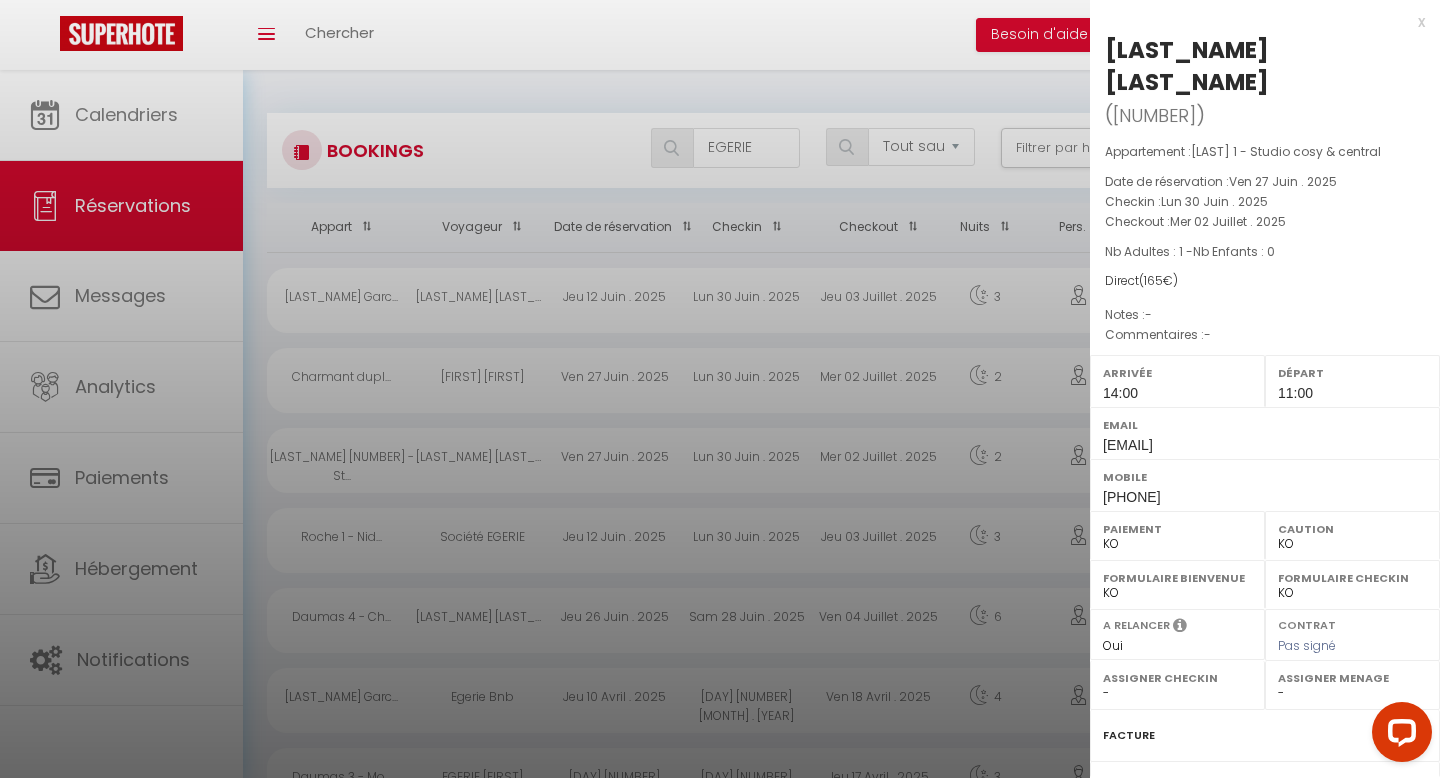 click on "Facture" at bounding box center [0, 0] 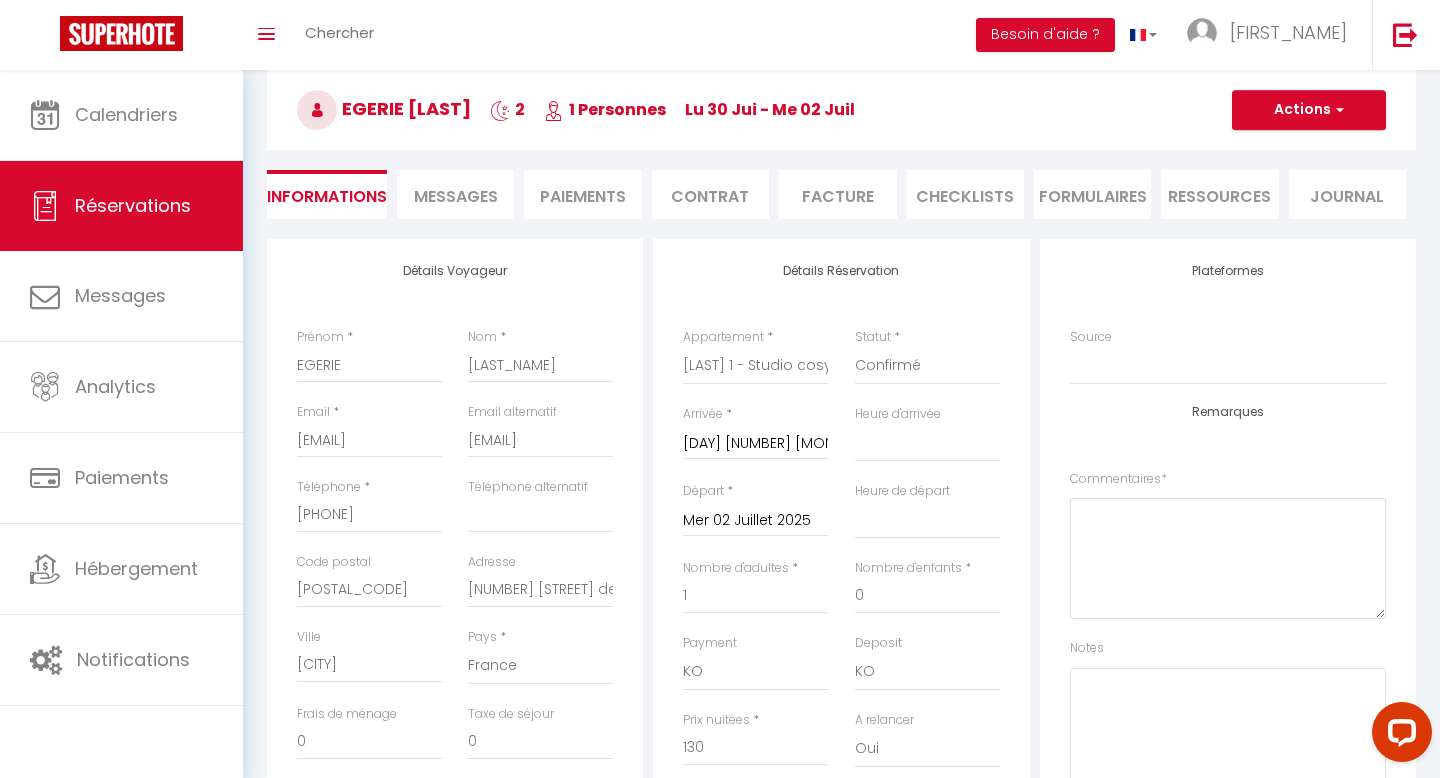 scroll, scrollTop: 96, scrollLeft: 0, axis: vertical 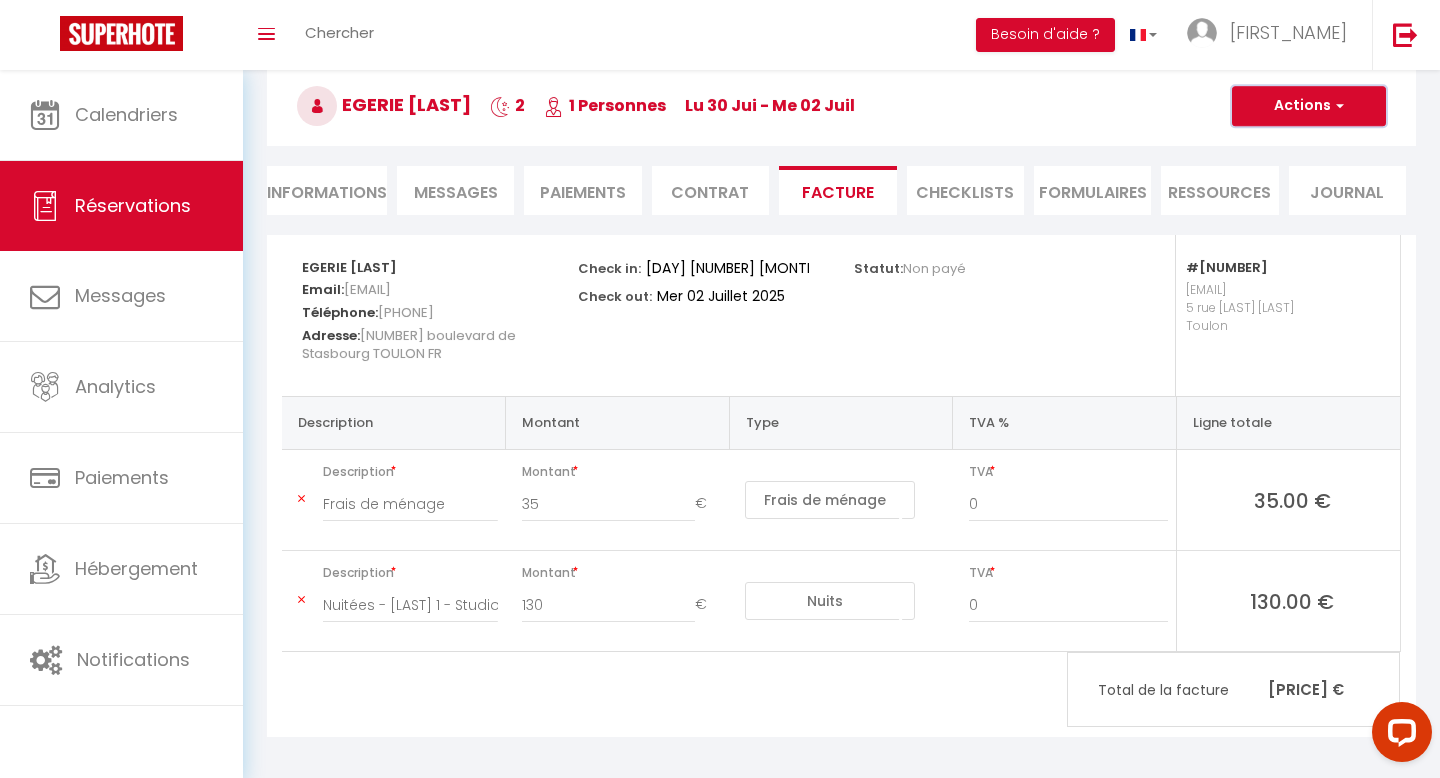 click at bounding box center (1337, 106) 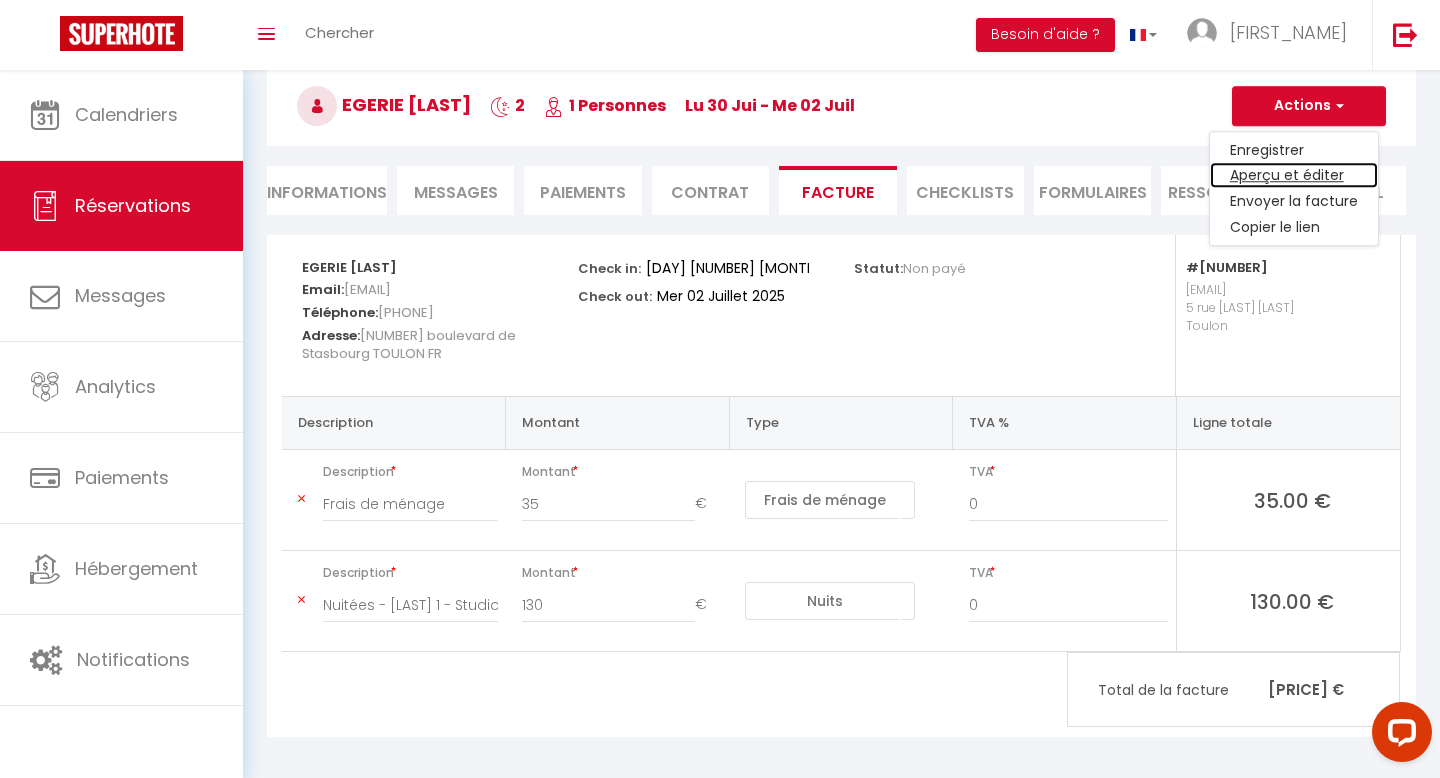 click on "Aperçu et éditer" at bounding box center [1294, 176] 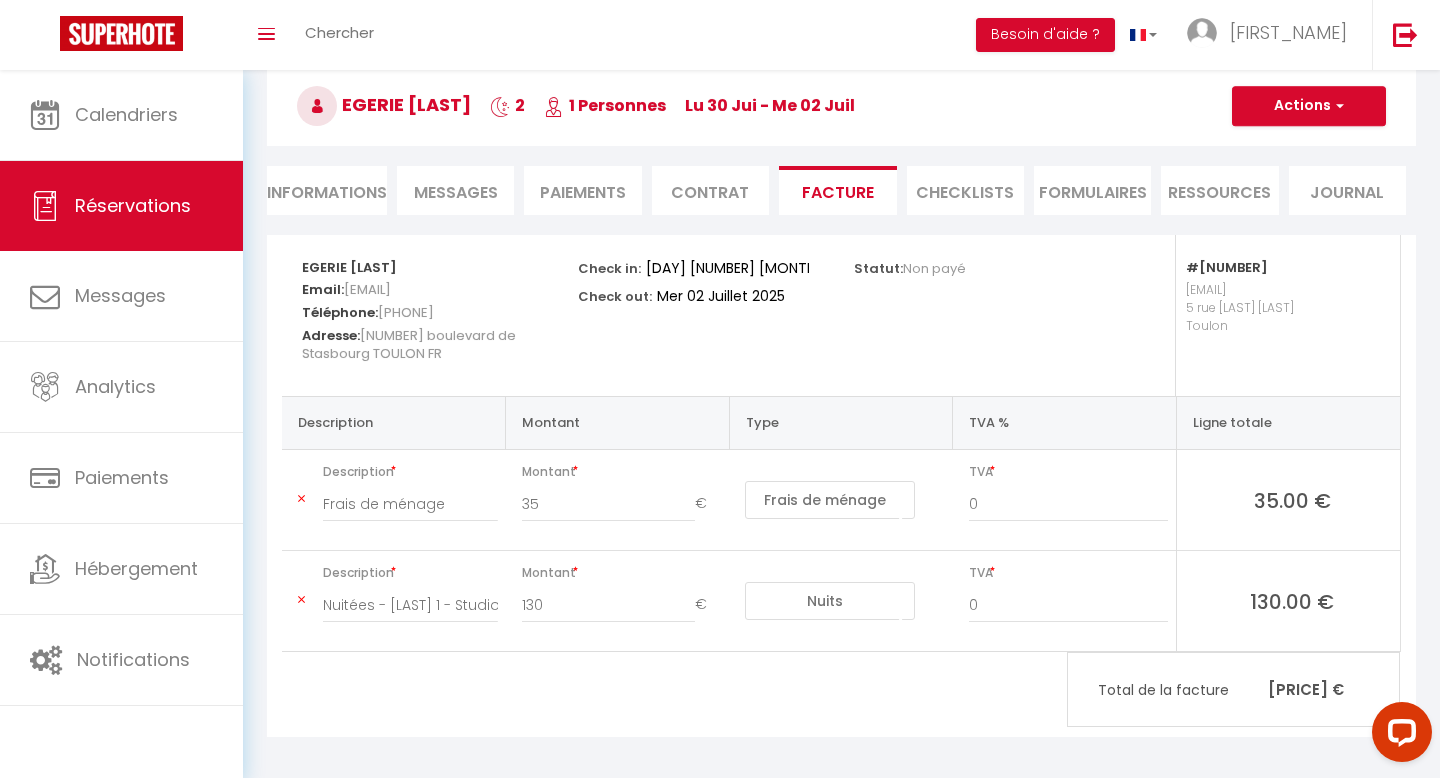 click on "Informations" at bounding box center [327, 190] 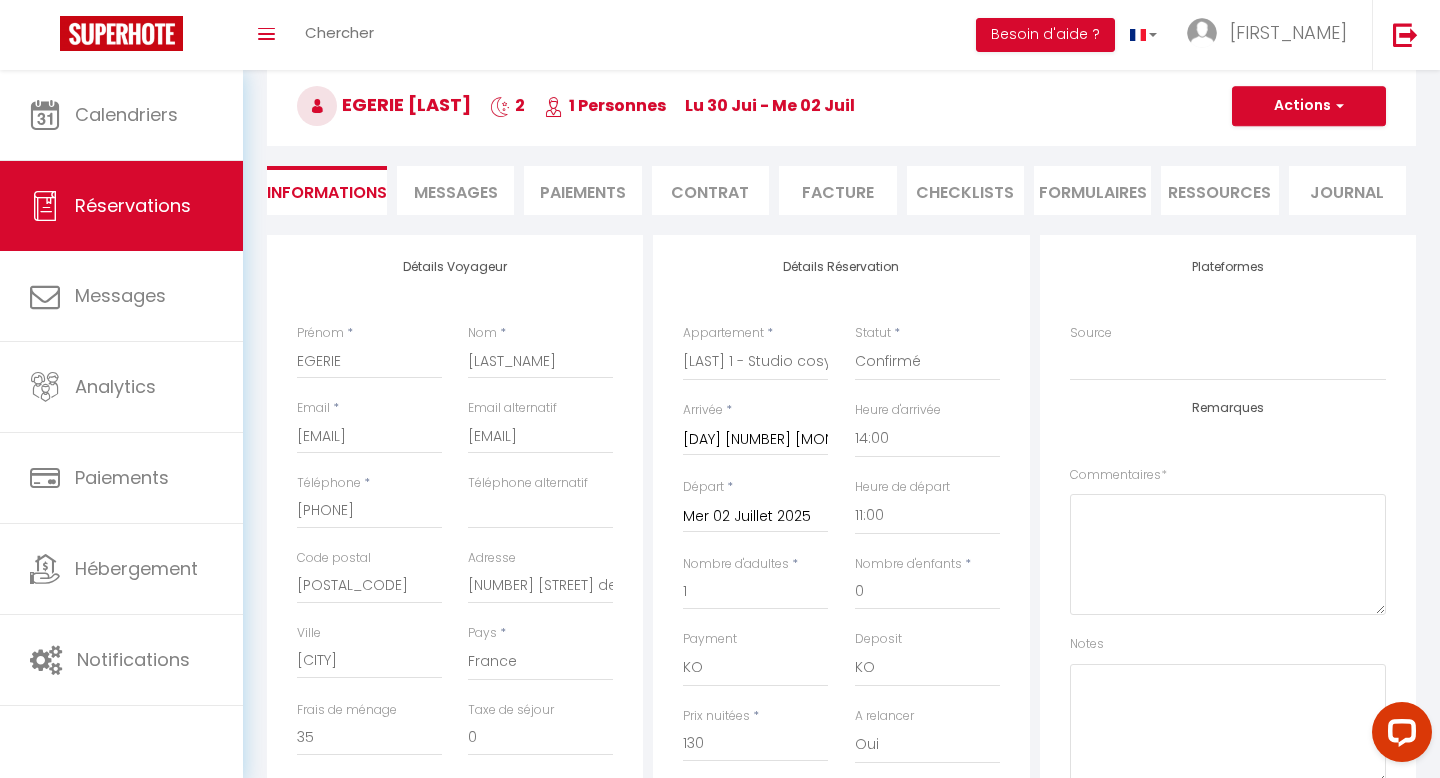 scroll, scrollTop: 1, scrollLeft: 0, axis: vertical 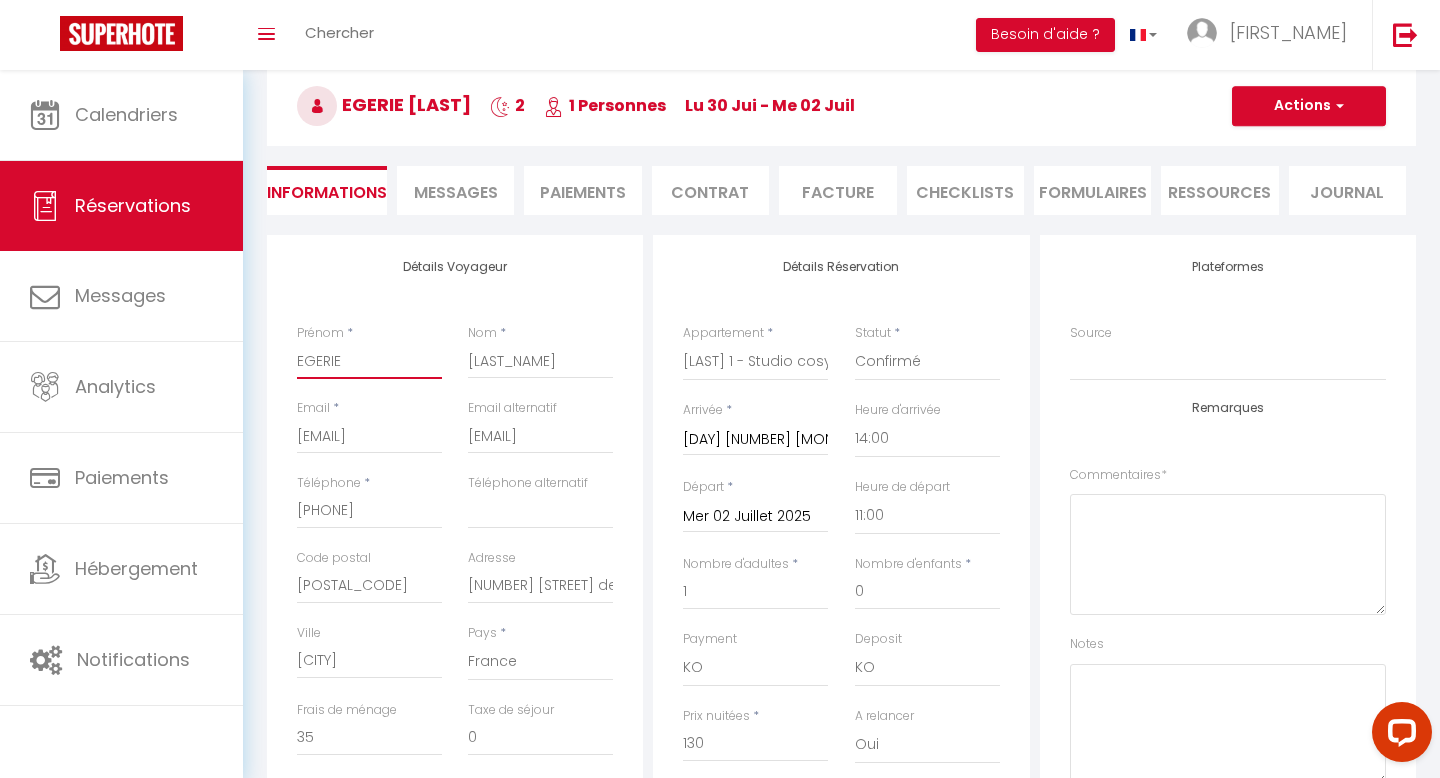 drag, startPoint x: 362, startPoint y: 353, endPoint x: 264, endPoint y: 349, distance: 98.0816 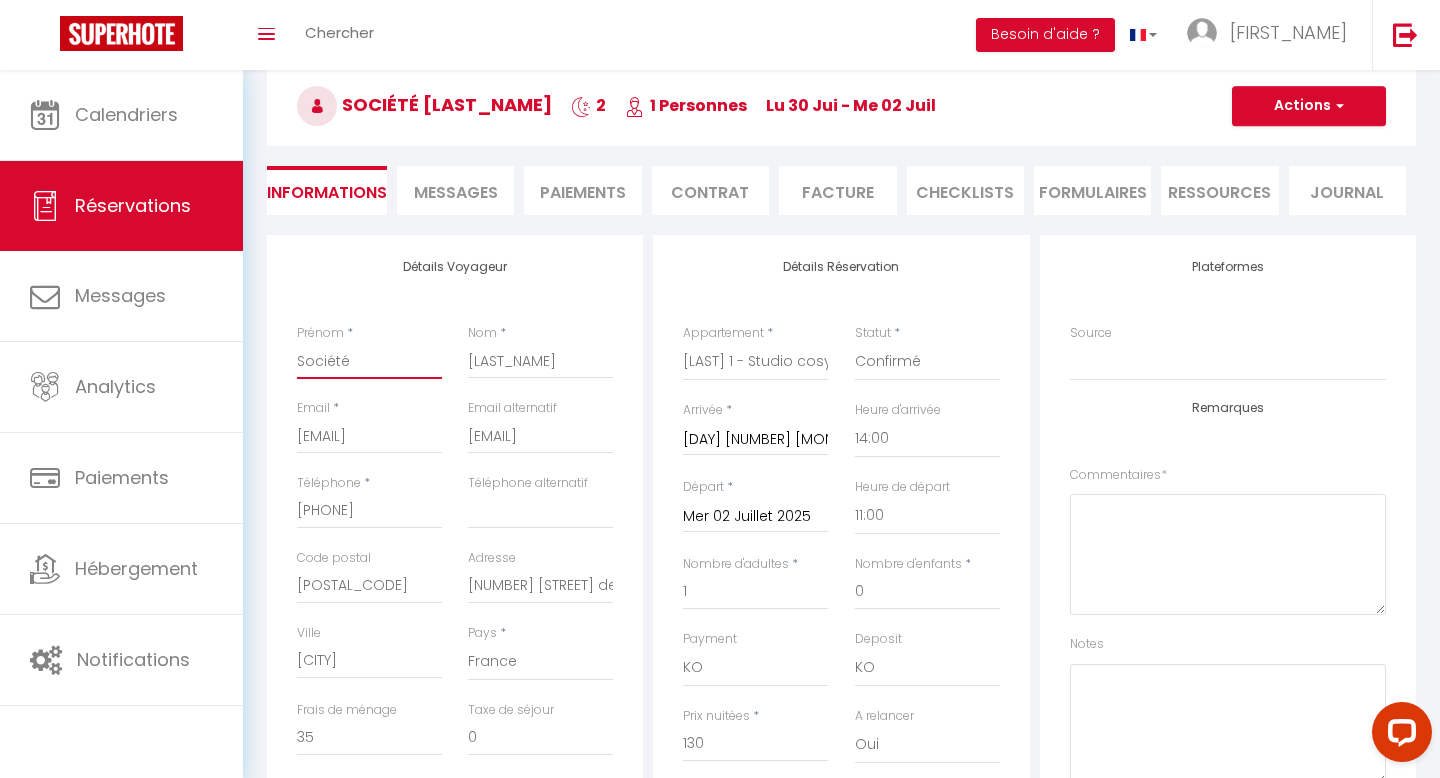 type on "Société" 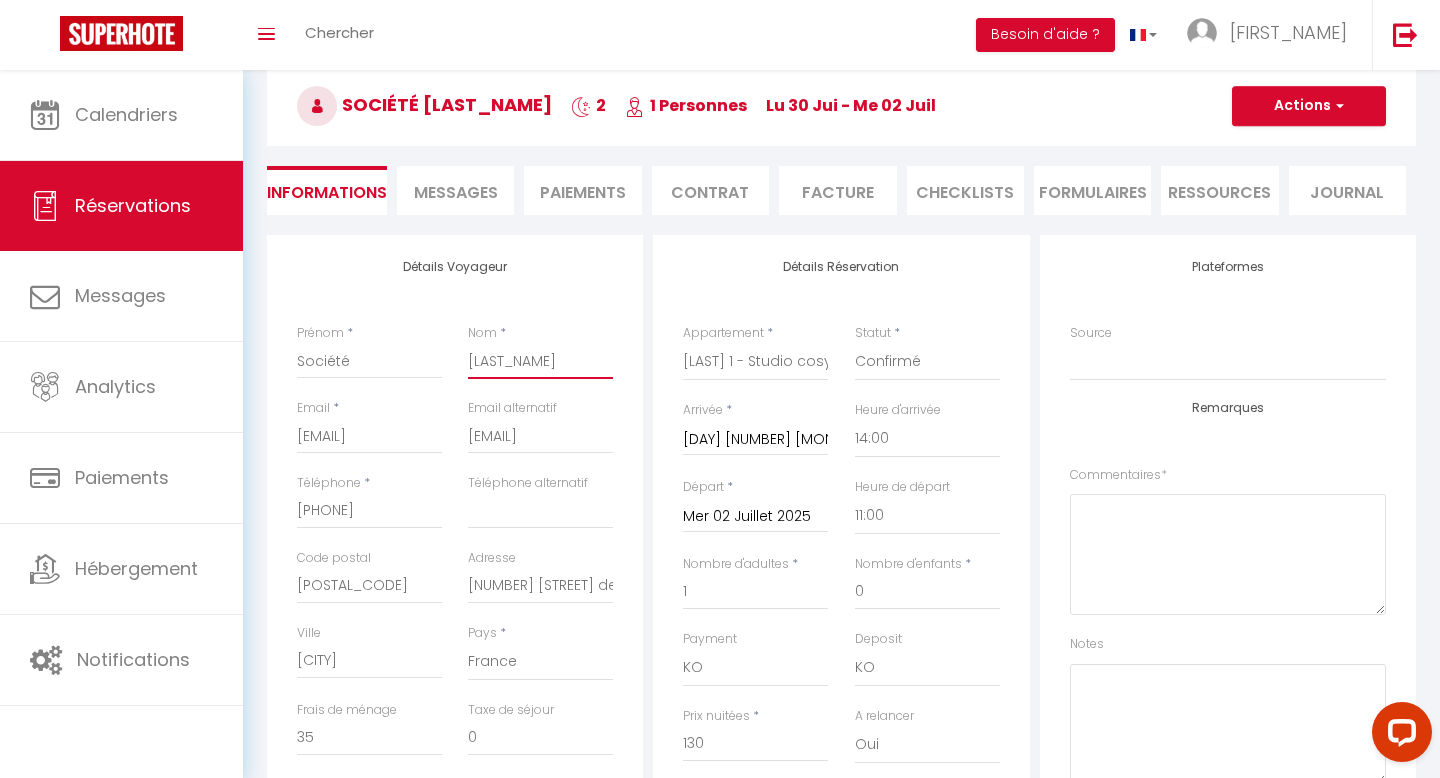 drag, startPoint x: 552, startPoint y: 366, endPoint x: 449, endPoint y: 363, distance: 103.04368 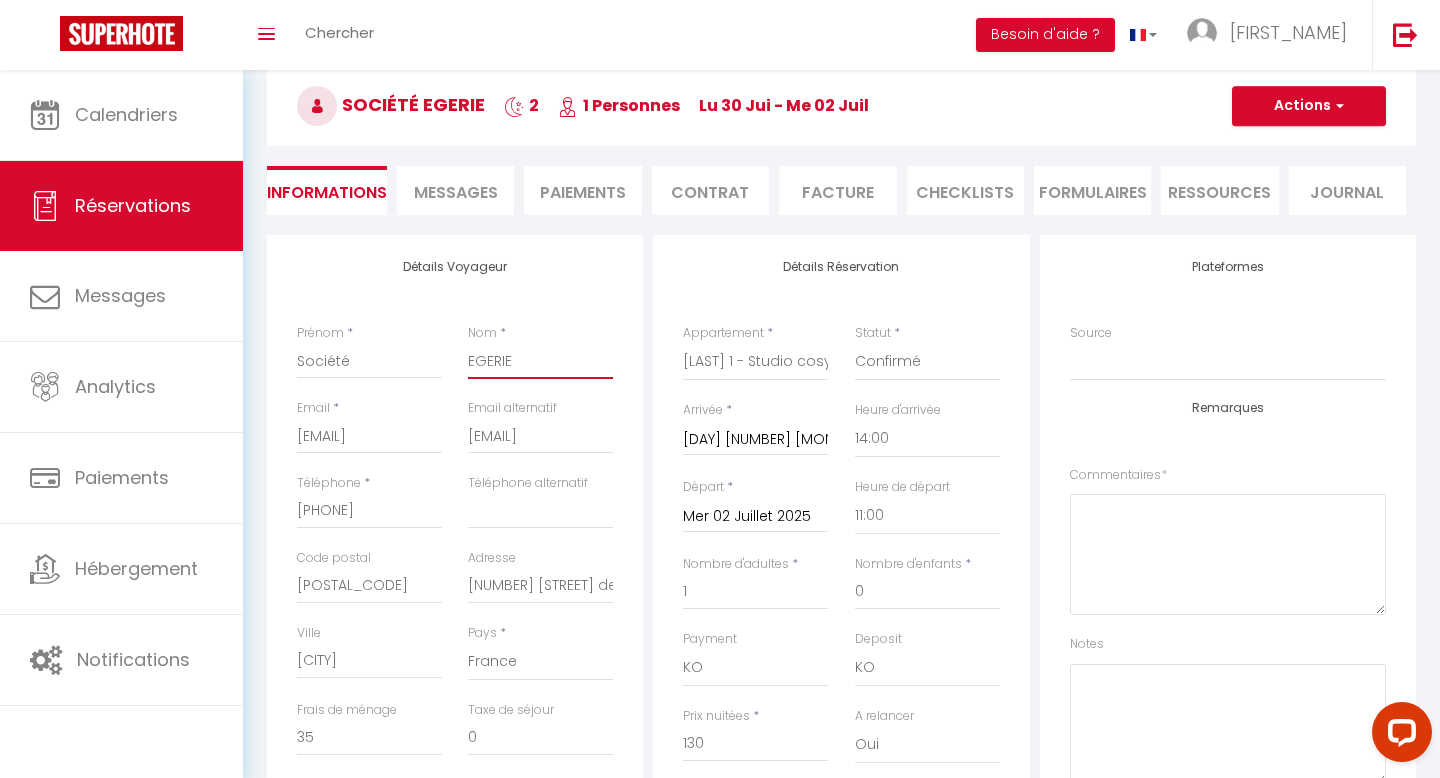 type on "EGERIE" 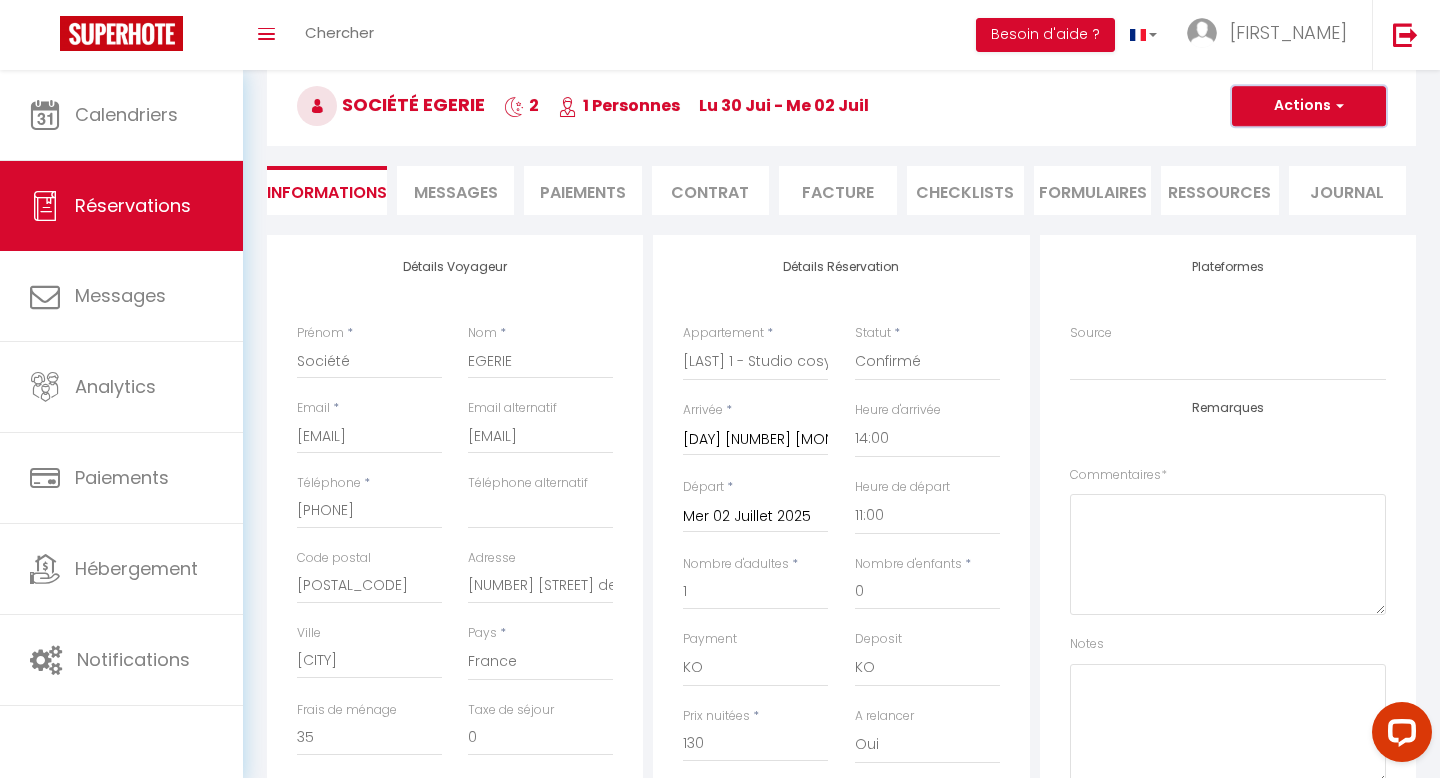 click on "Actions" at bounding box center [1309, 106] 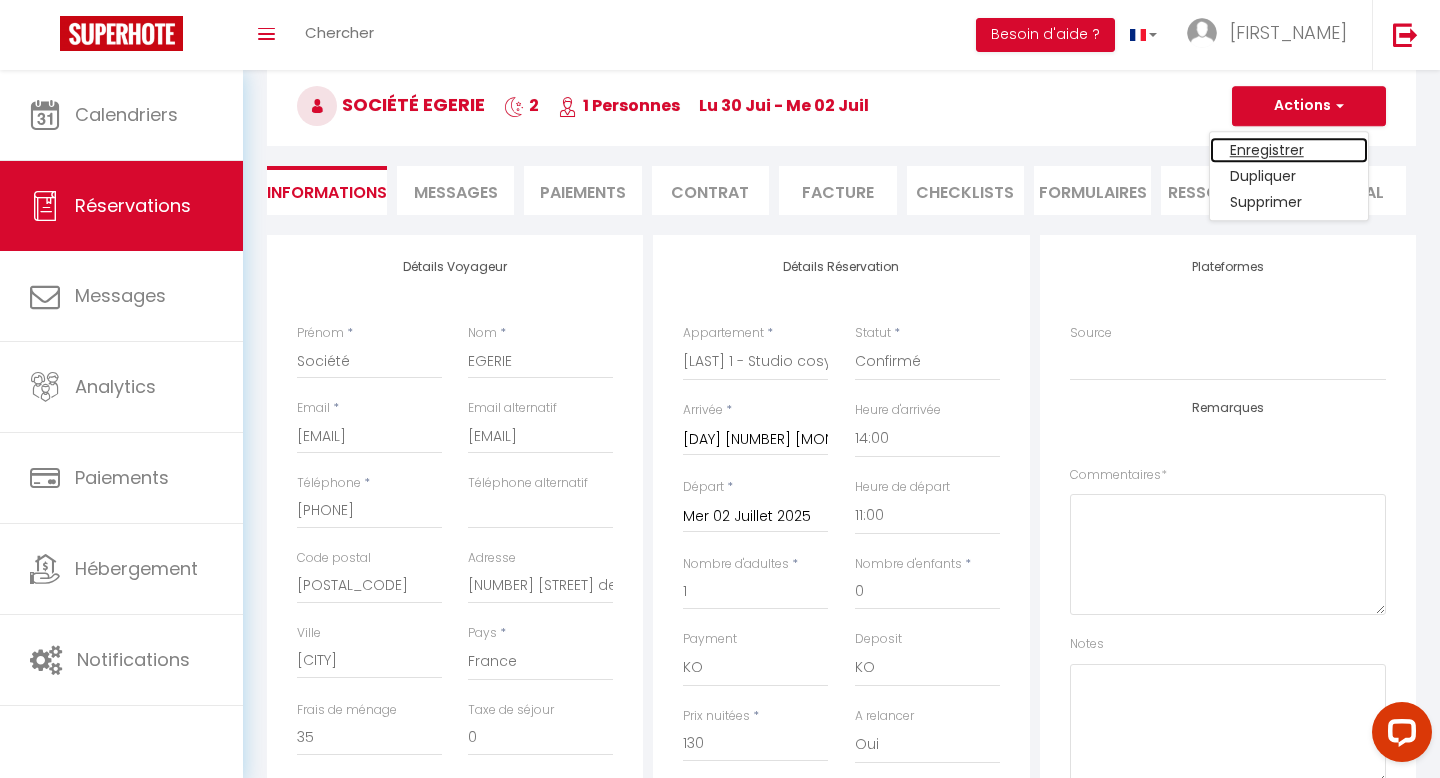 click on "Enregistrer" at bounding box center [1289, 150] 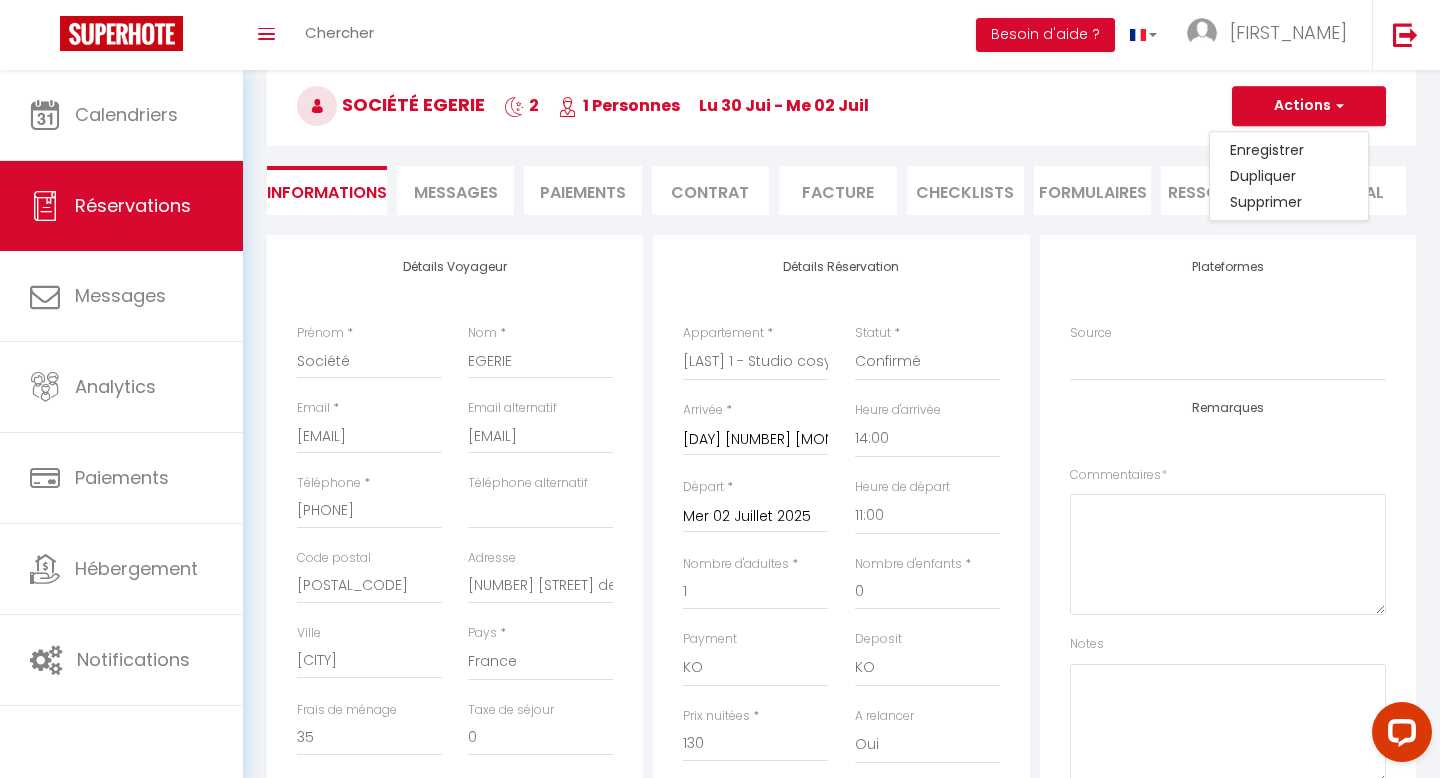 scroll, scrollTop: 70, scrollLeft: 0, axis: vertical 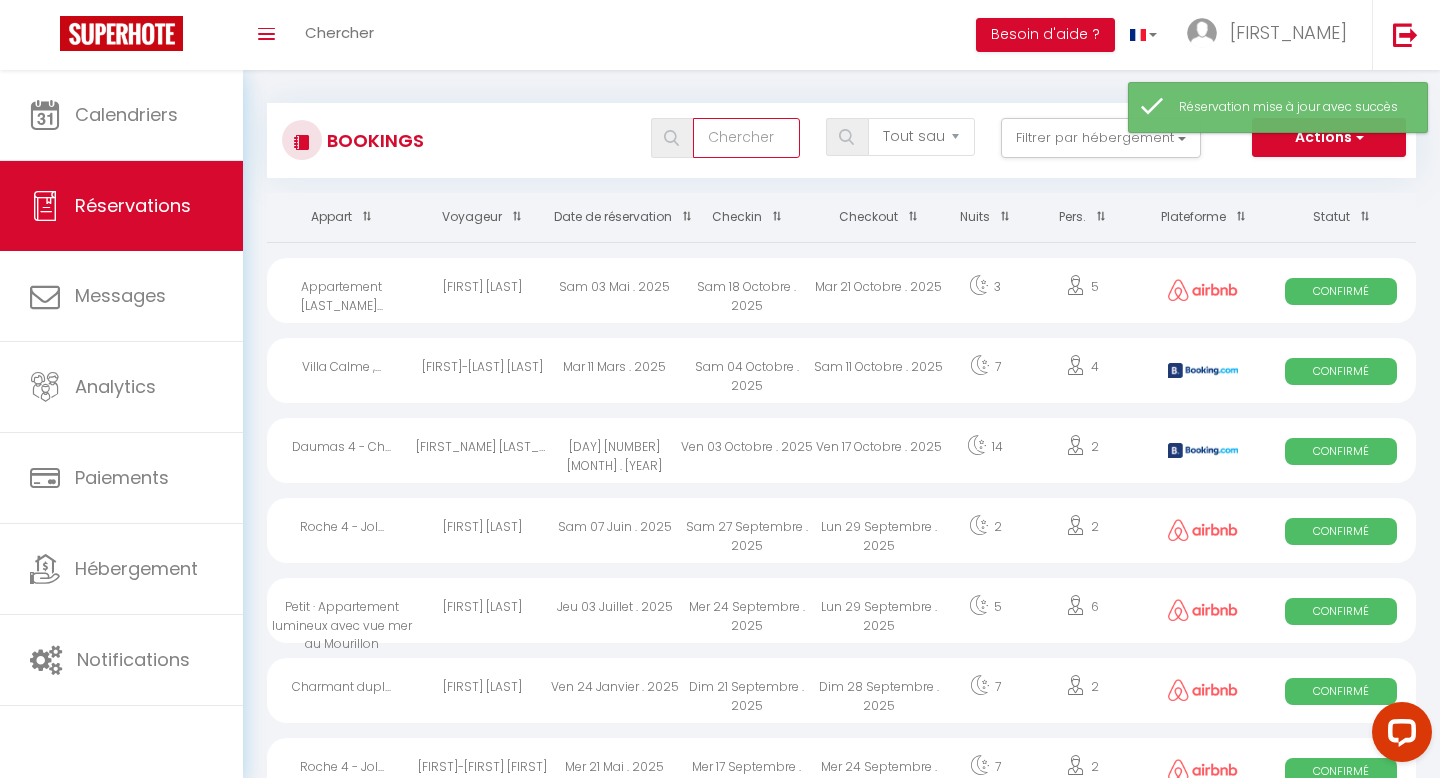 click at bounding box center (746, 138) 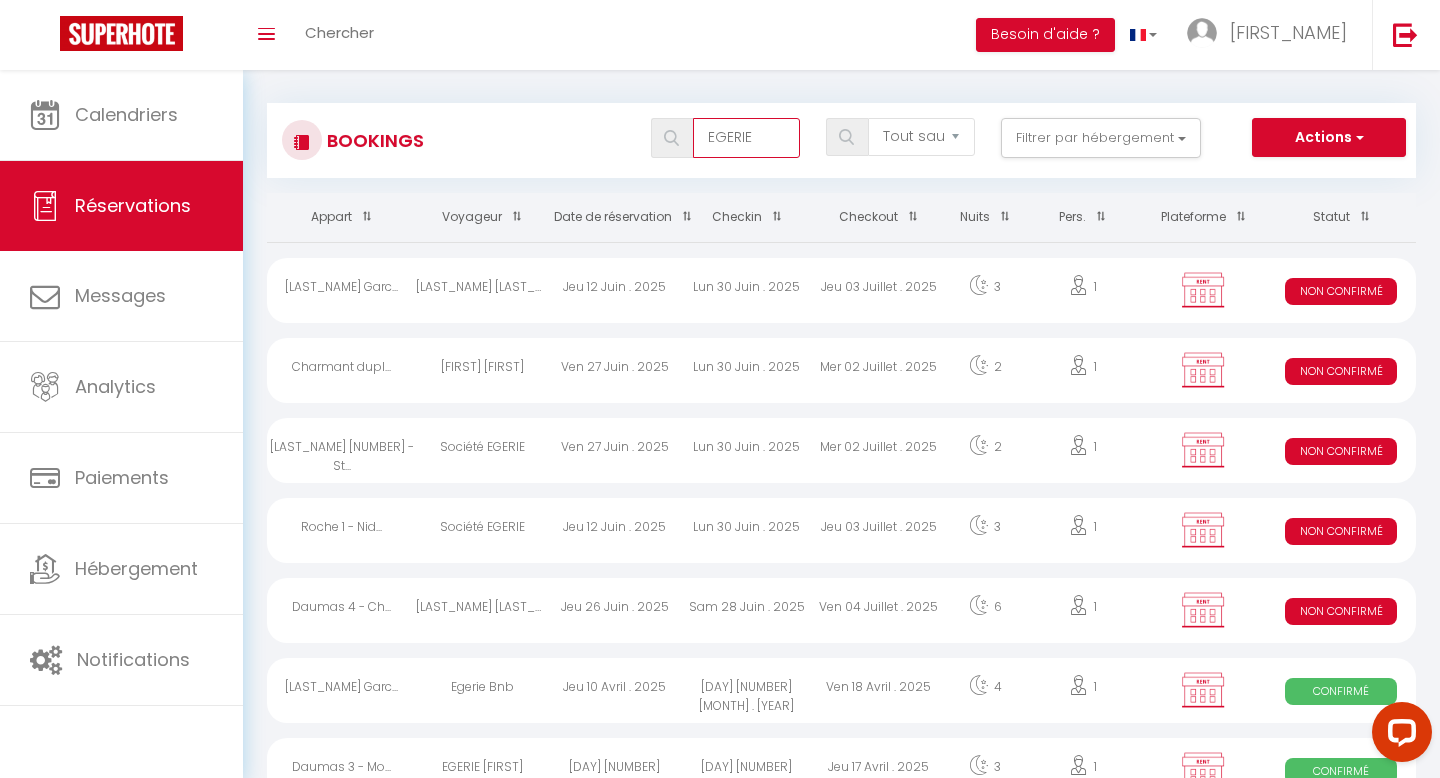 type on "EGERIE" 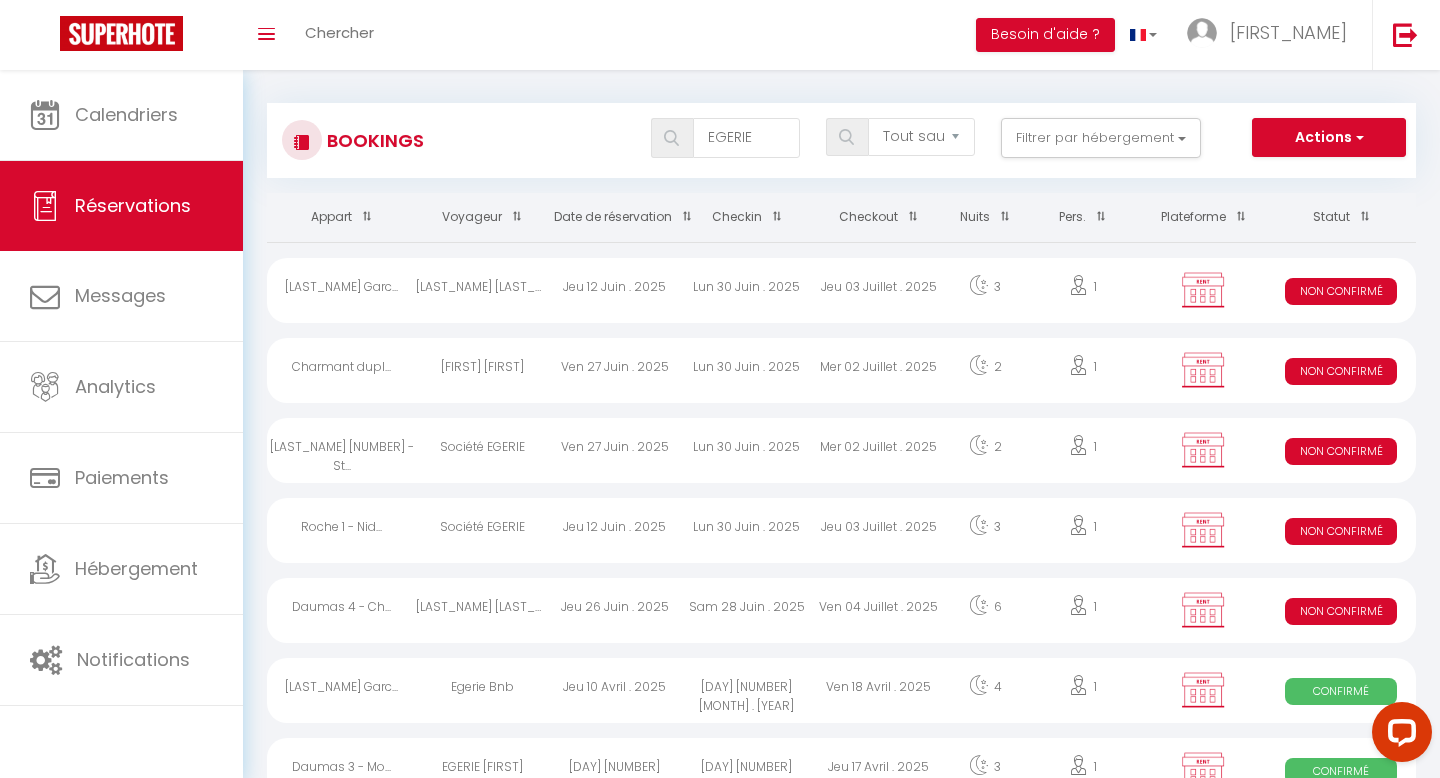 click on "Société EGERIE" at bounding box center [482, 290] 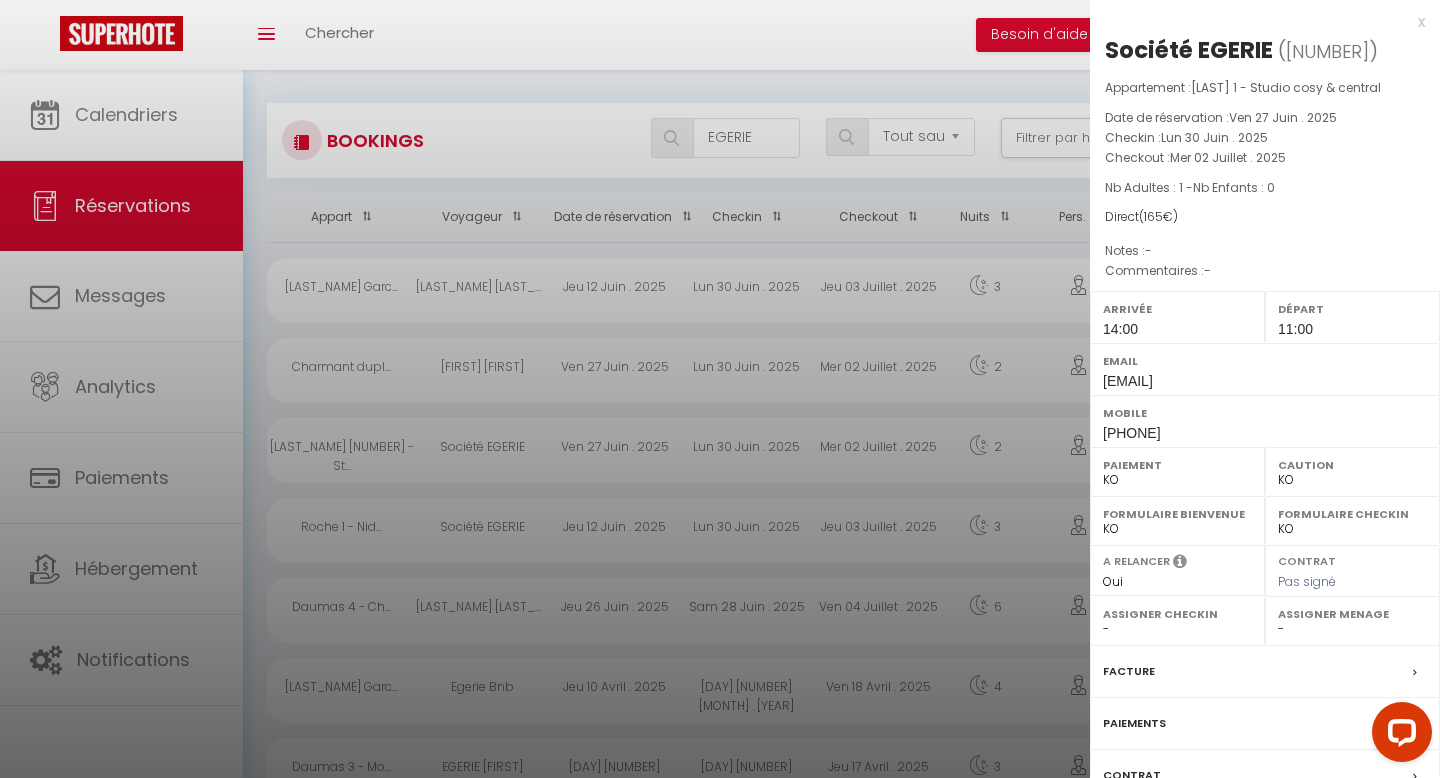 click on "Facture" at bounding box center (1265, 672) 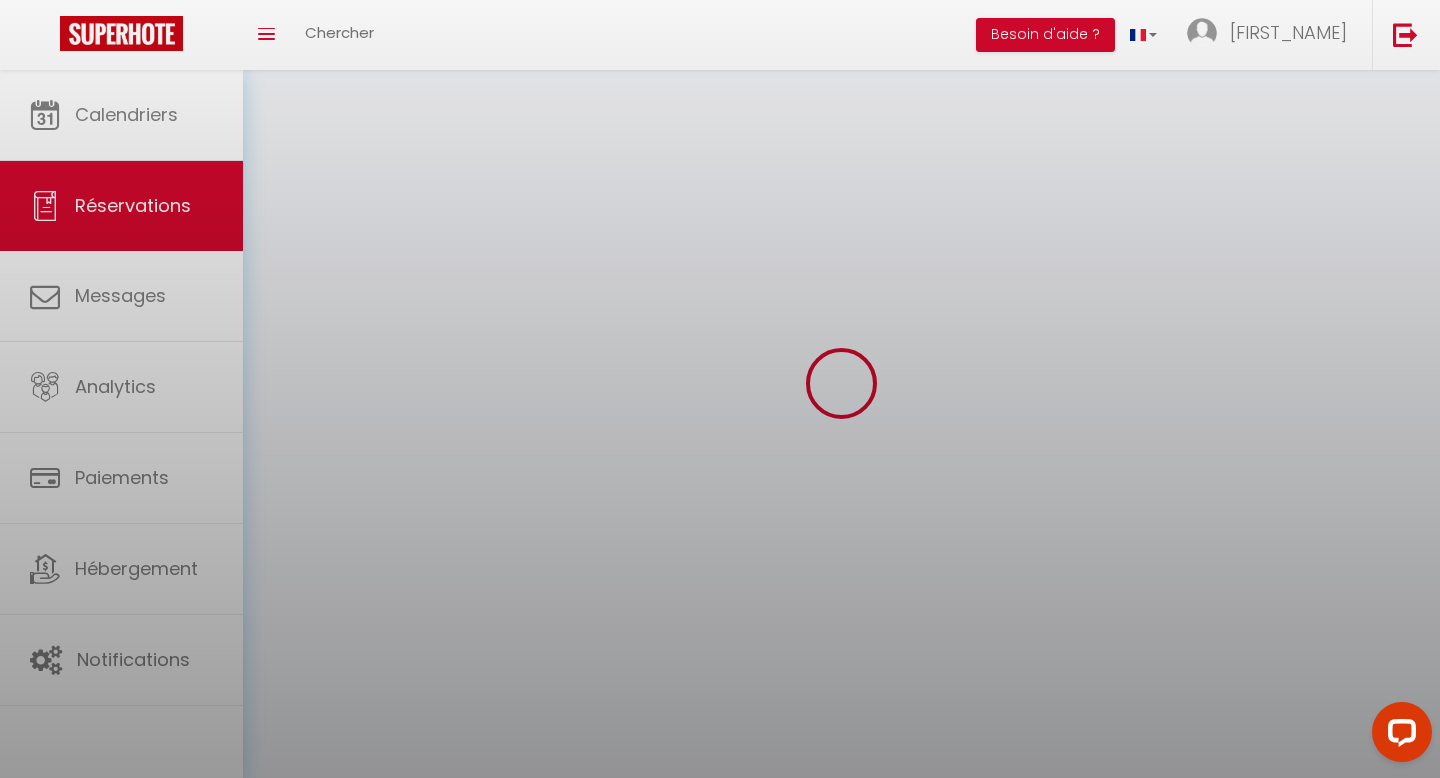 scroll, scrollTop: 0, scrollLeft: 0, axis: both 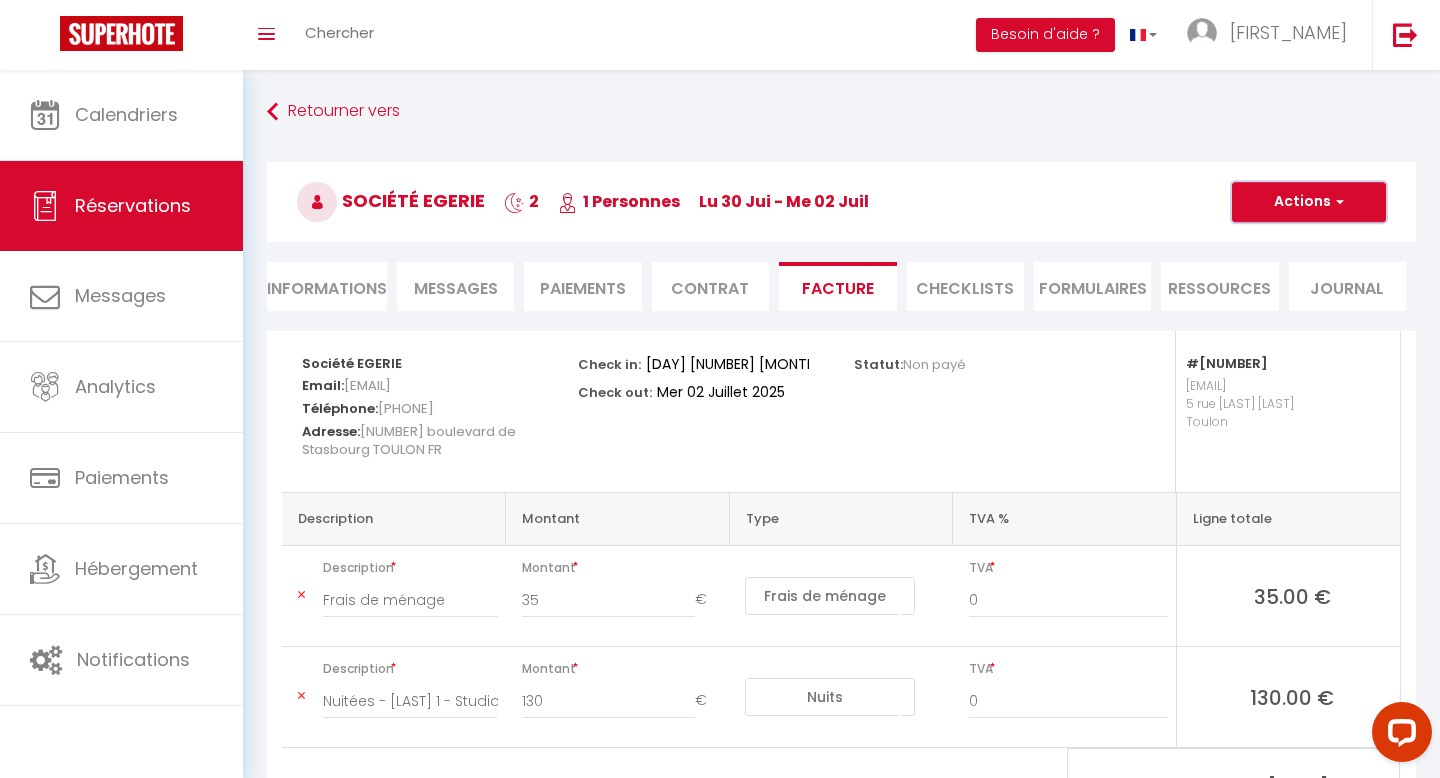 click on "Actions" at bounding box center (1309, 202) 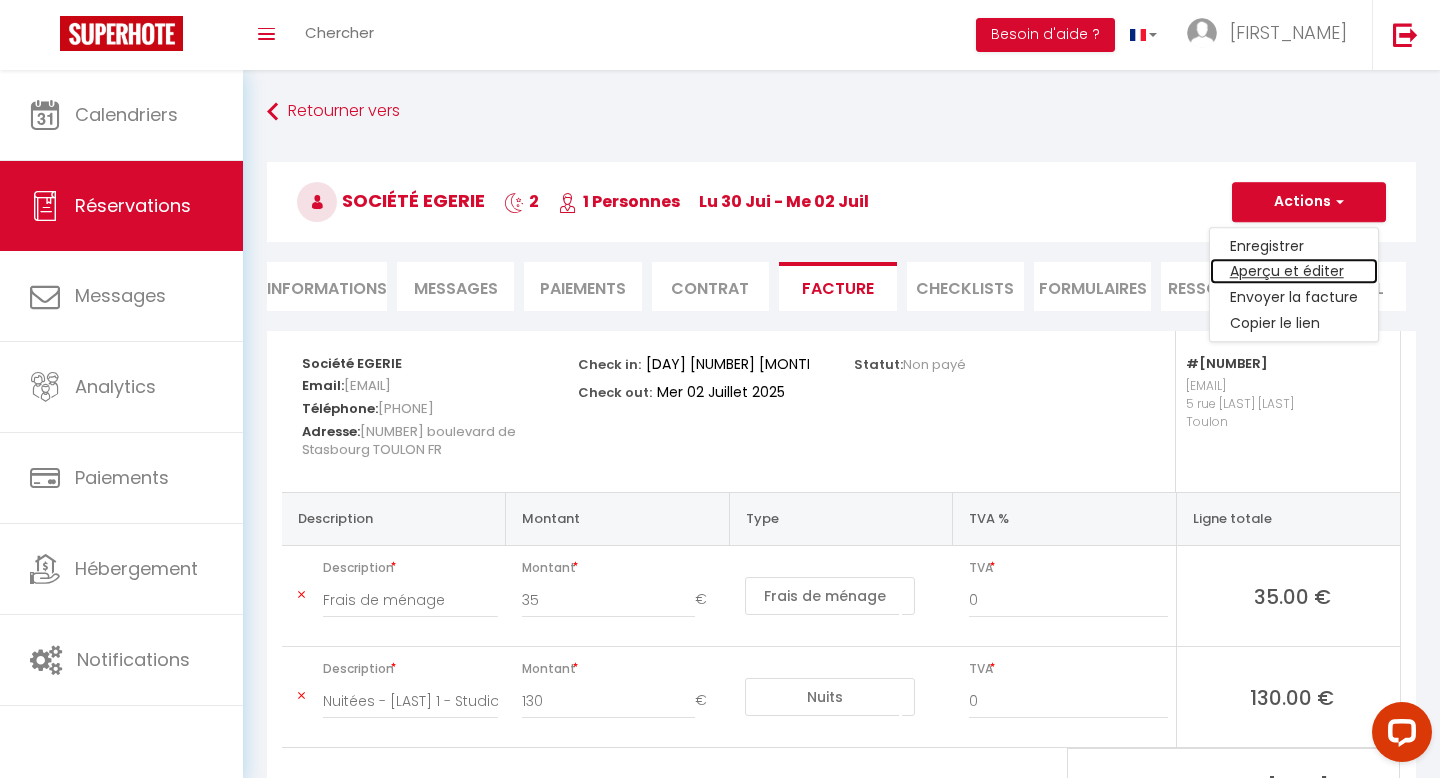 click on "Aperçu et éditer" at bounding box center (1294, 272) 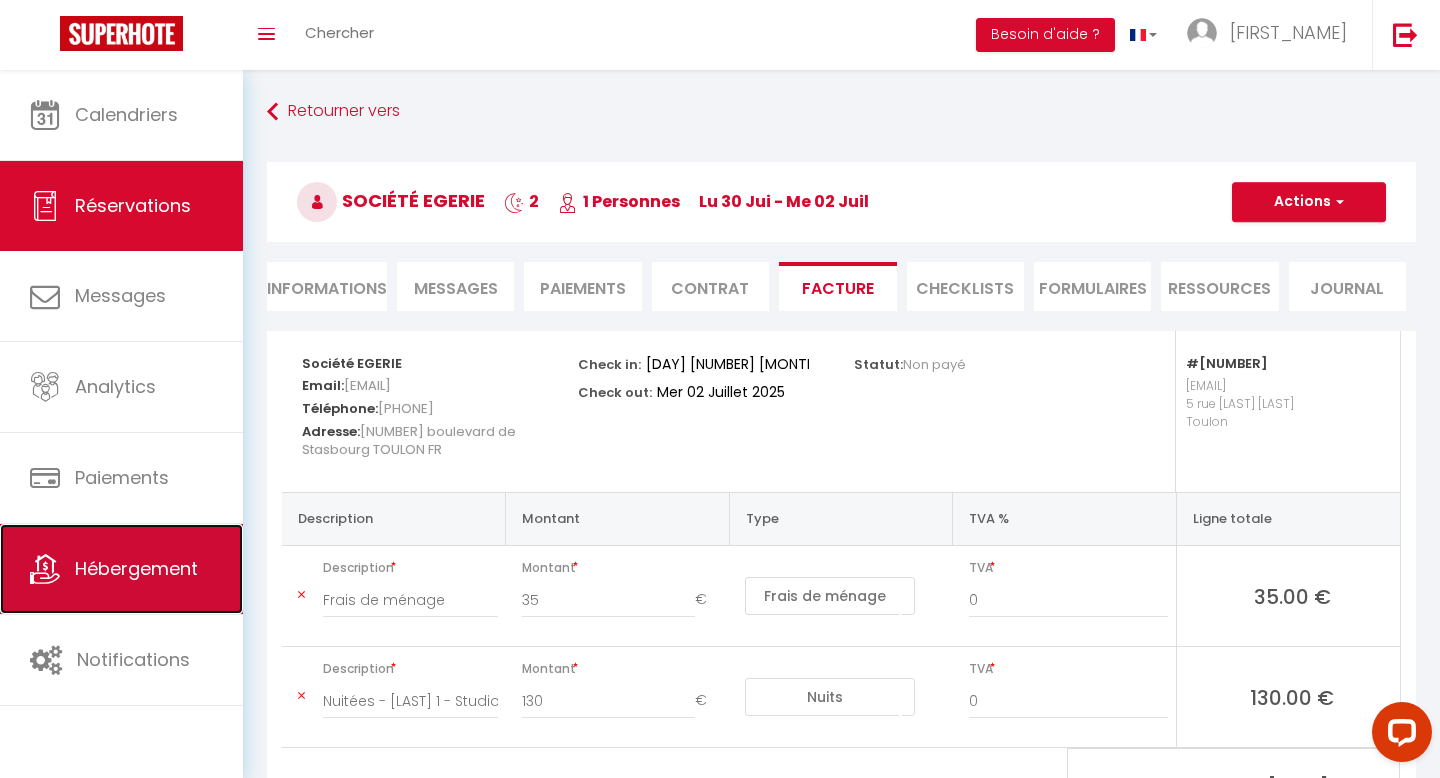 click on "Hébergement" at bounding box center (121, 569) 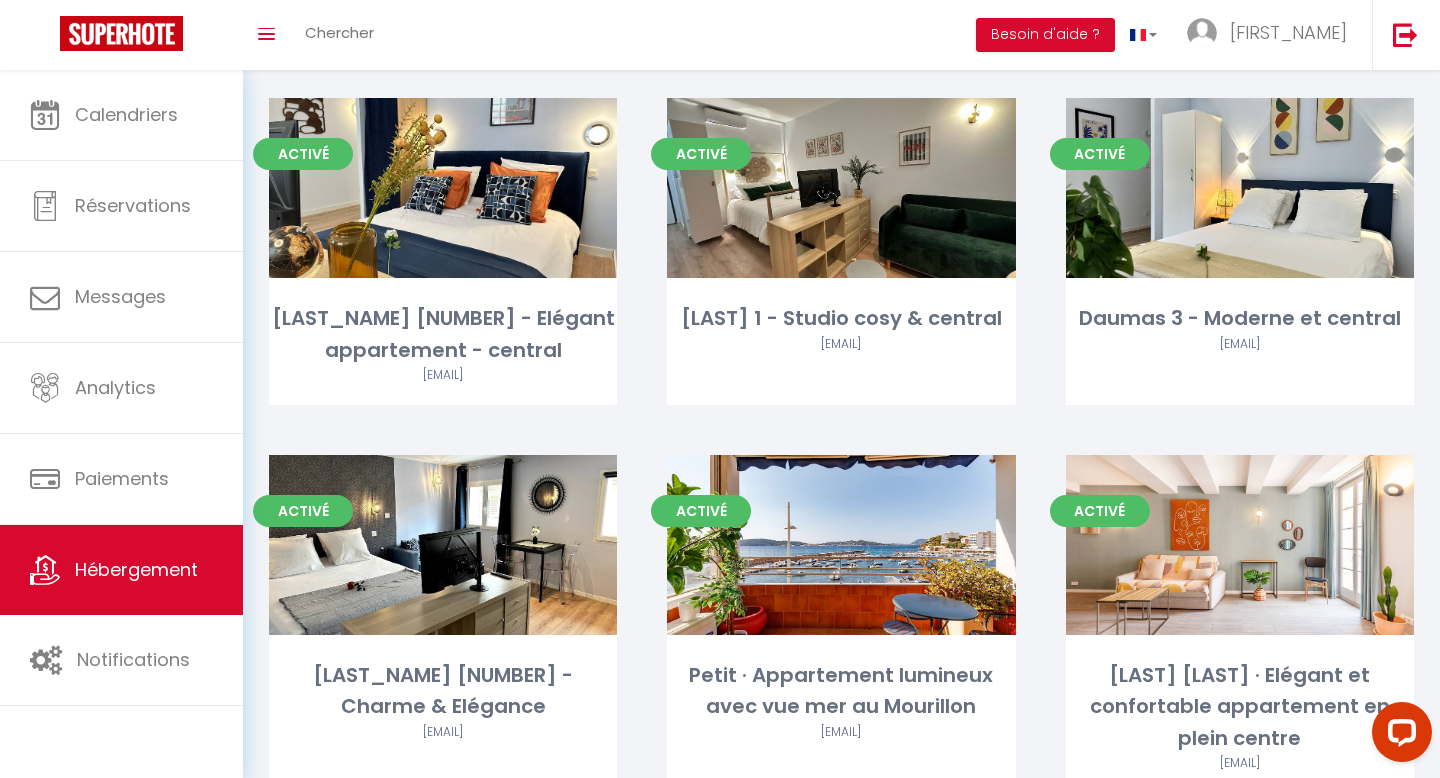 scroll, scrollTop: 2355, scrollLeft: 0, axis: vertical 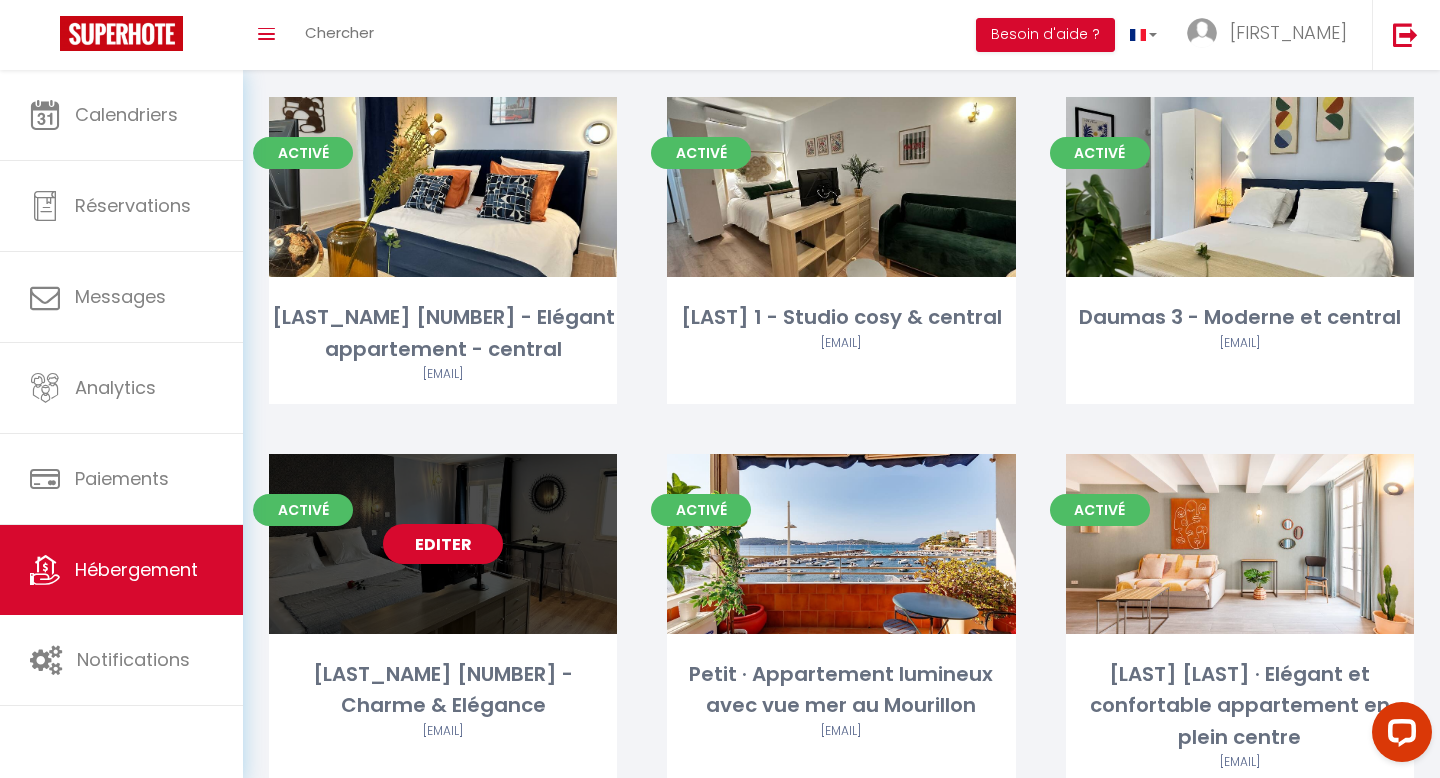 click on "Editer" at bounding box center (443, 544) 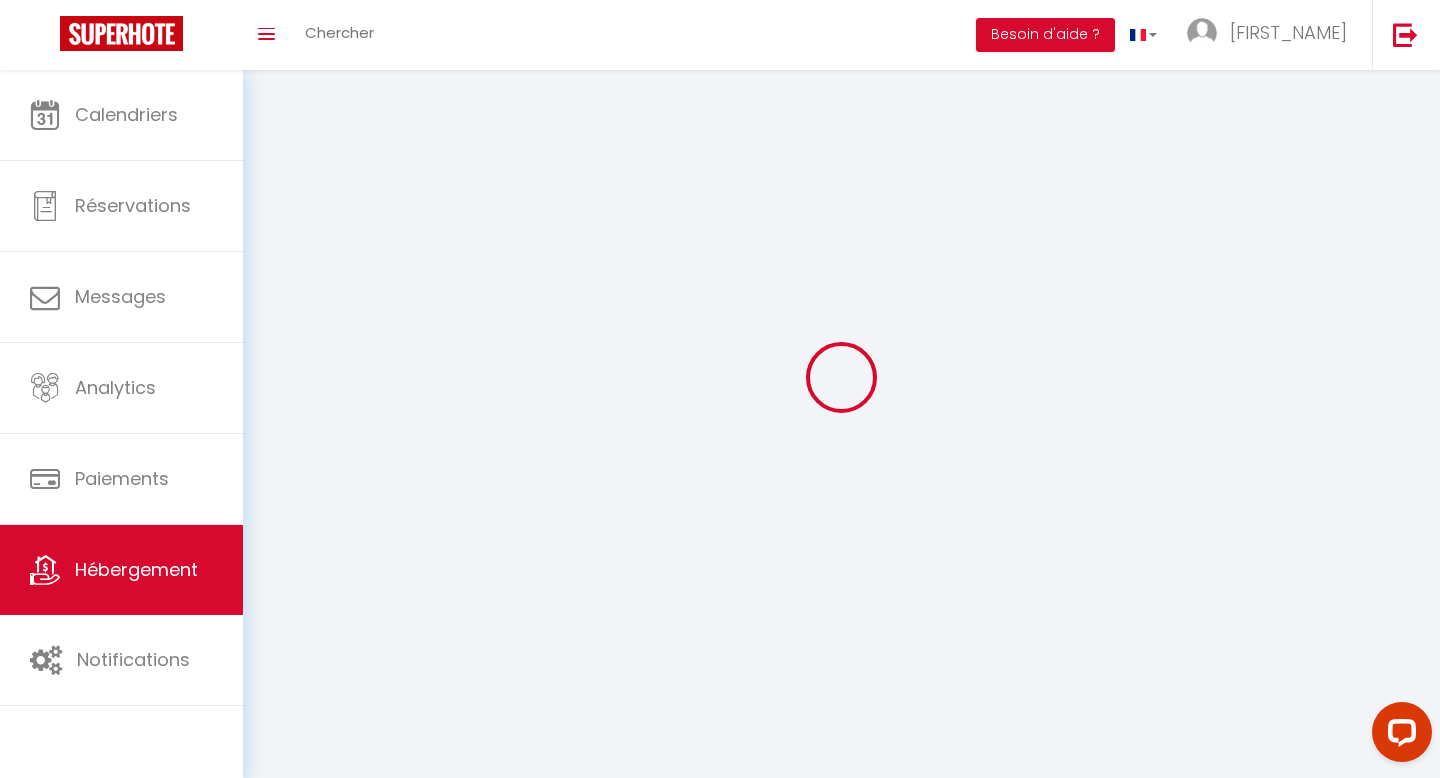 scroll, scrollTop: 17, scrollLeft: 0, axis: vertical 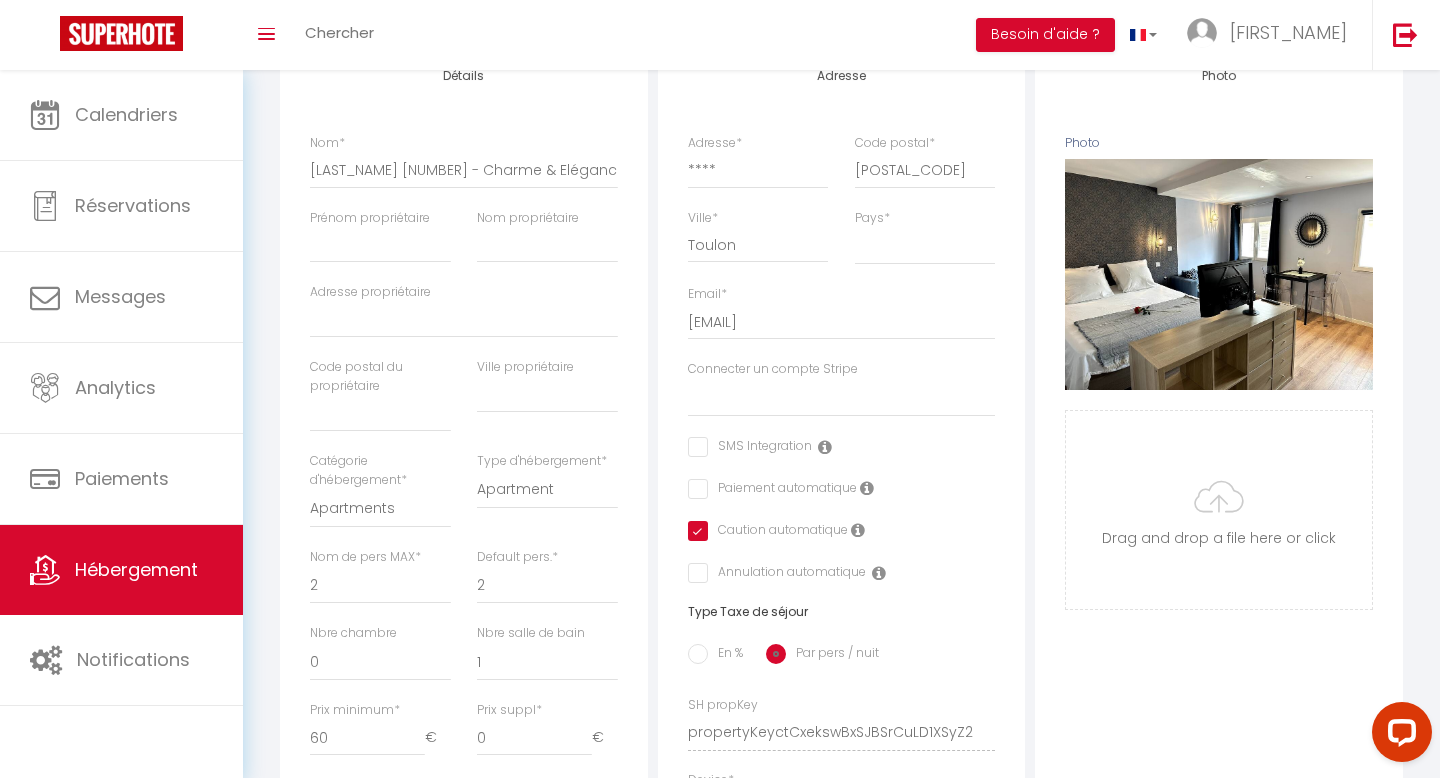 click on "Adresse propriétaire" at bounding box center [464, 320] 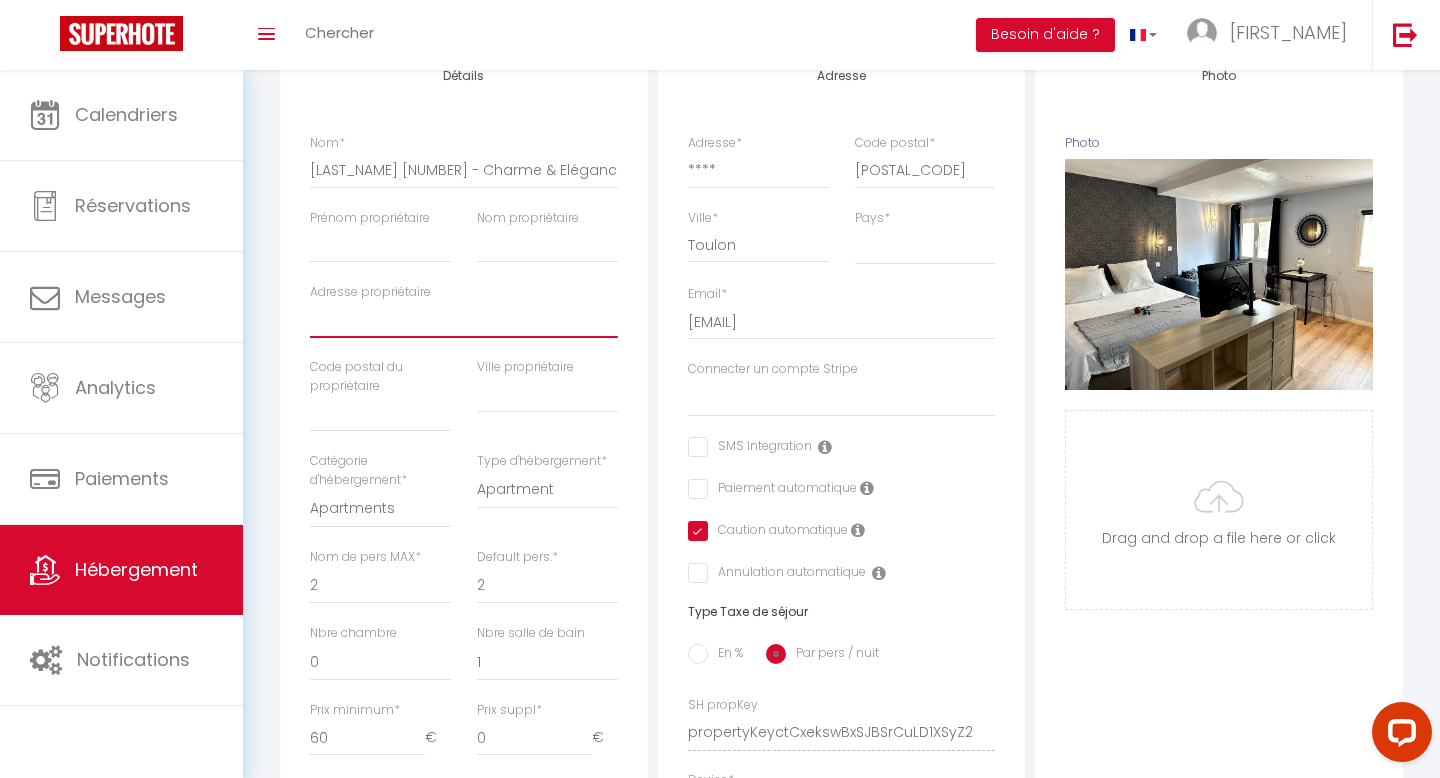 click on "Adresse propriétaire" at bounding box center (464, 320) 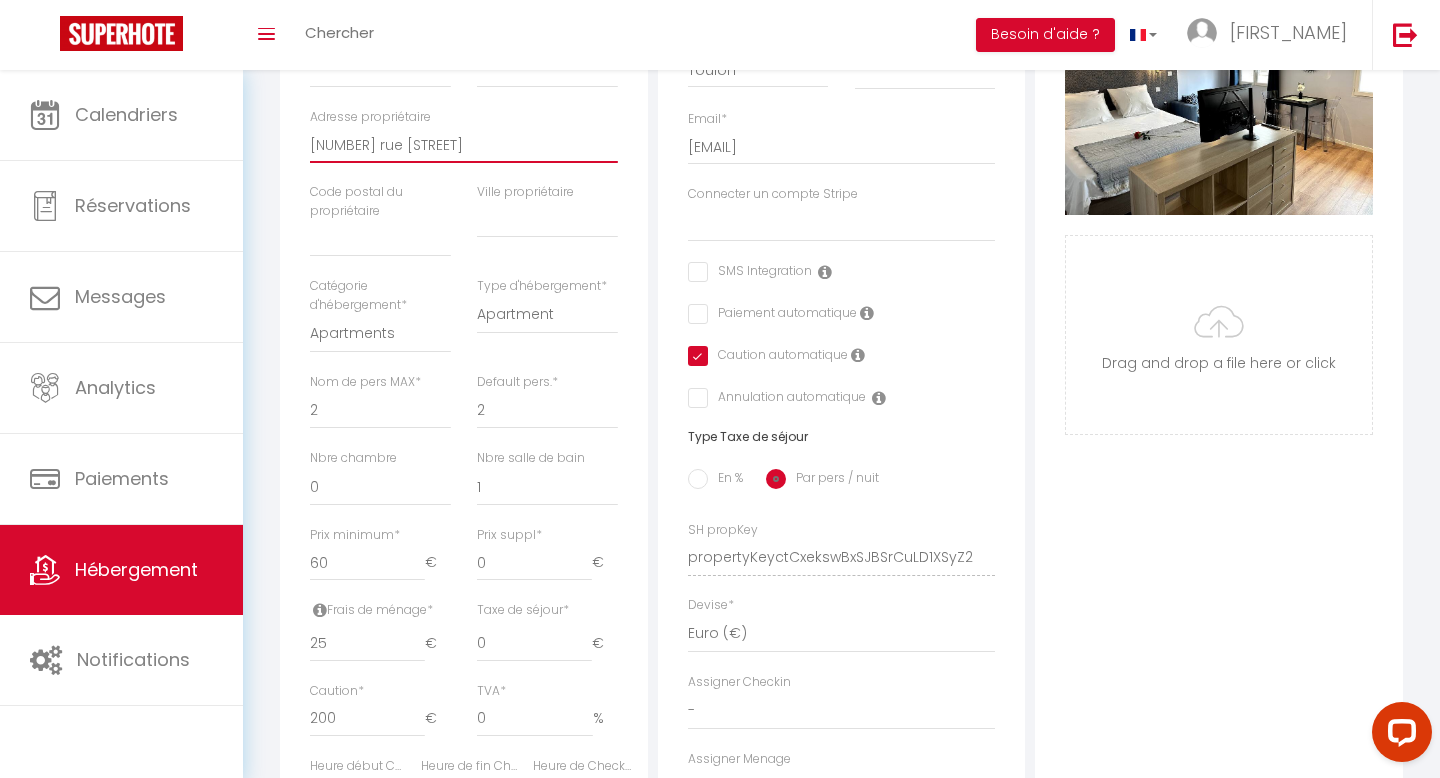 scroll, scrollTop: 434, scrollLeft: 0, axis: vertical 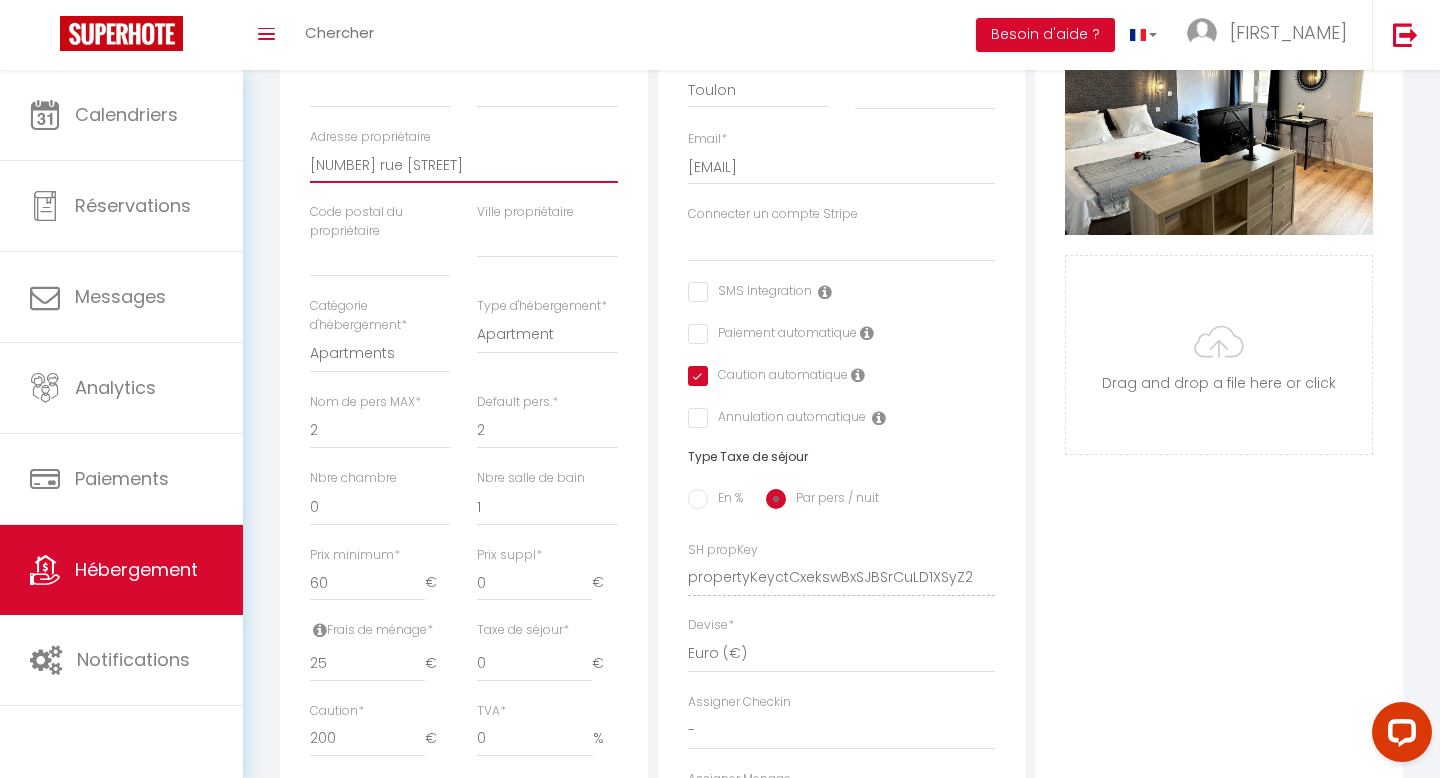 type on "[NUMBER] rue [STREET]" 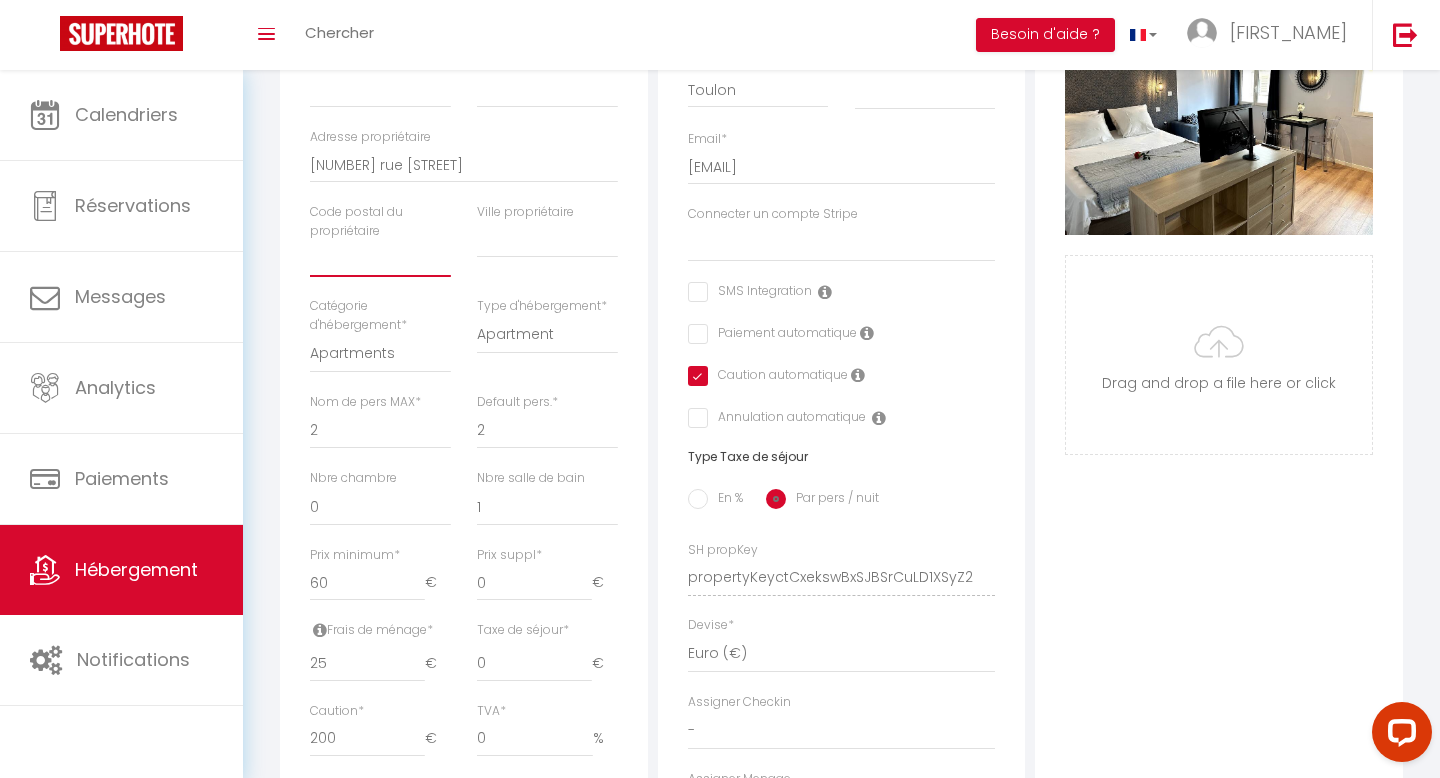 click at bounding box center [380, 259] 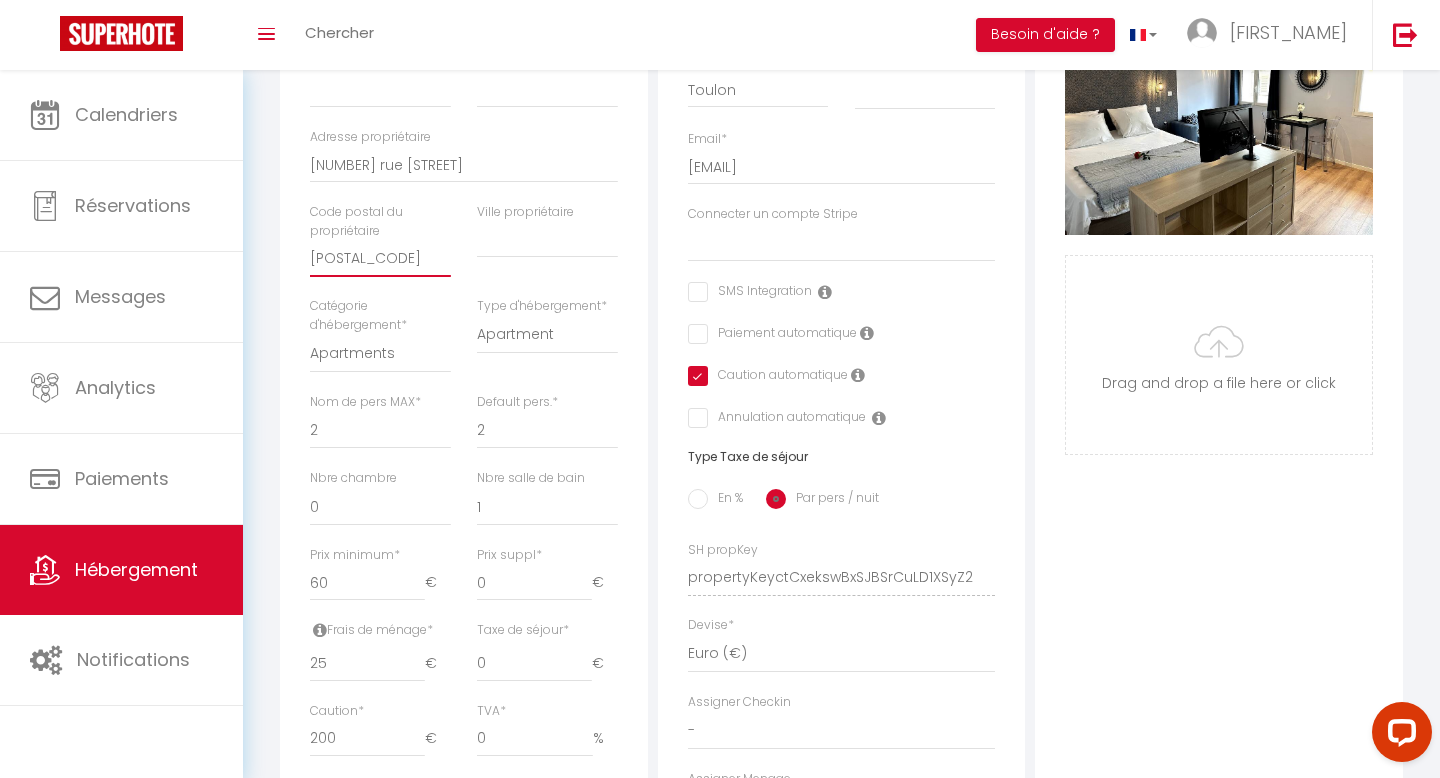 type on "[POSTAL_CODE]" 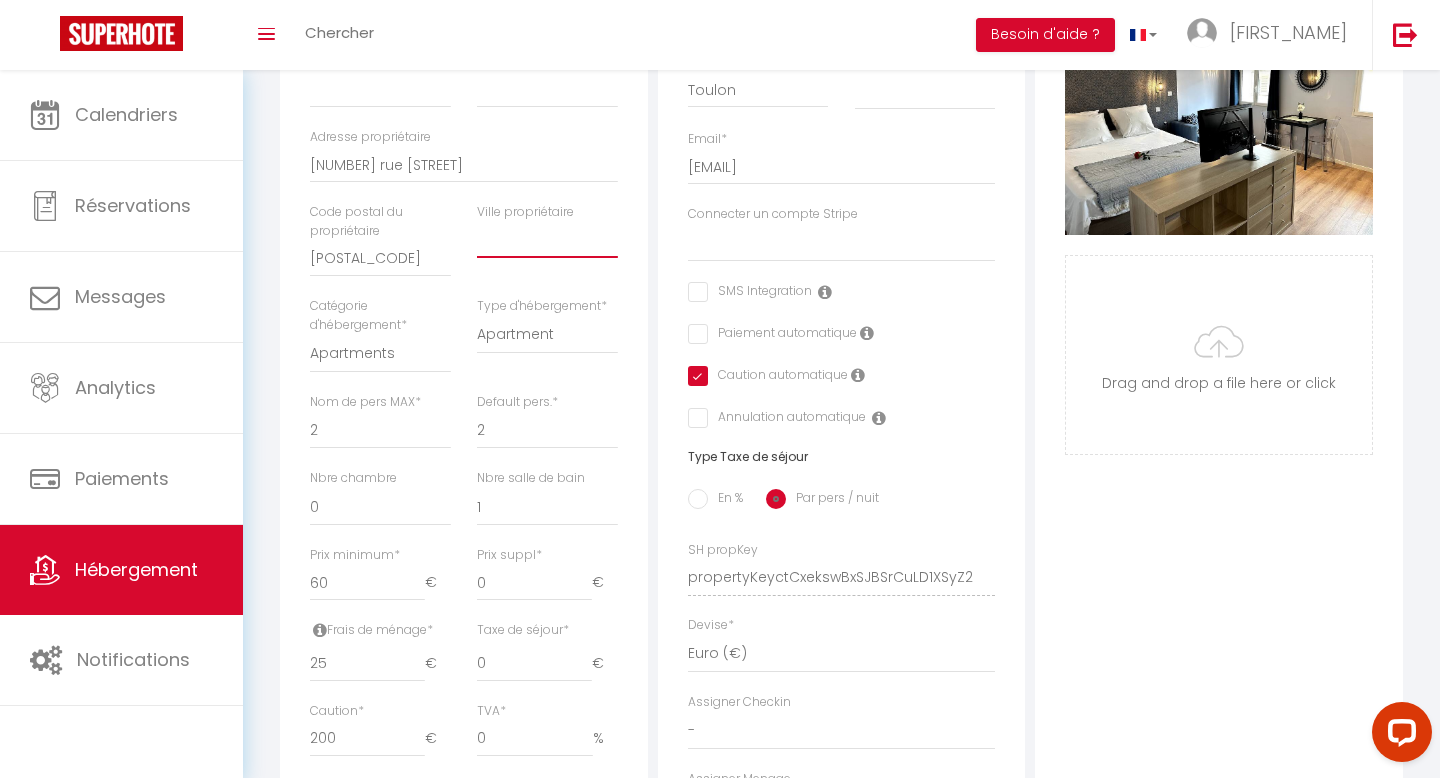 click at bounding box center [547, 240] 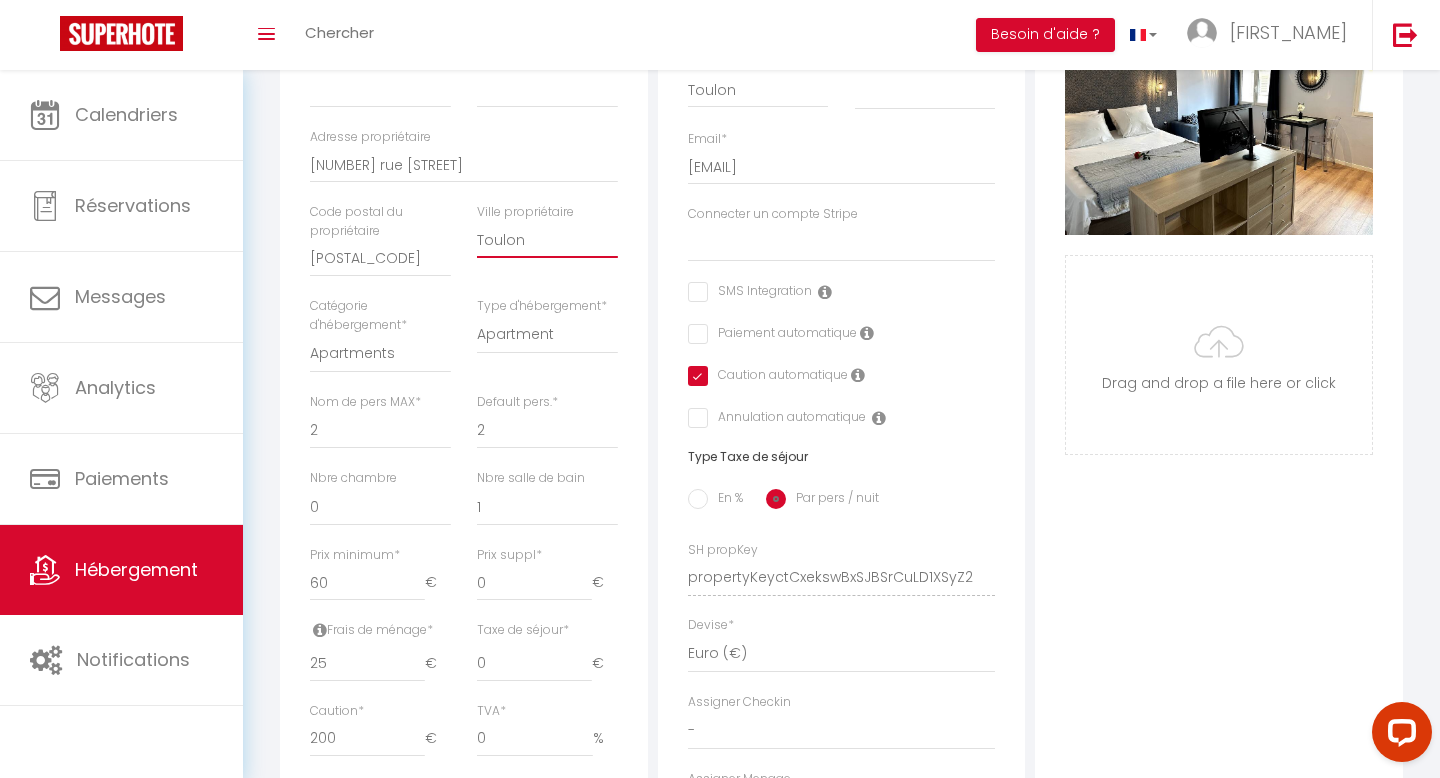 scroll, scrollTop: 0, scrollLeft: 0, axis: both 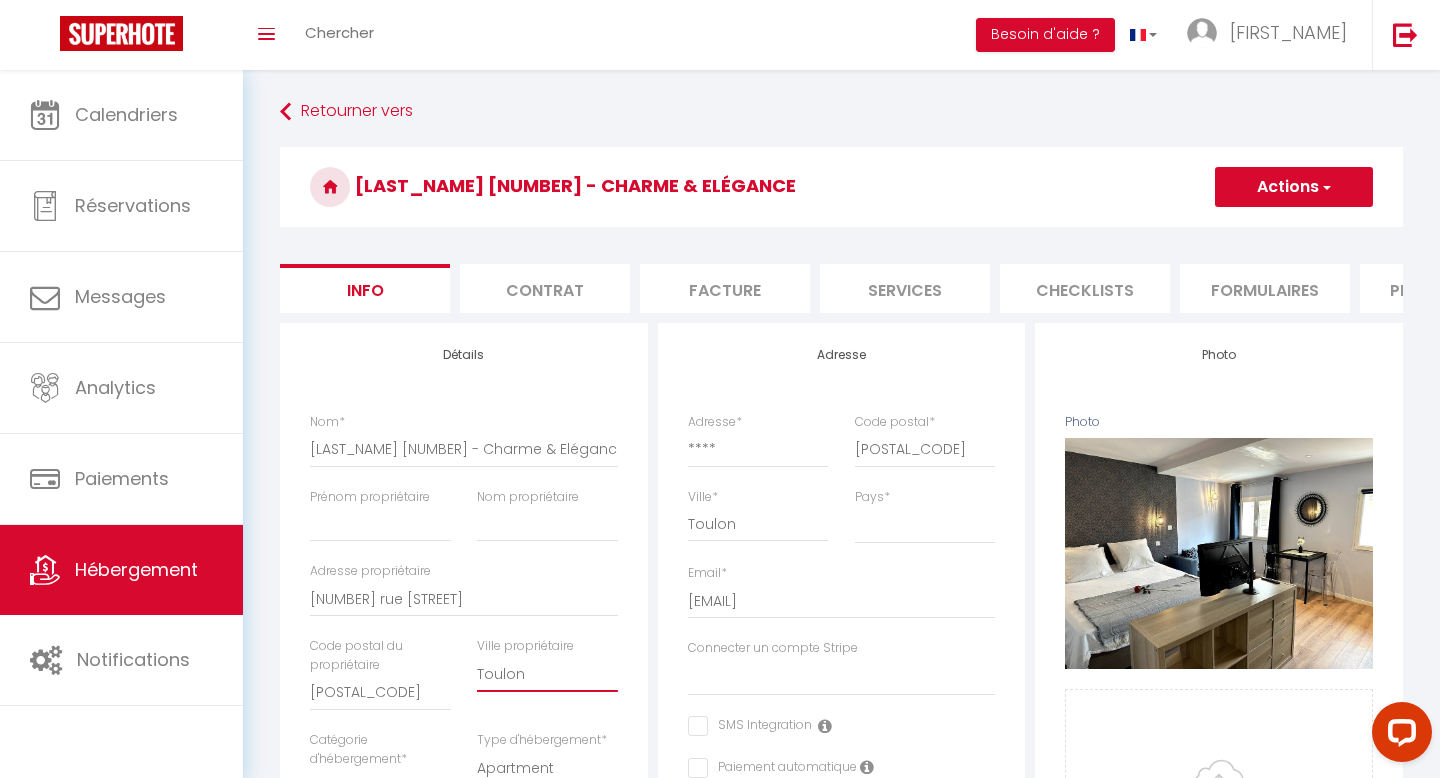 type on "Toulon" 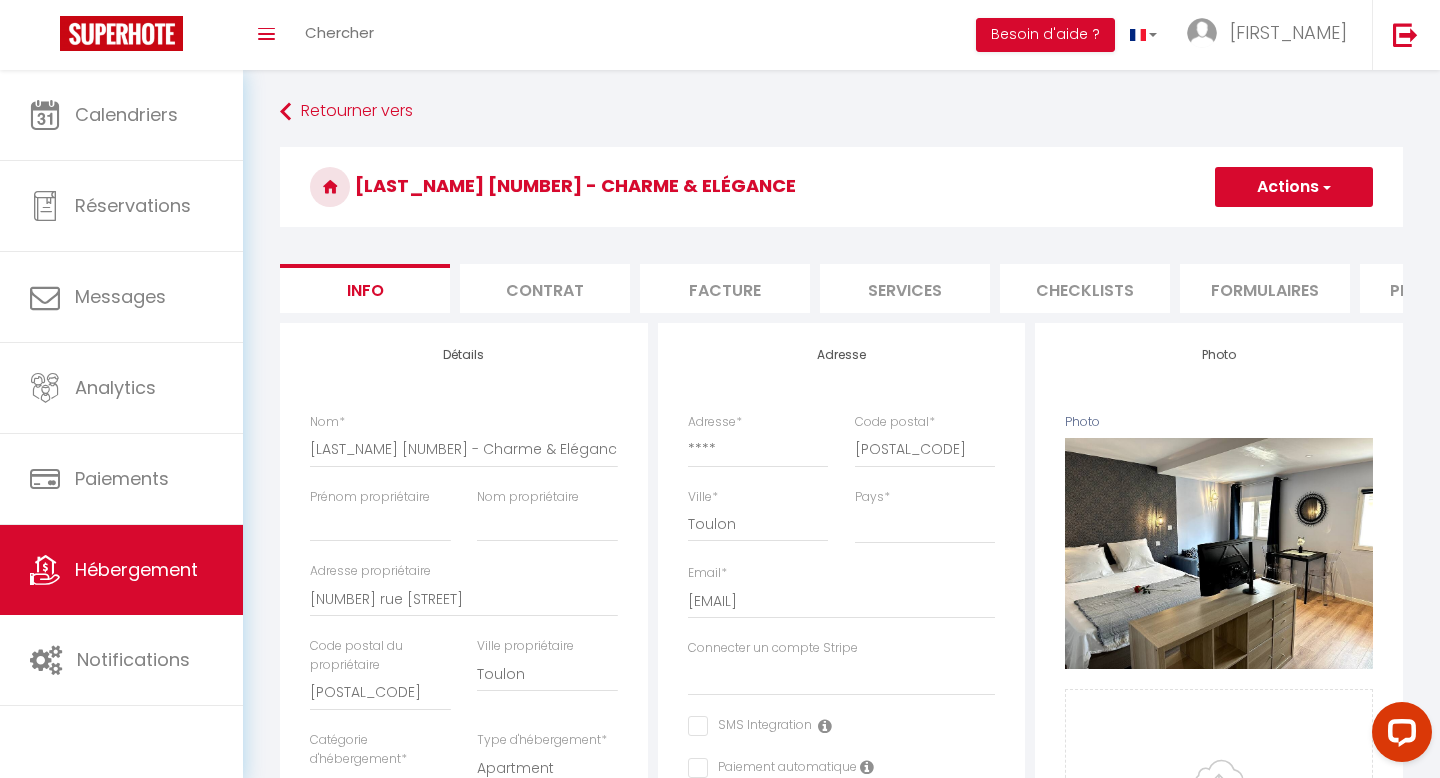 click on "Actions" at bounding box center (1294, 187) 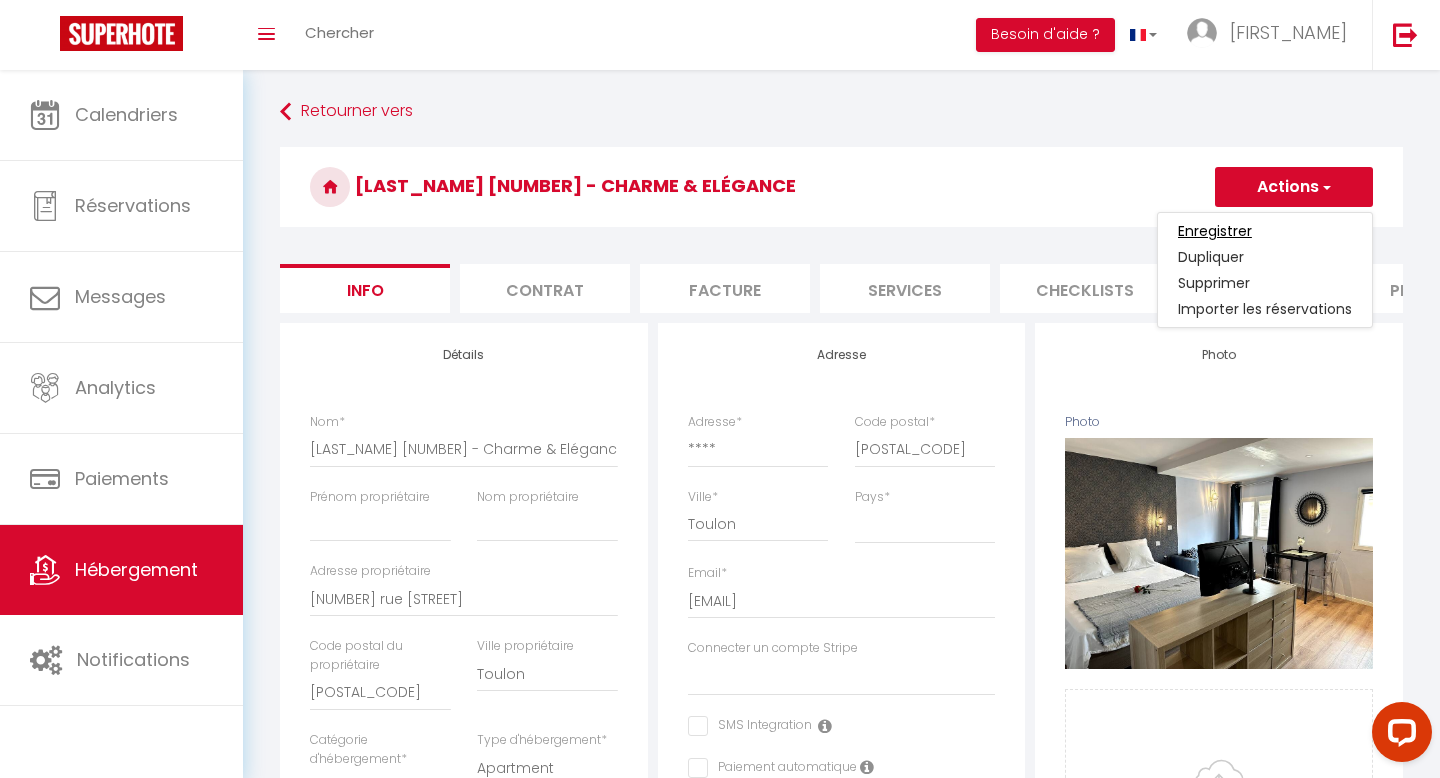 click on "Enregistrer" at bounding box center [1215, 231] 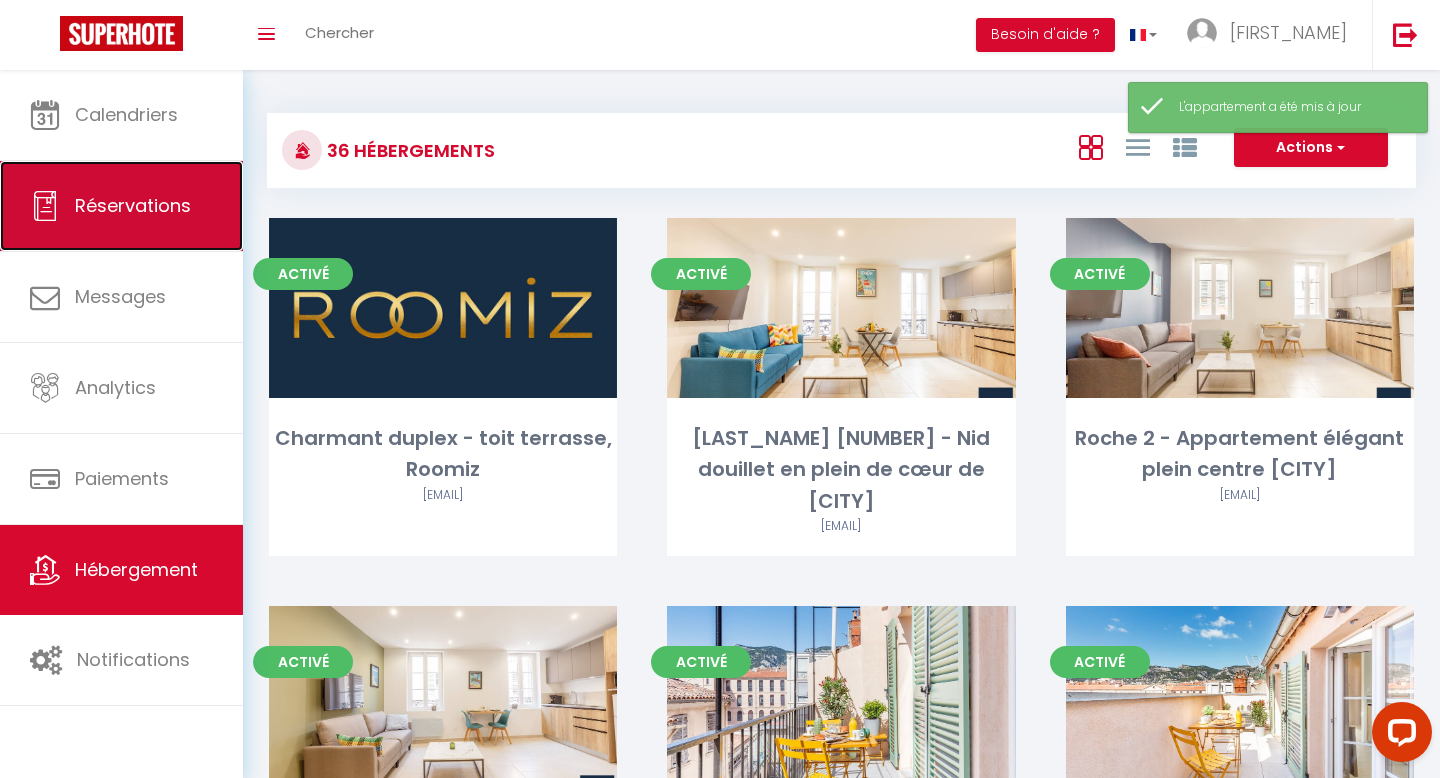 click on "Réservations" at bounding box center (133, 205) 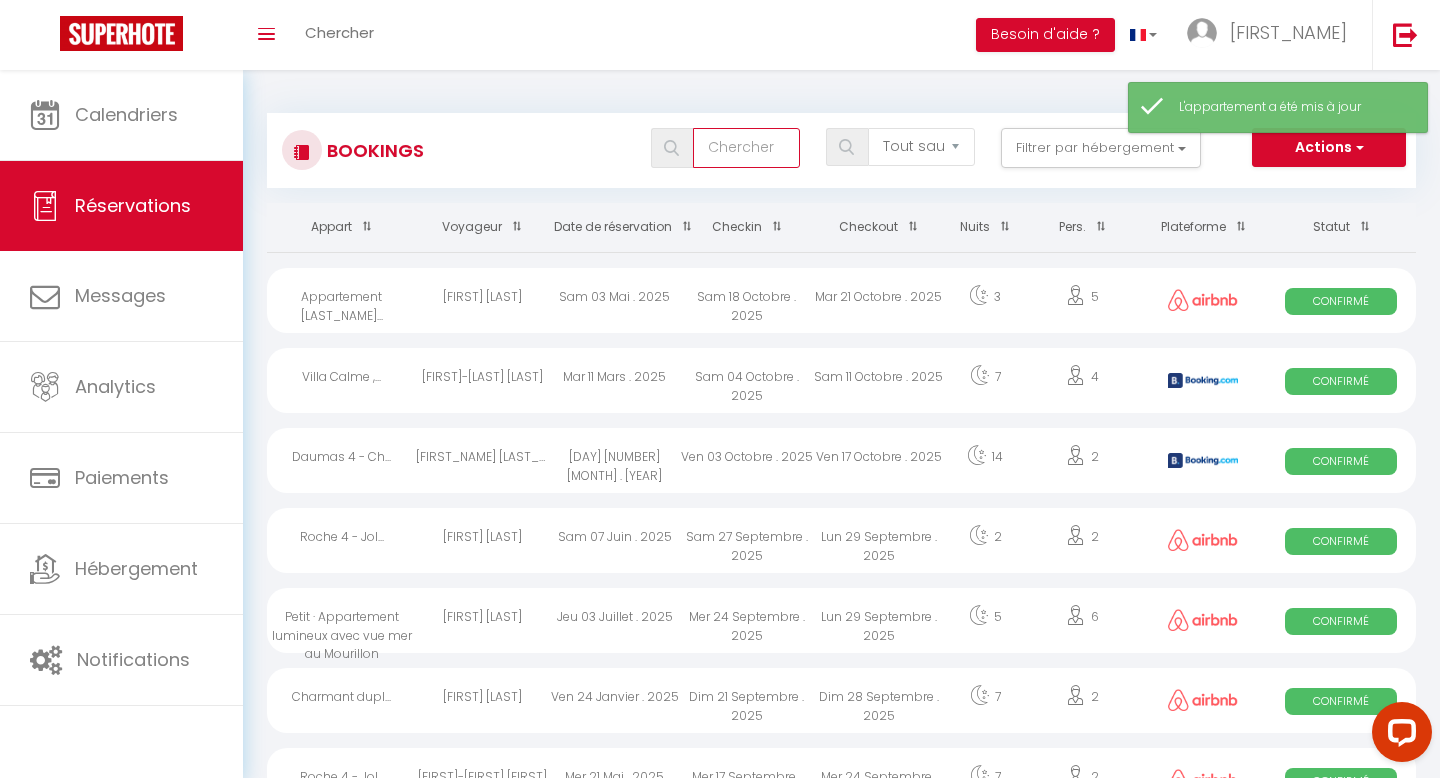 click at bounding box center [746, 148] 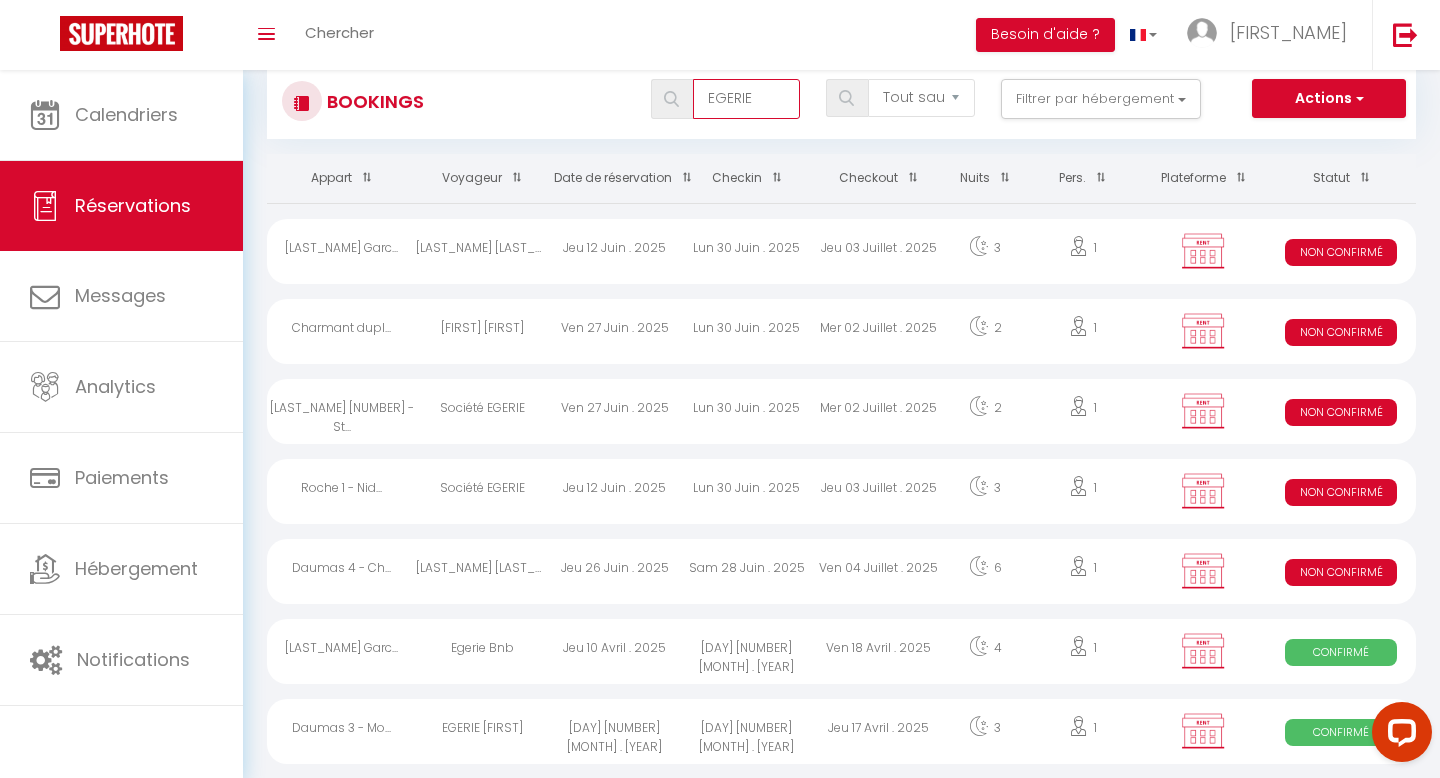 scroll, scrollTop: 50, scrollLeft: 0, axis: vertical 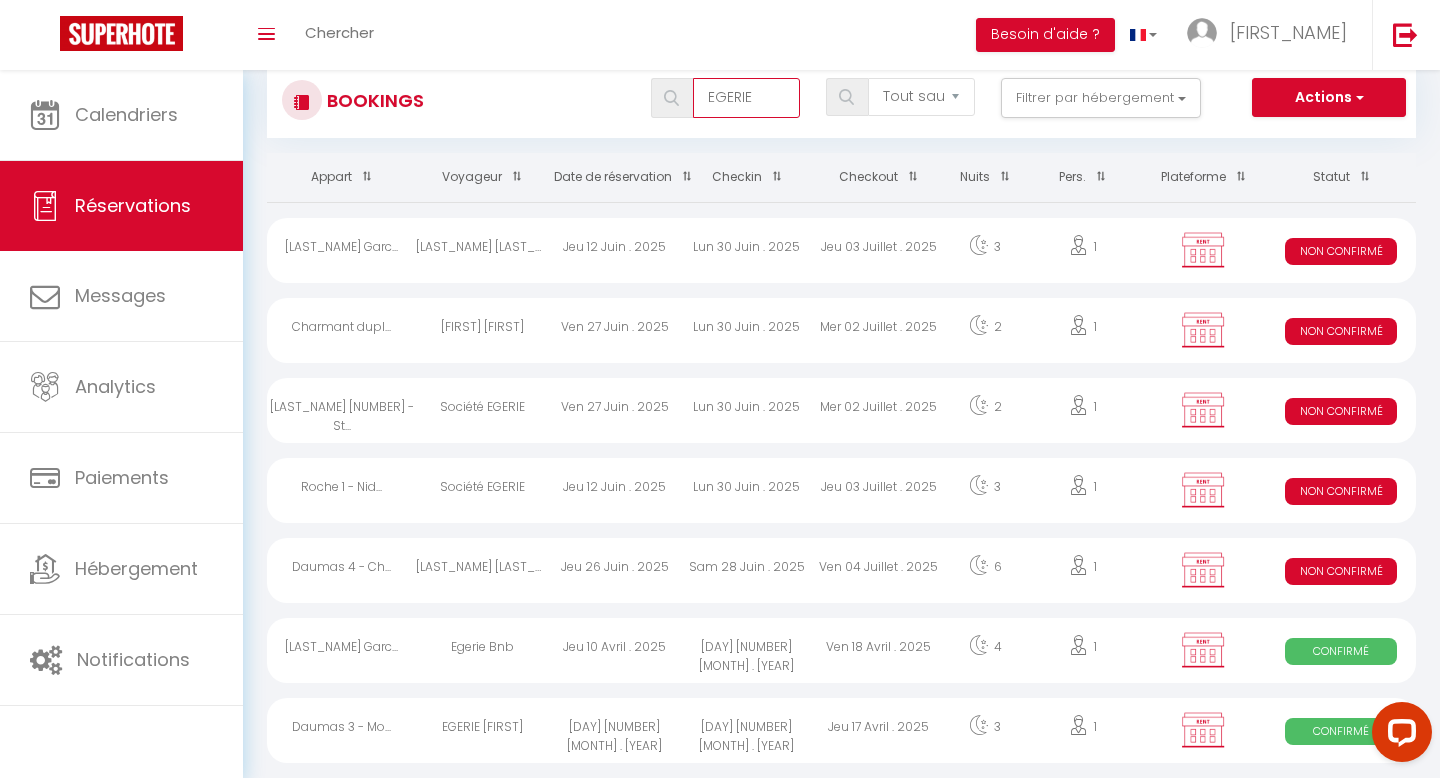 type on "EGERIE" 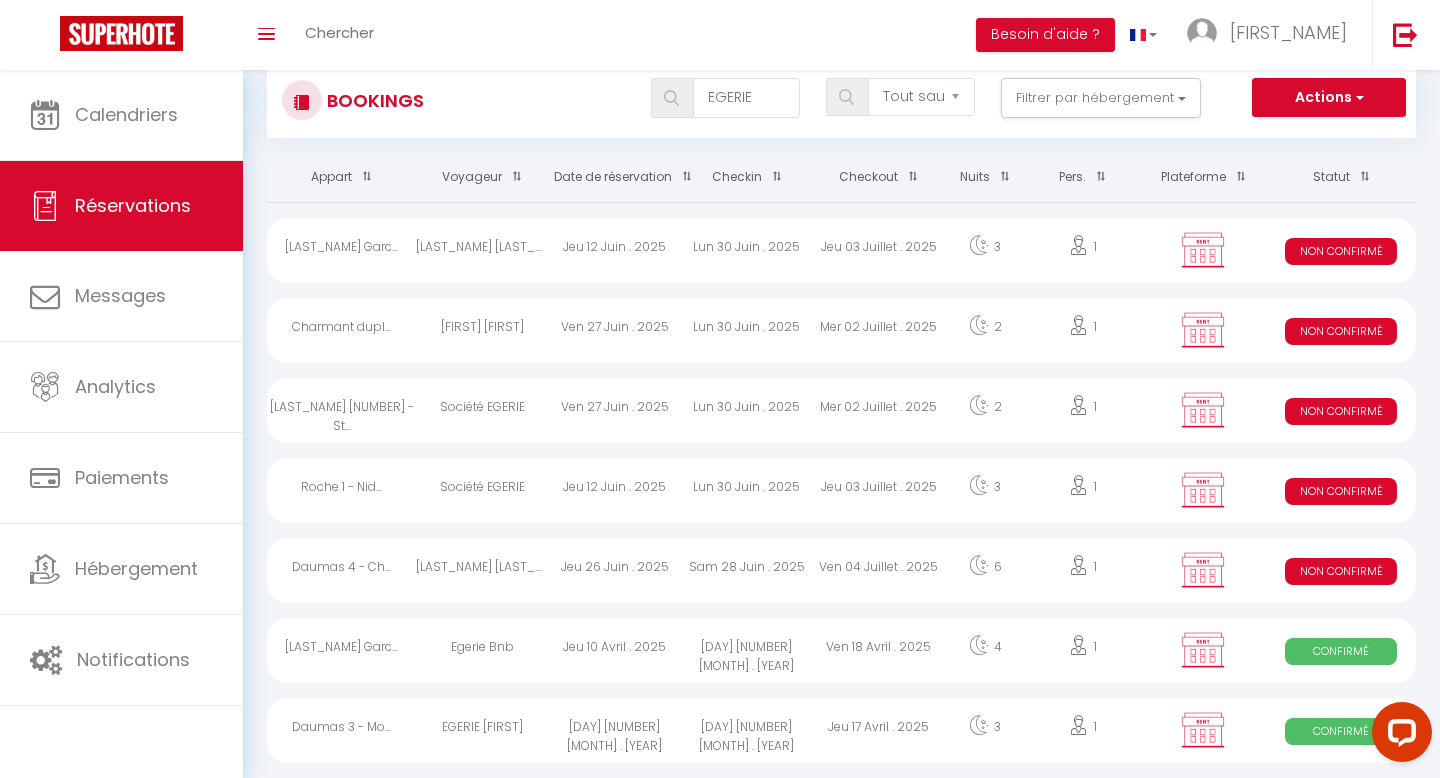 click on "Daumas 4 - Ch..." at bounding box center [341, 250] 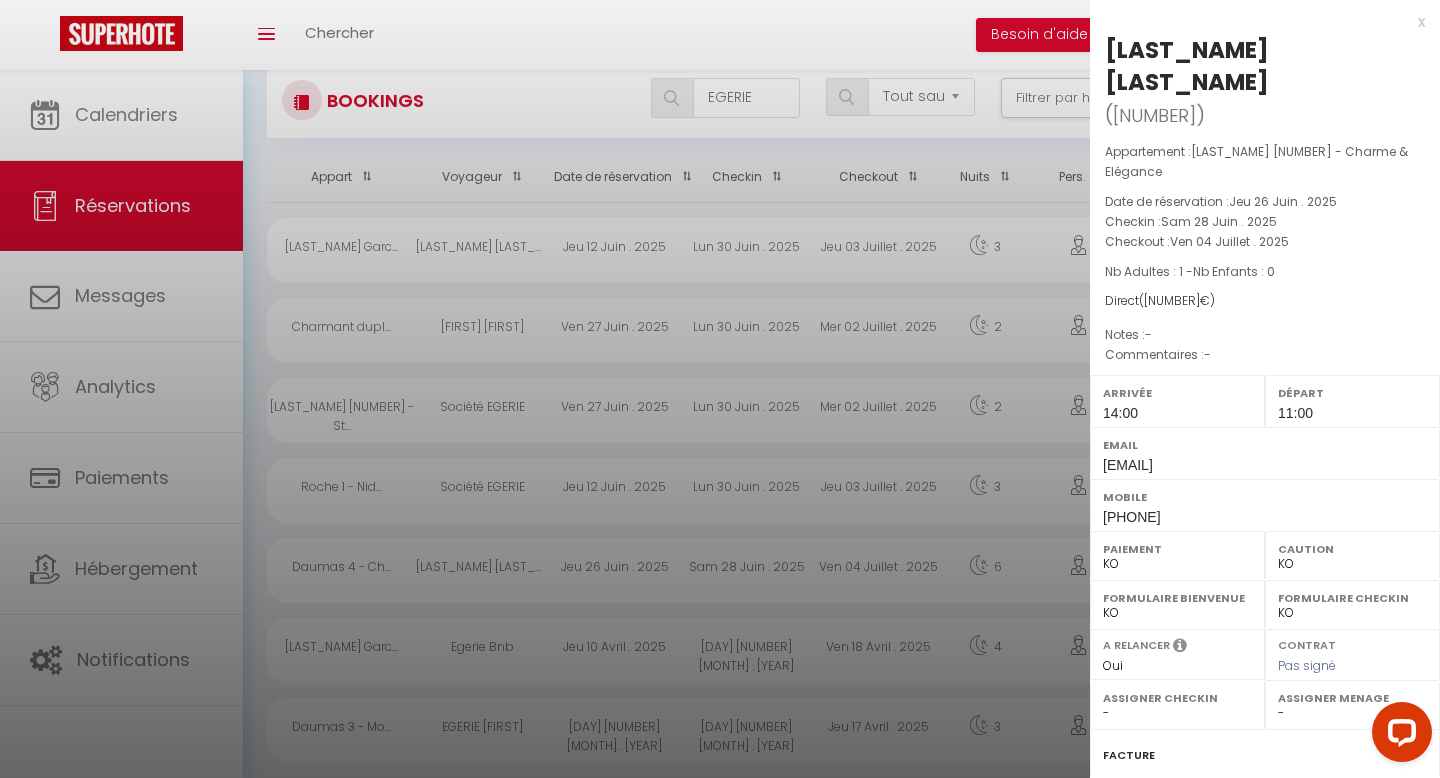 click on "Facture" at bounding box center (0, 0) 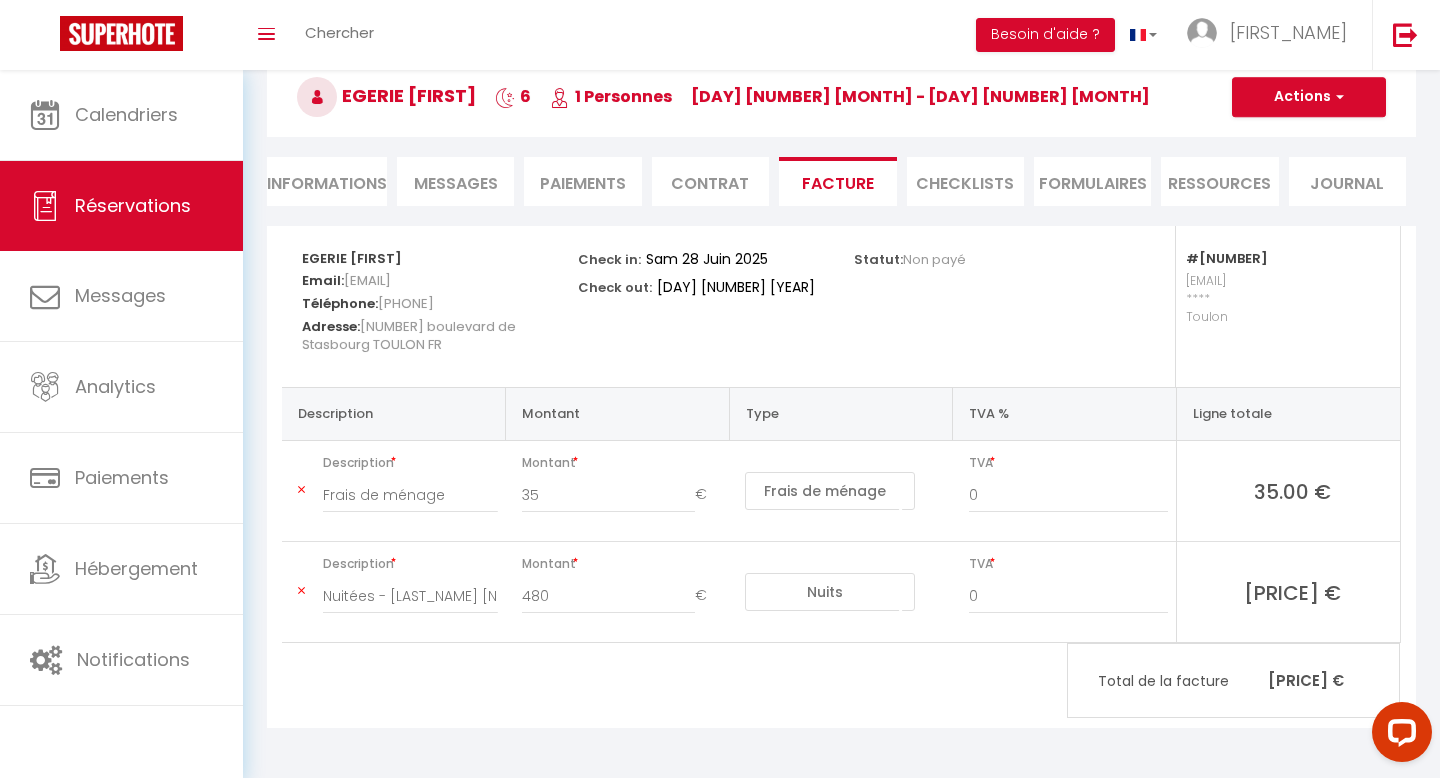 scroll, scrollTop: 105, scrollLeft: 0, axis: vertical 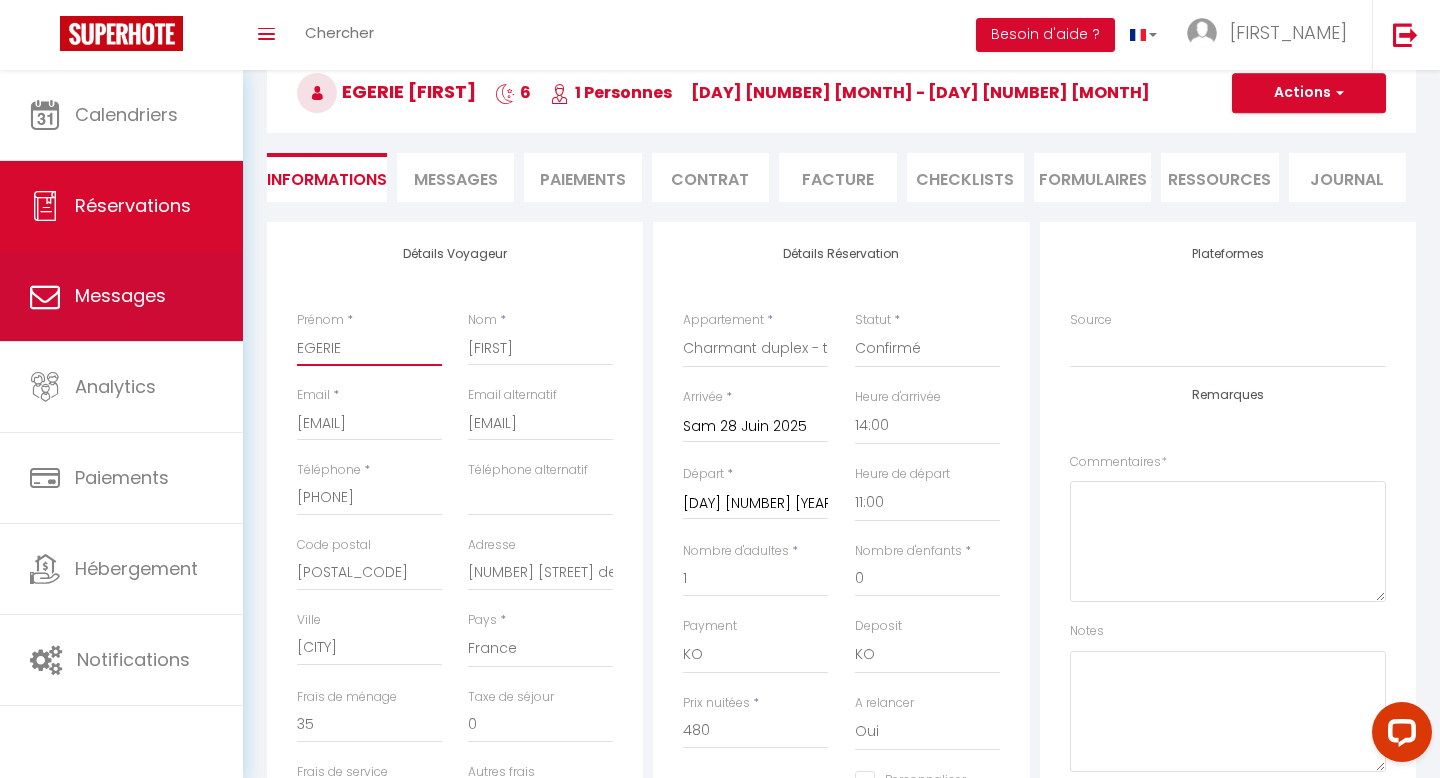 drag, startPoint x: 390, startPoint y: 344, endPoint x: 217, endPoint y: 333, distance: 173.34937 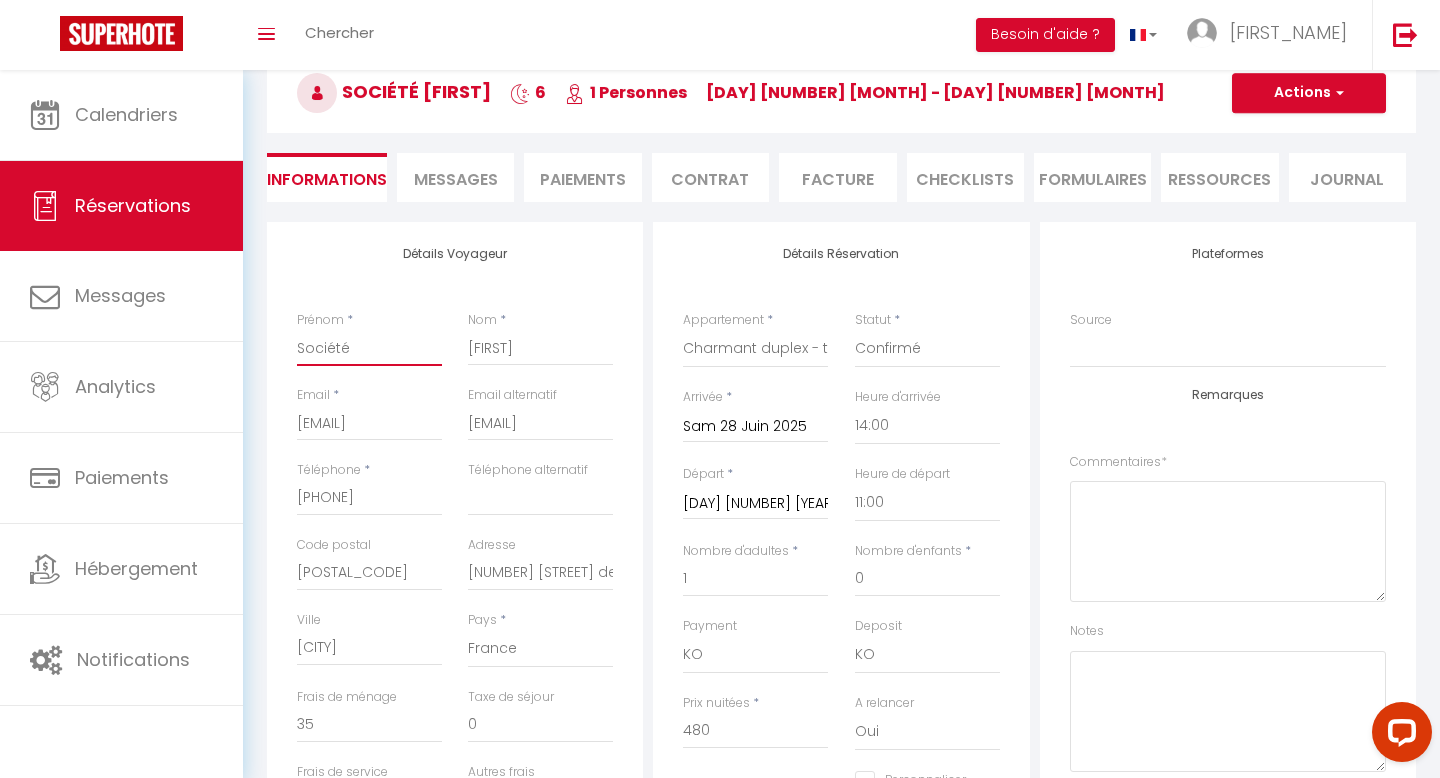 type on "Société" 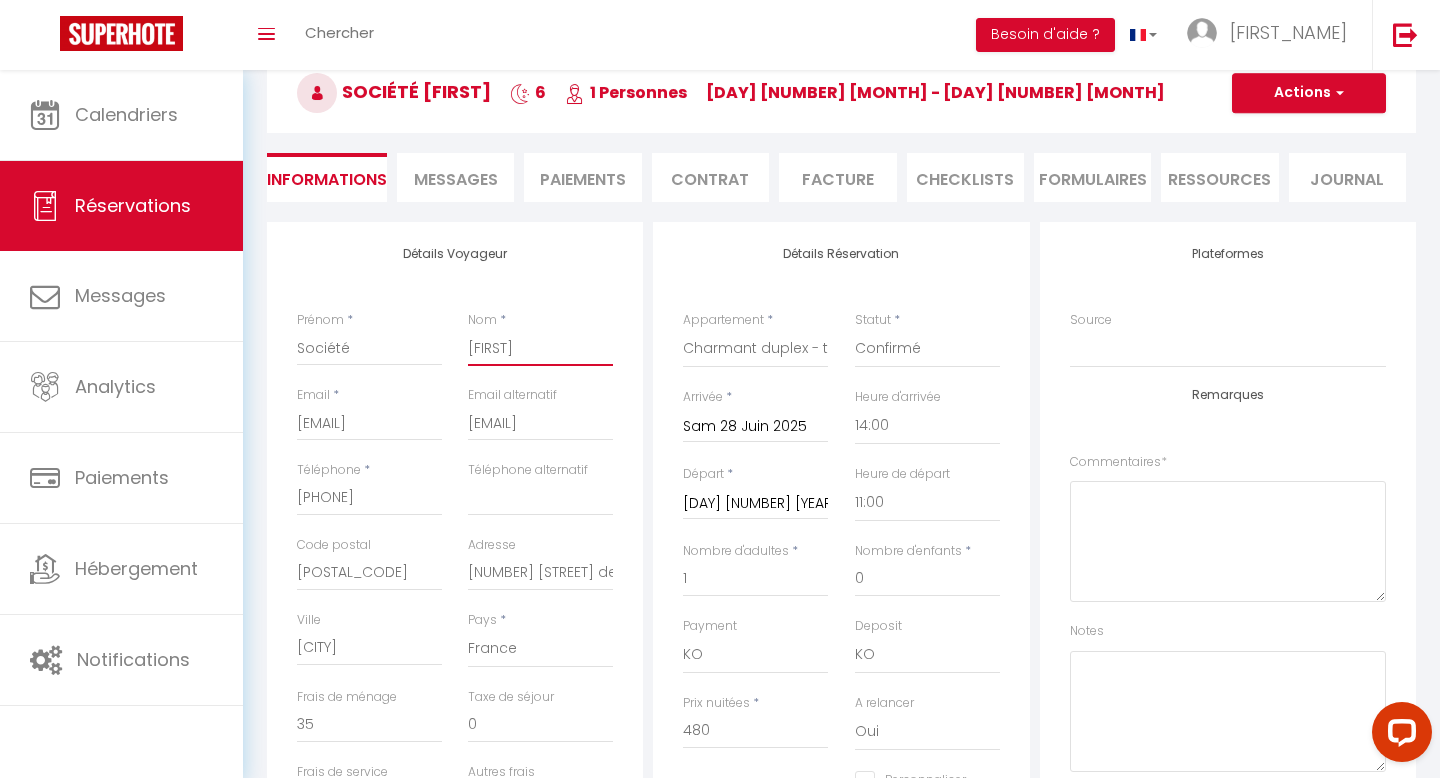 drag, startPoint x: 541, startPoint y: 357, endPoint x: 435, endPoint y: 356, distance: 106.004715 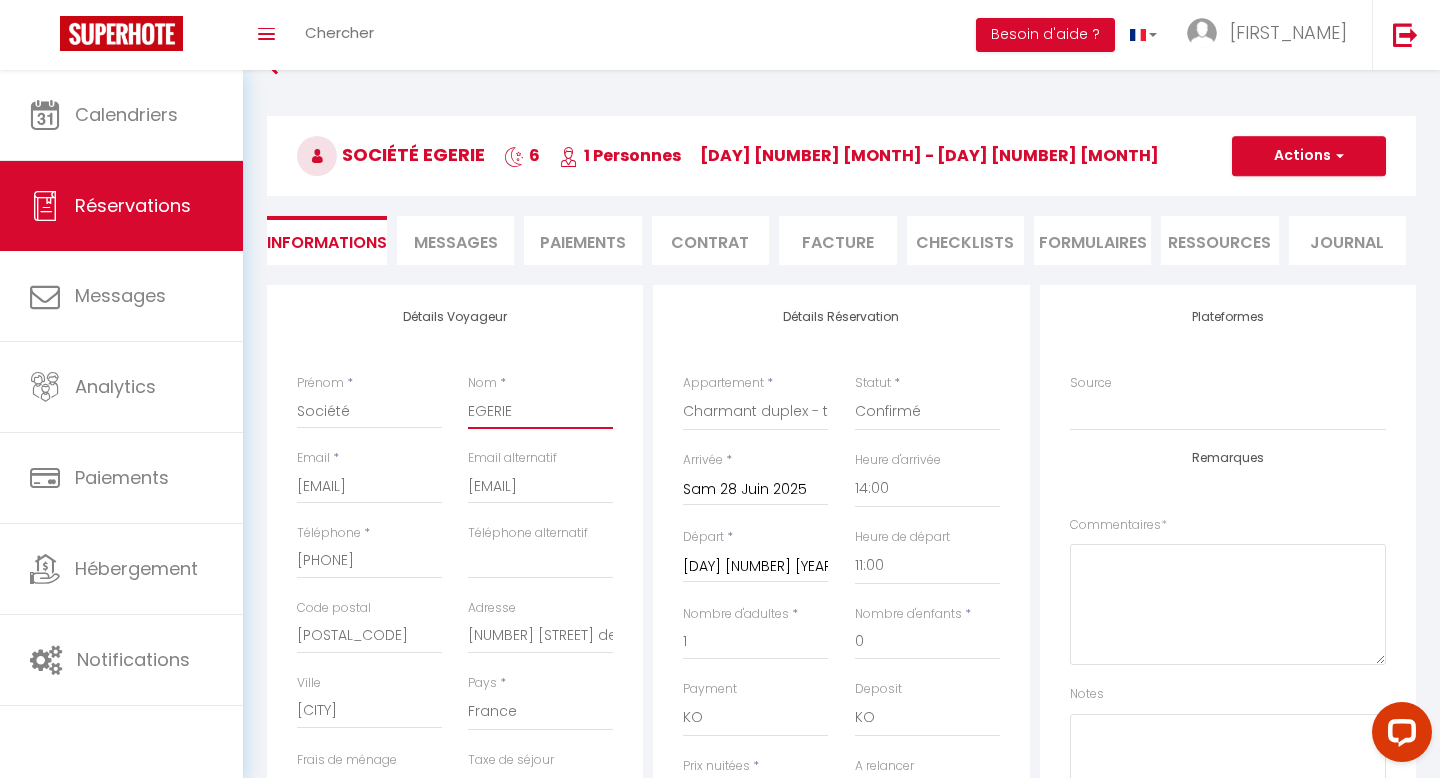 scroll, scrollTop: 39, scrollLeft: 0, axis: vertical 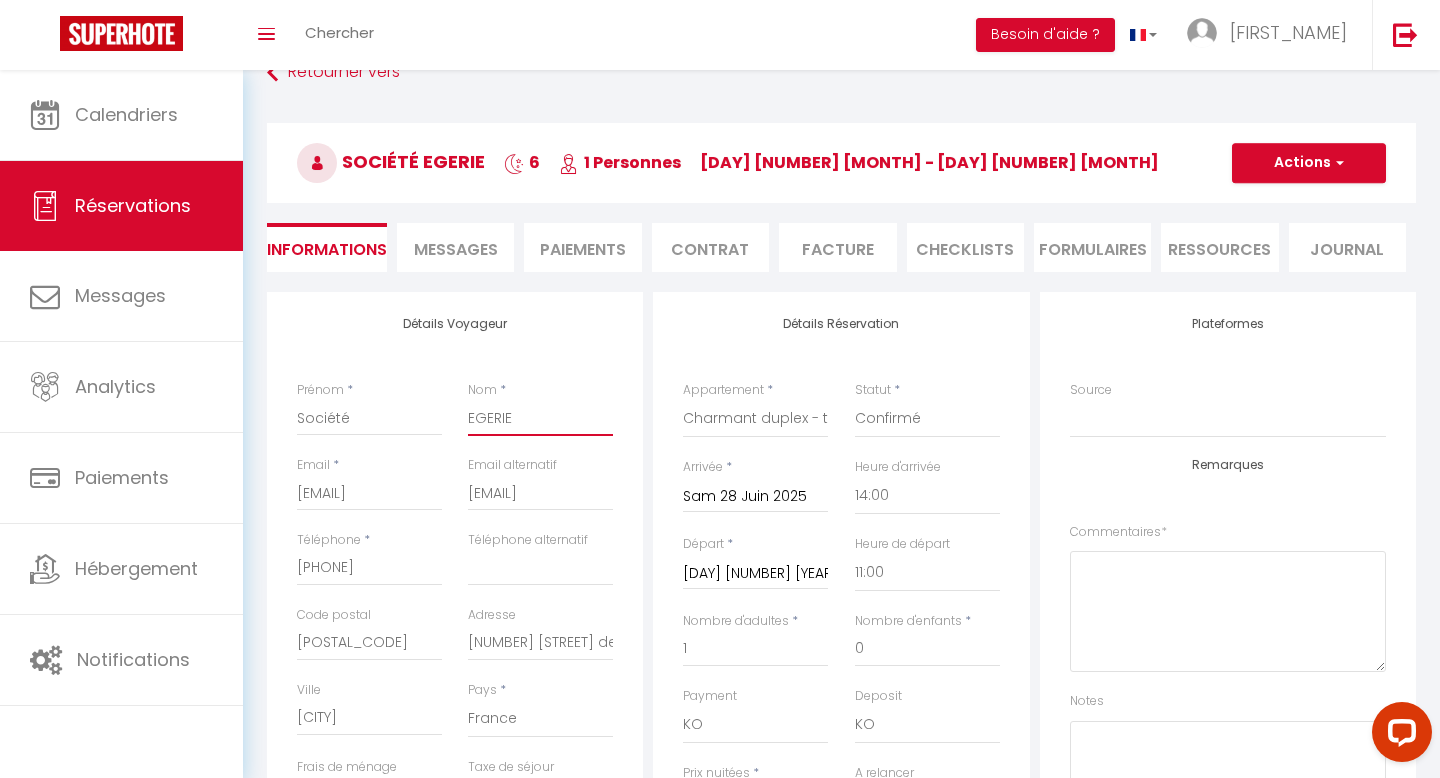 type on "EGERIE" 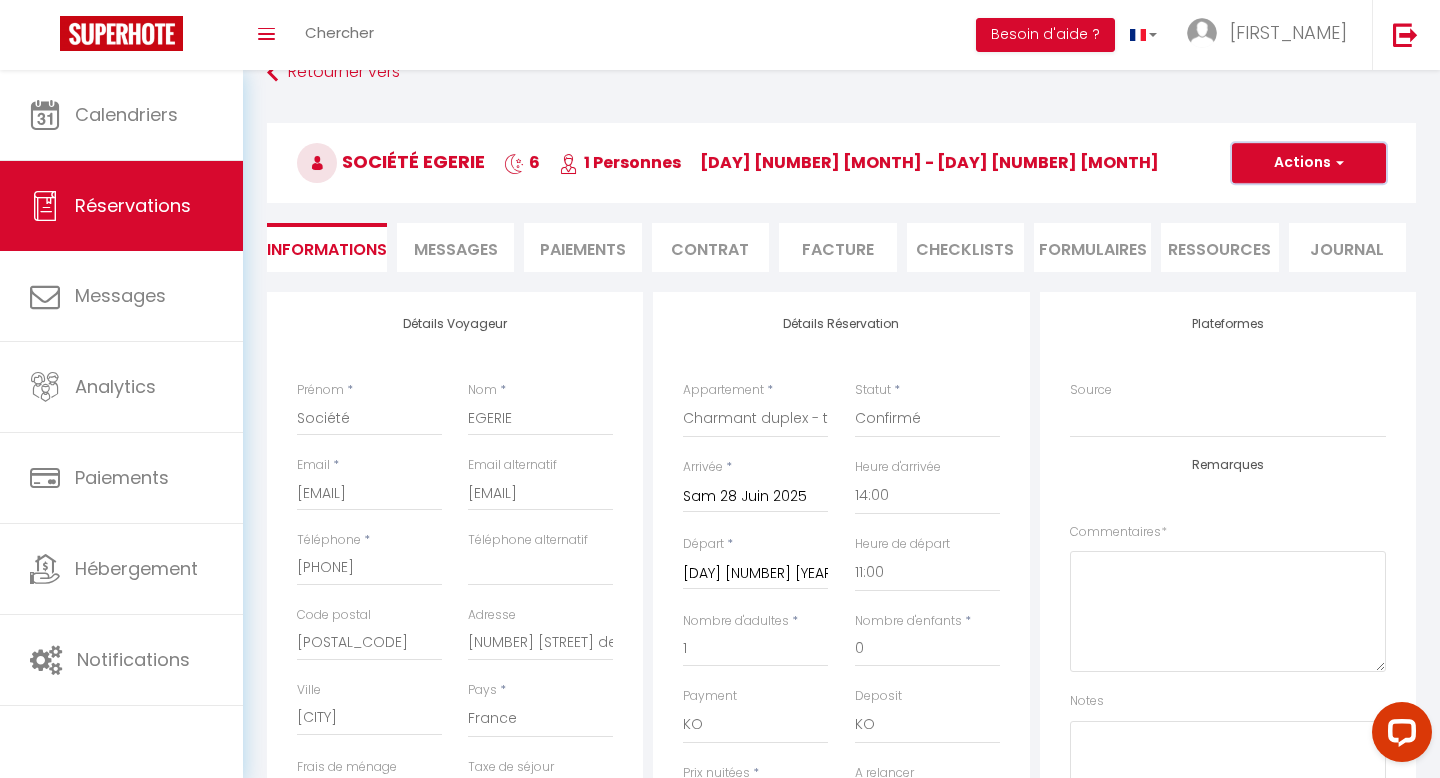 click on "Actions" at bounding box center [1309, 163] 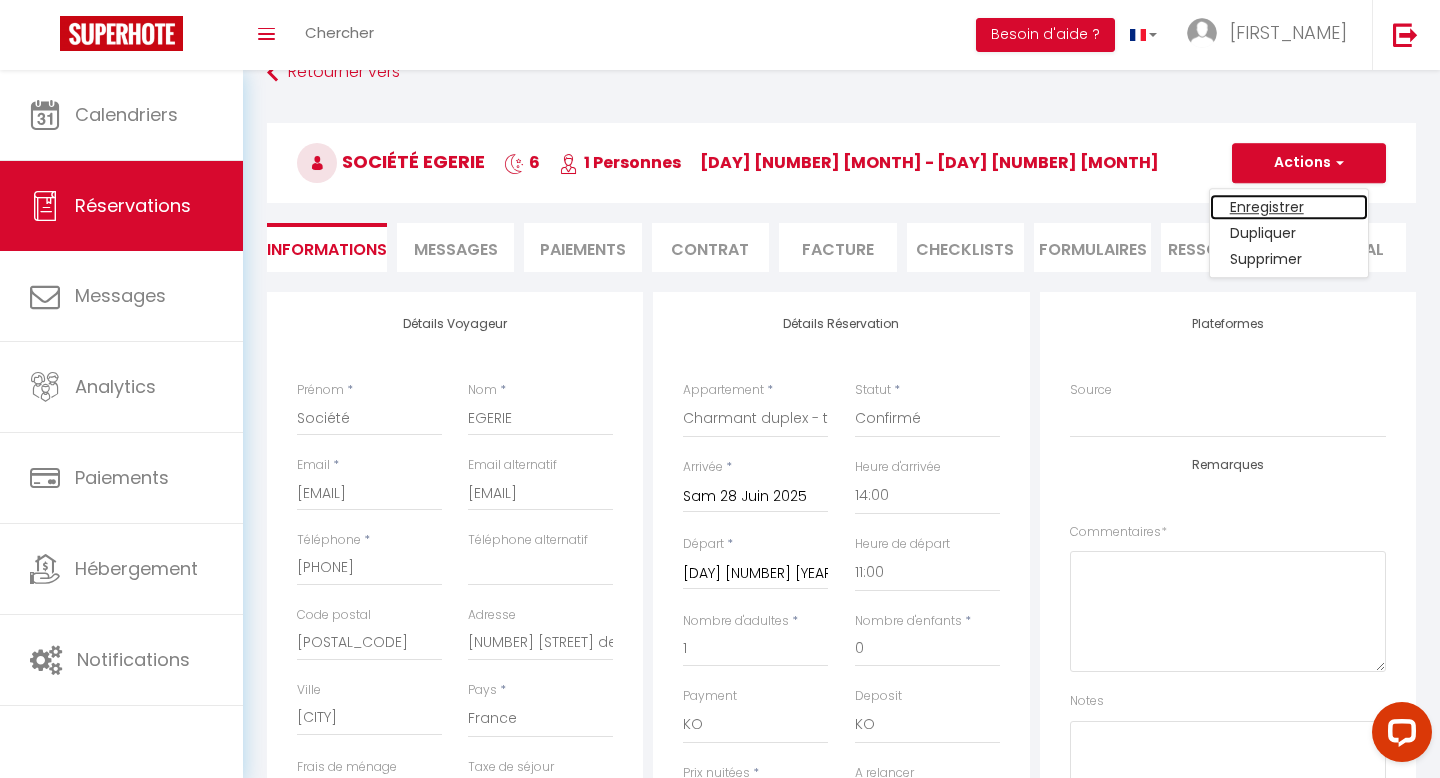 click on "Enregistrer" at bounding box center (1289, 207) 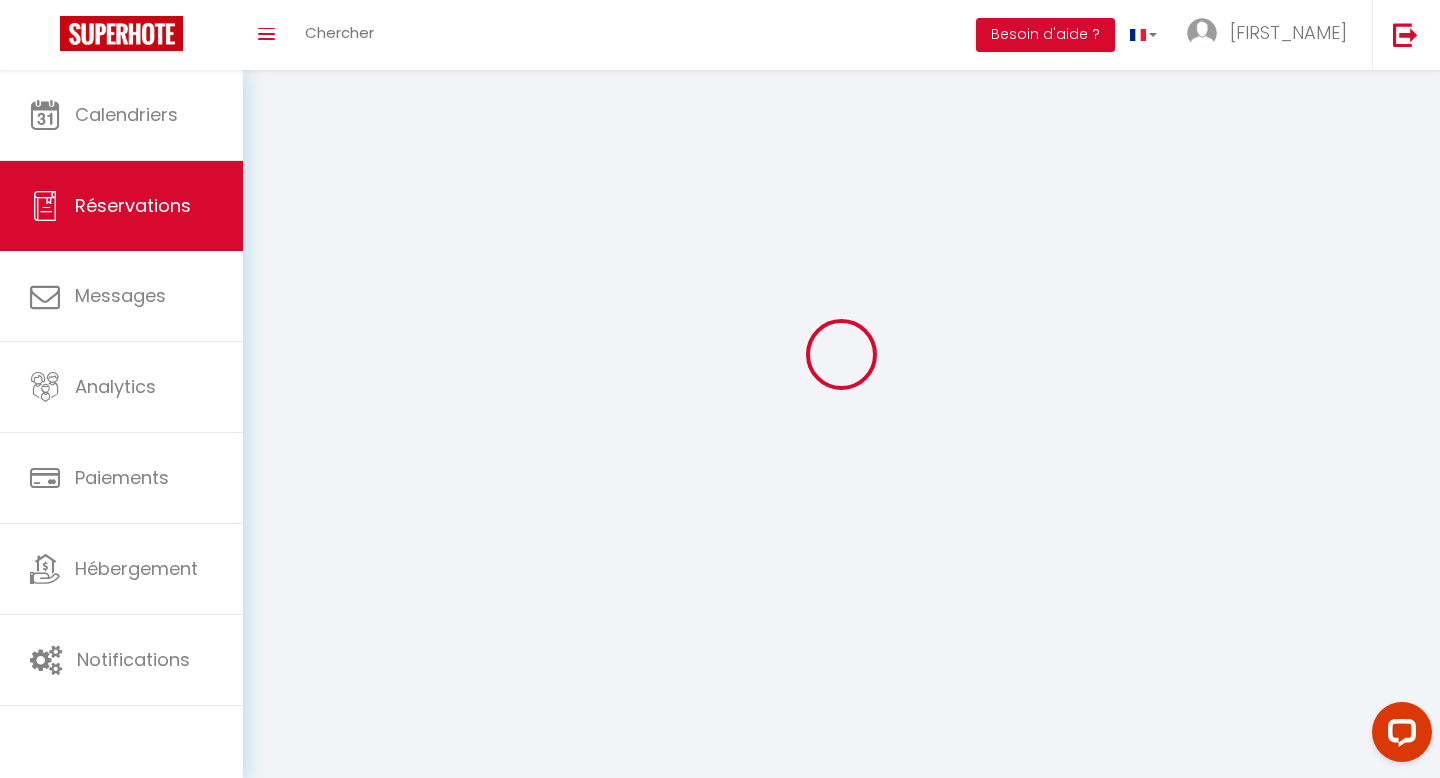 scroll, scrollTop: 0, scrollLeft: 0, axis: both 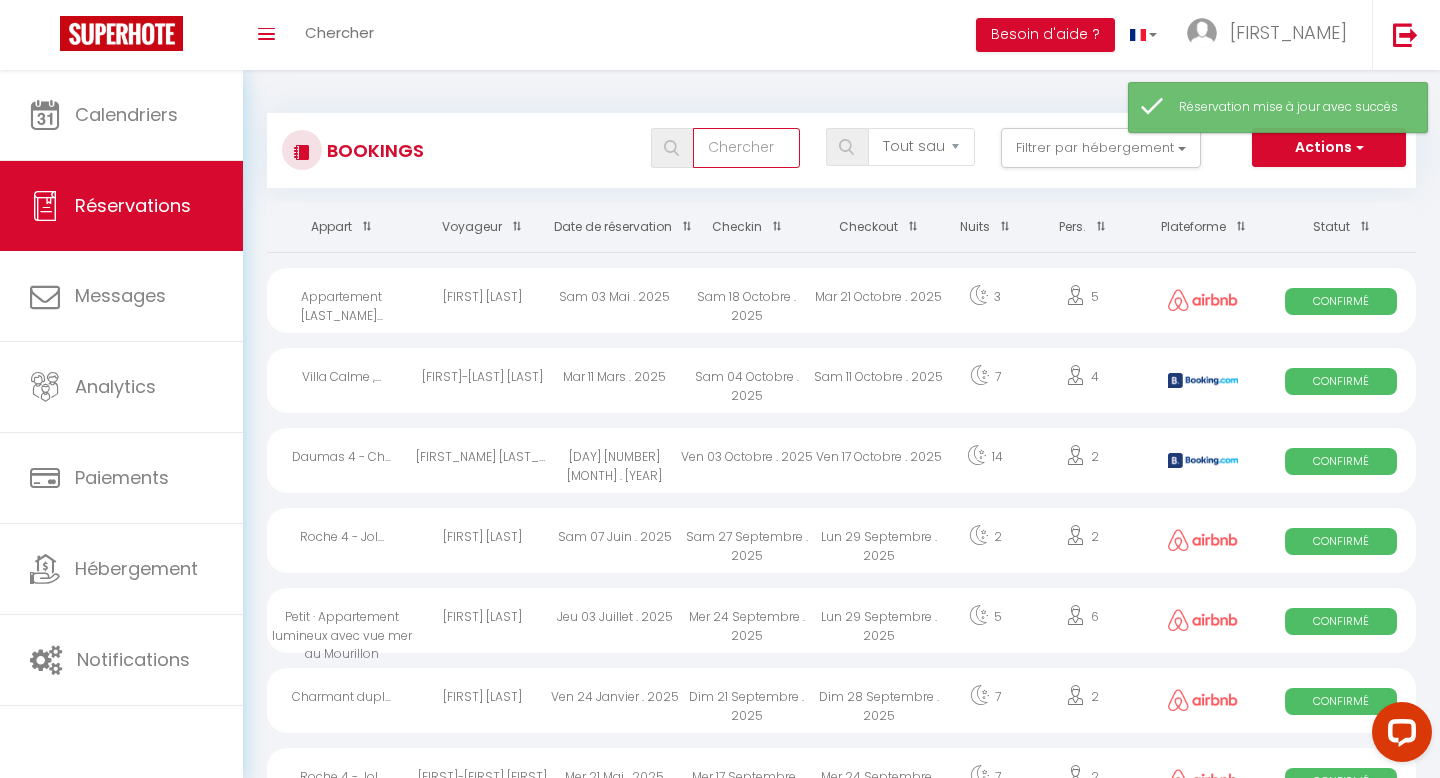 click at bounding box center [746, 148] 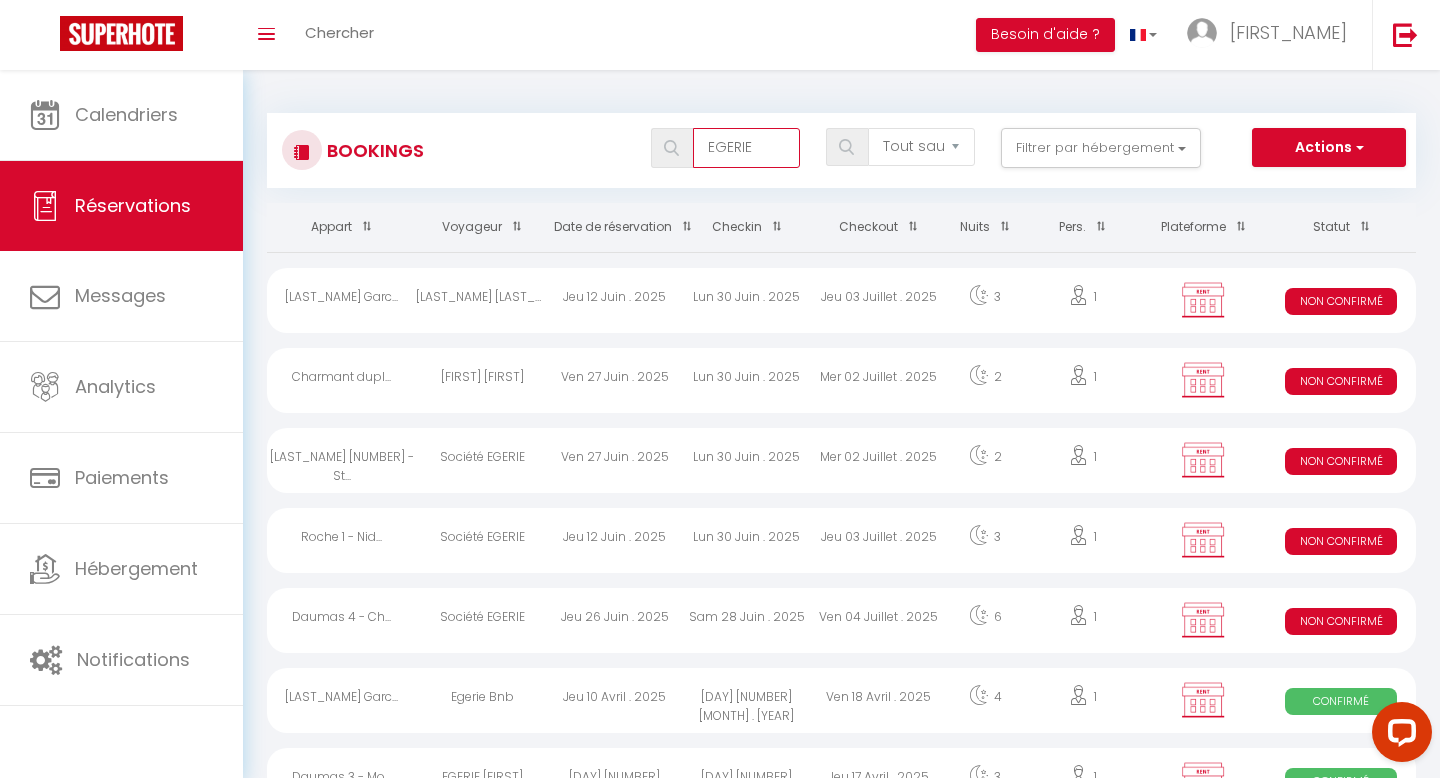 type on "EGERIE" 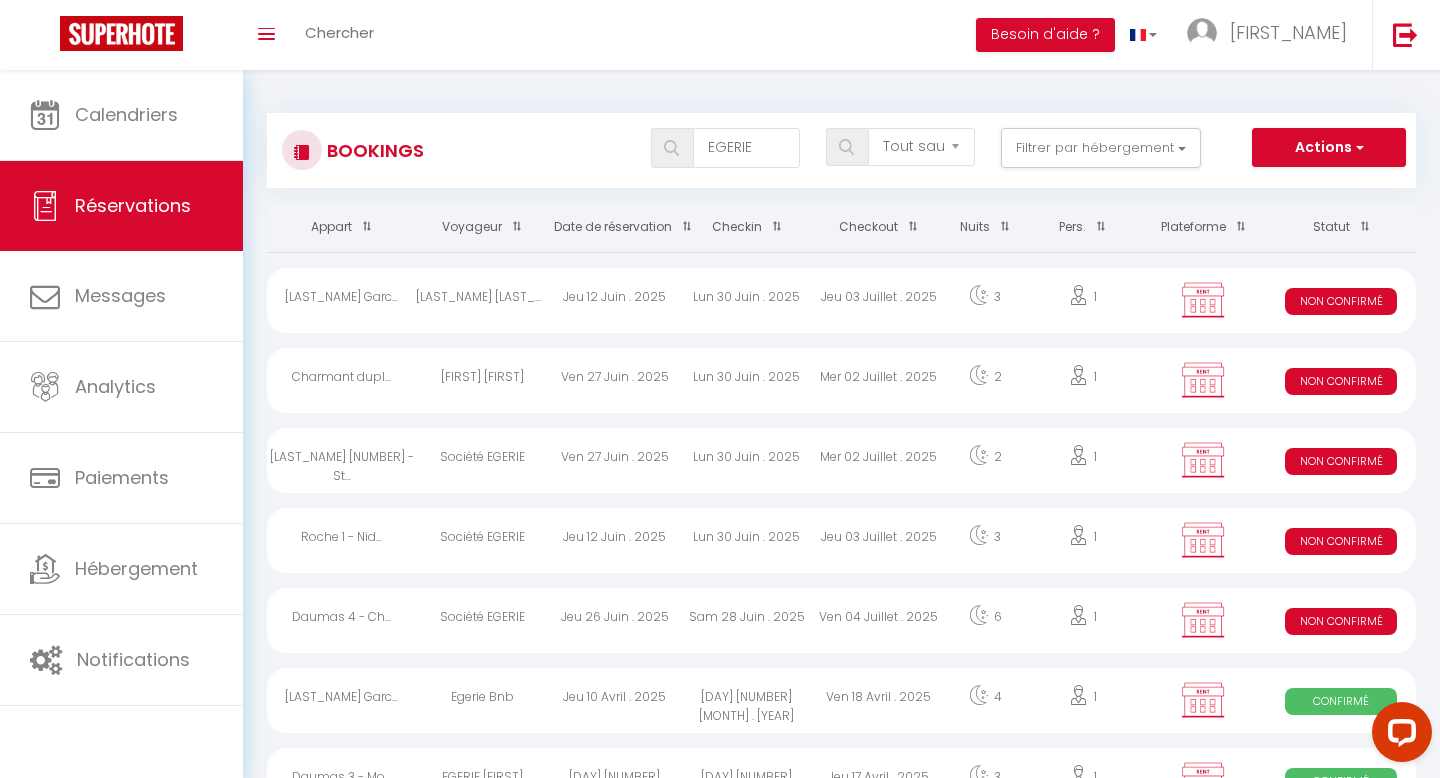 click on "Jeu 26 Juin . 2025" at bounding box center [615, 300] 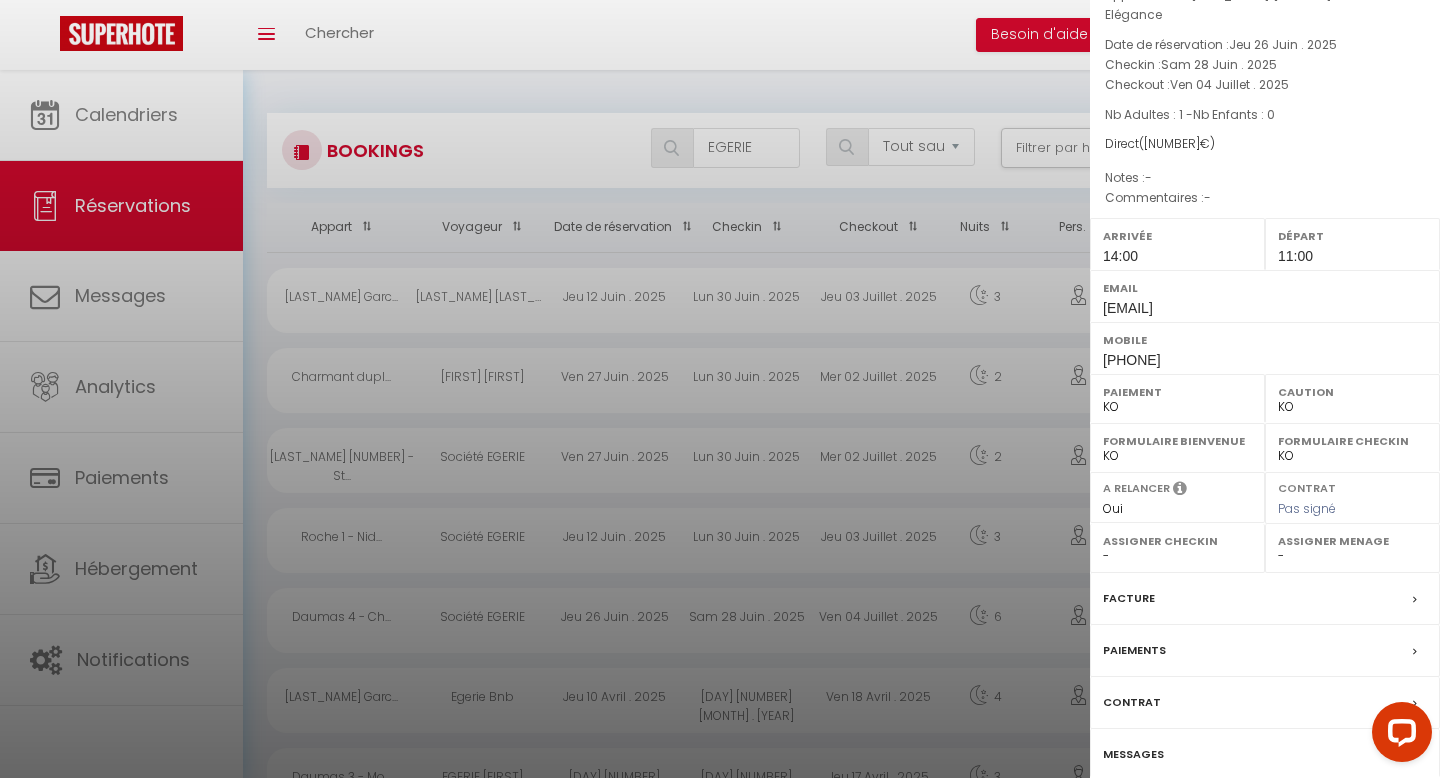 scroll, scrollTop: 98, scrollLeft: 0, axis: vertical 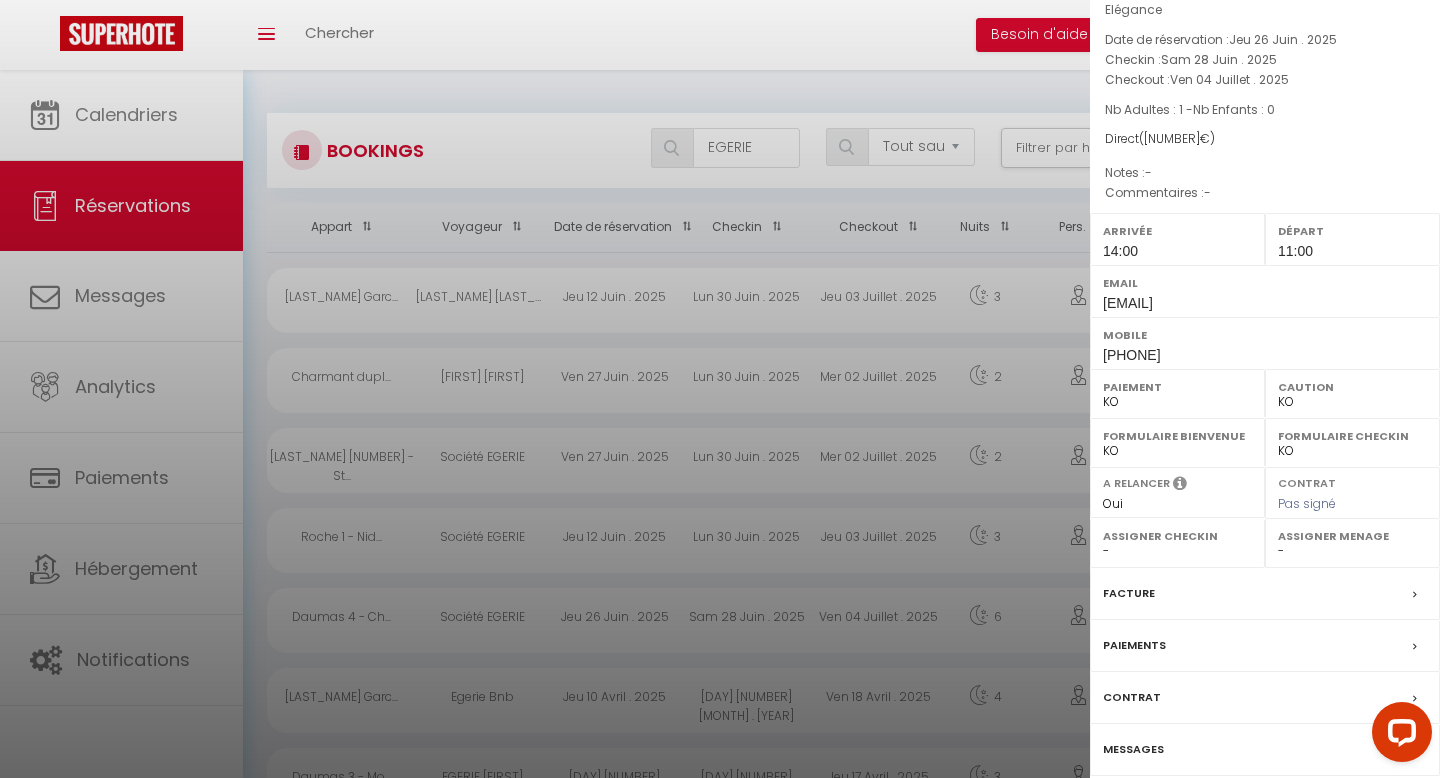 click on "Facture" at bounding box center (1265, 594) 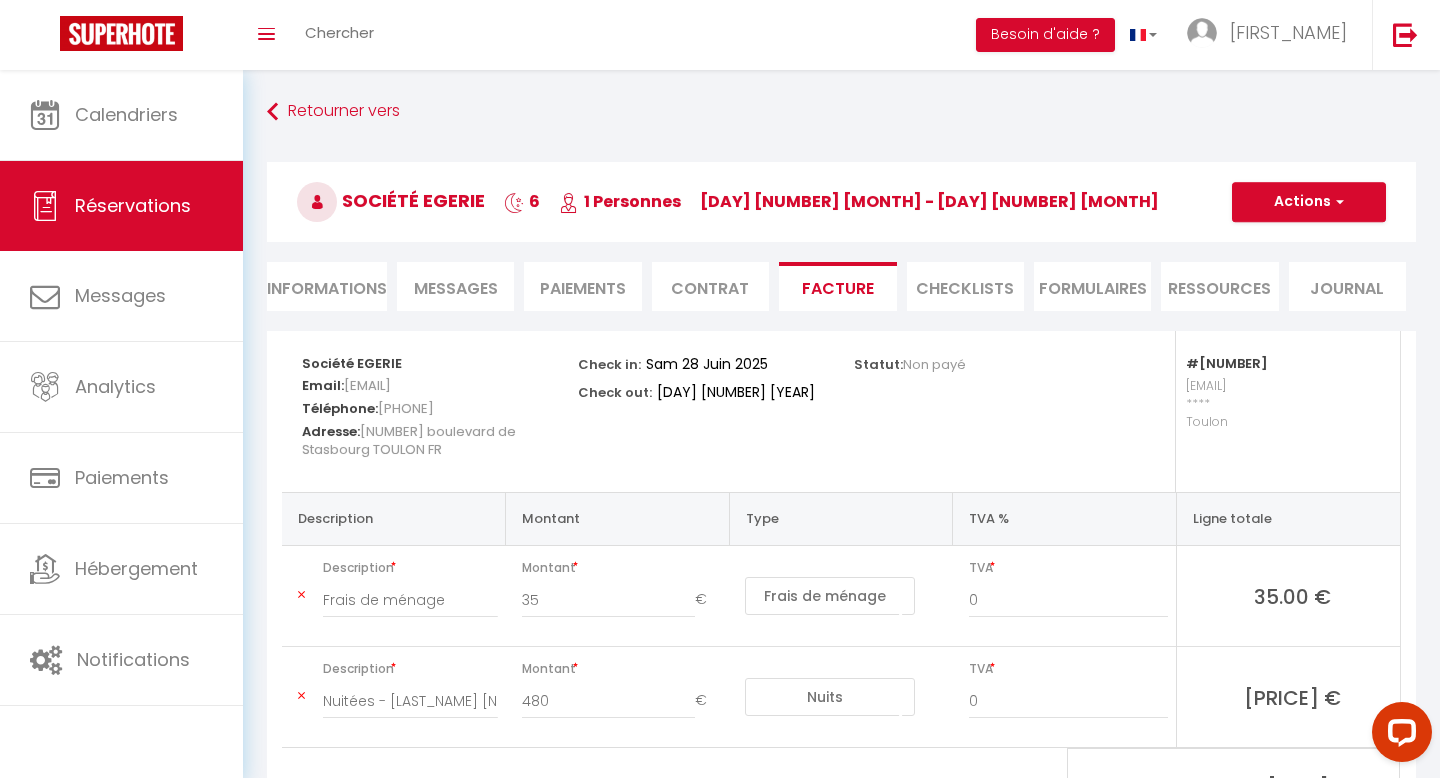 scroll, scrollTop: 105, scrollLeft: 0, axis: vertical 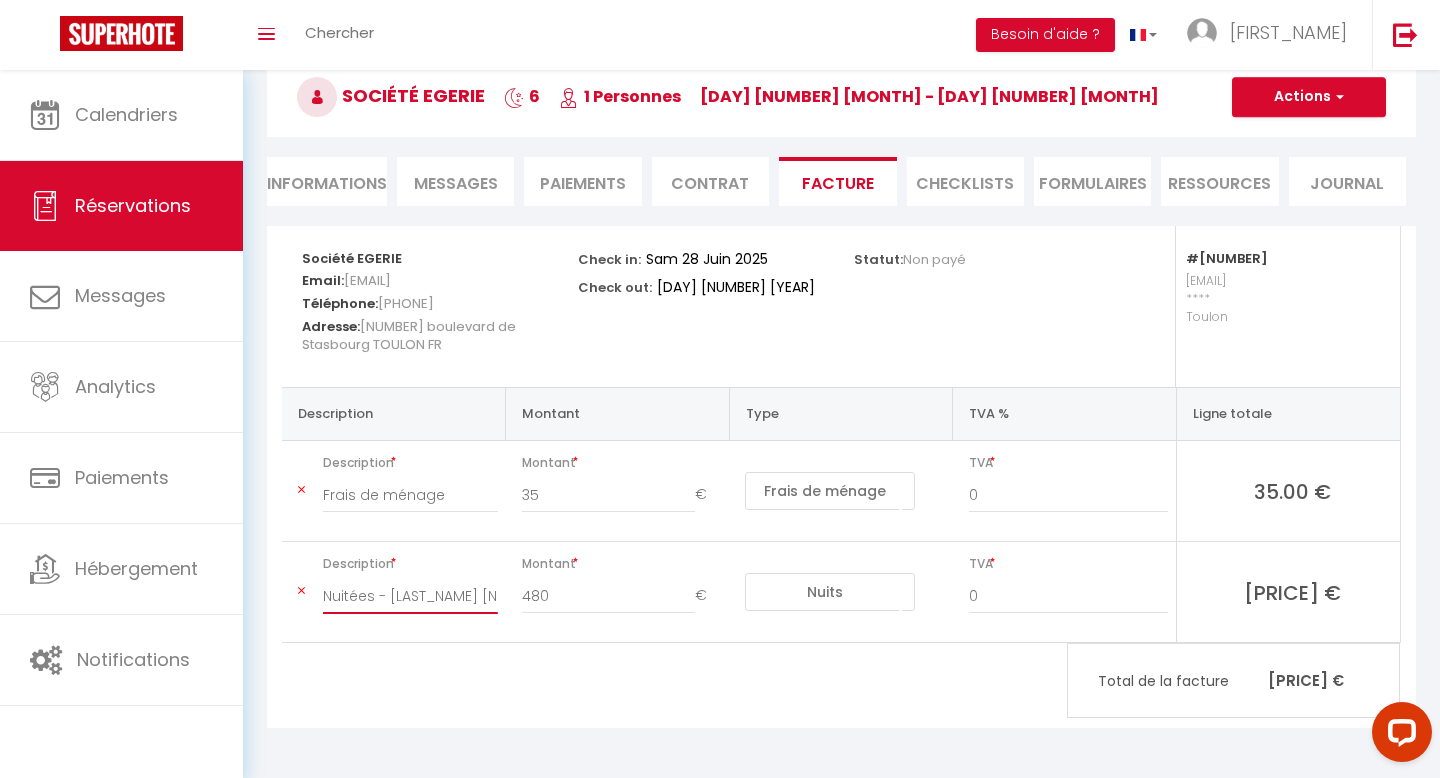 click on "Nuitées - [LAST_NAME] [NUMBER] - Charme & Elégance - [LAST_NAME] [LAST_NAME]" at bounding box center (410, 495) 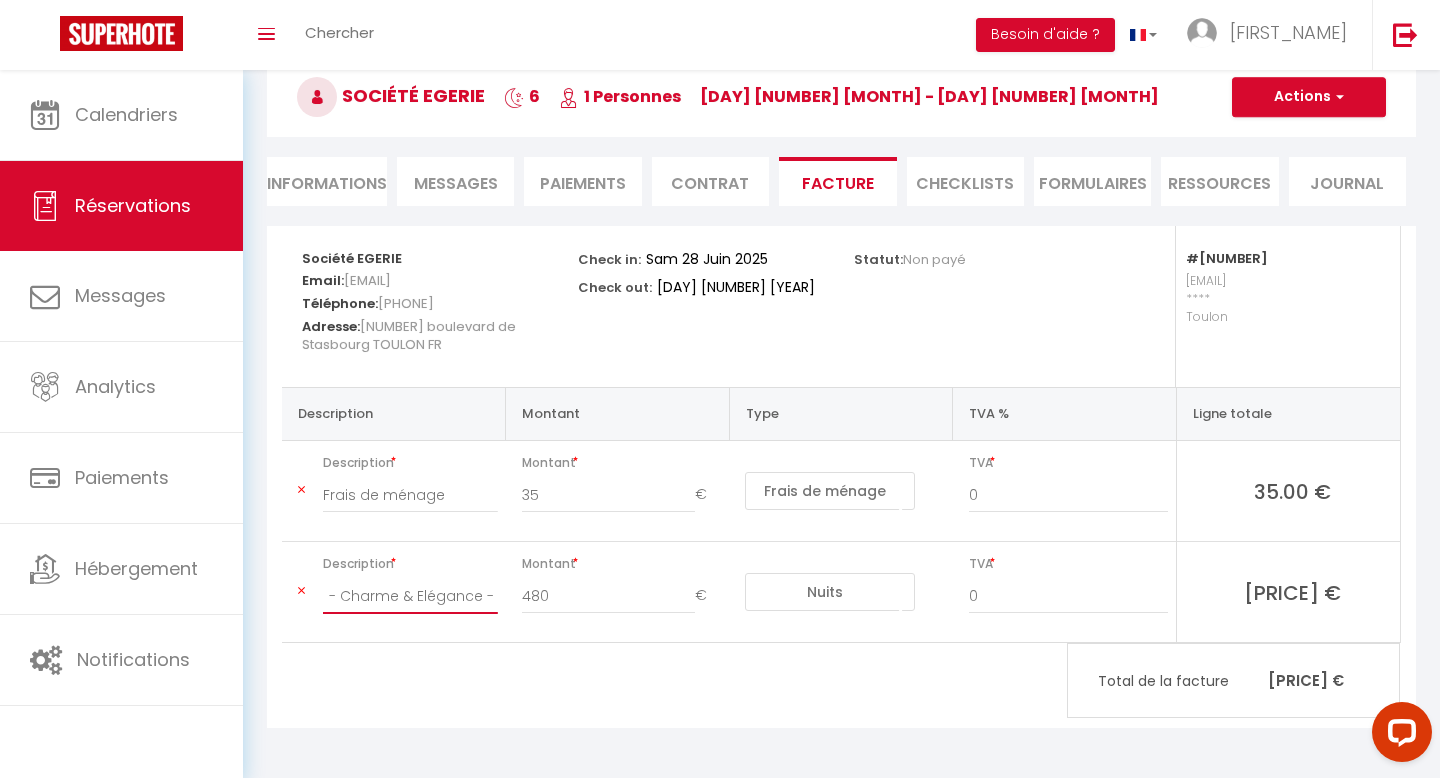 scroll, scrollTop: 0, scrollLeft: 230, axis: horizontal 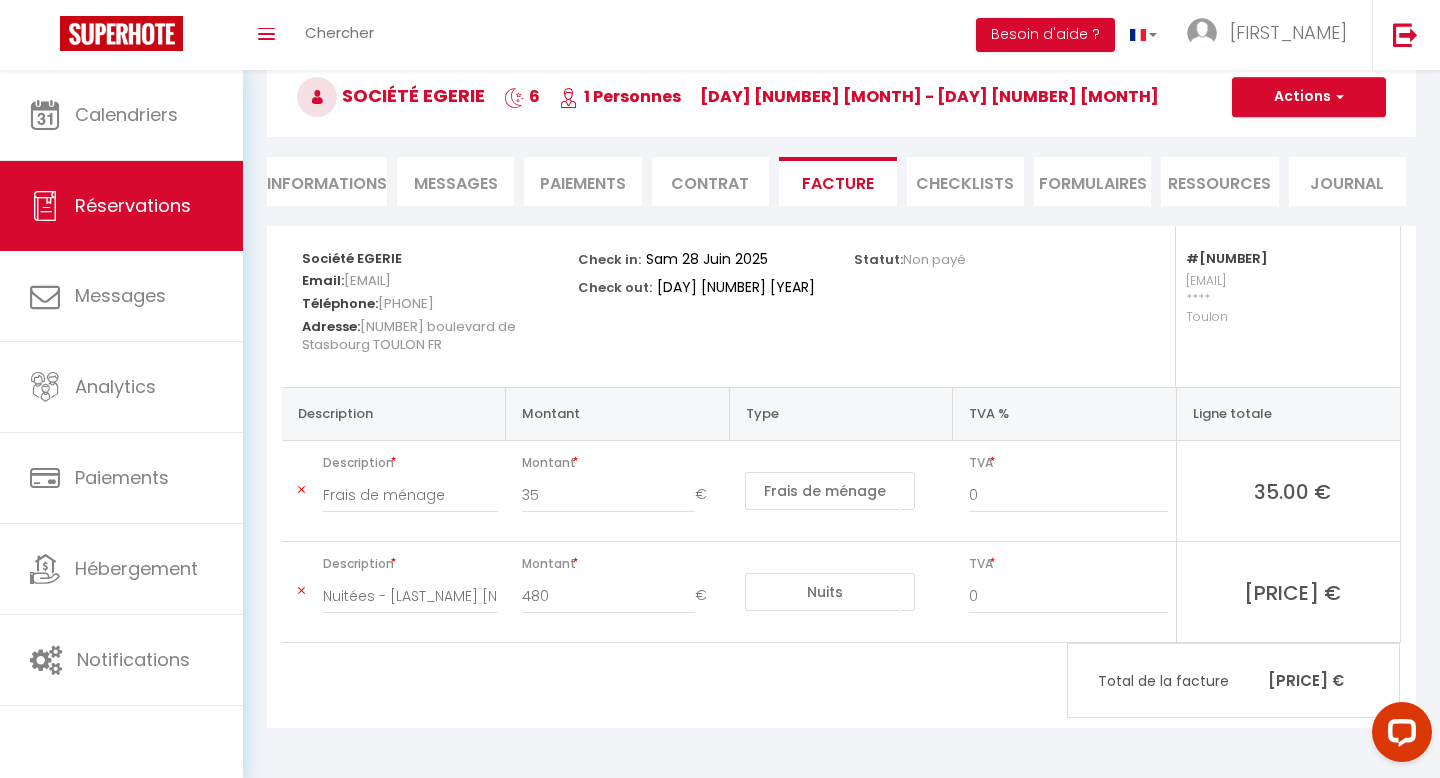 click on "Société [LAST_NAME] [NUMBER] [NUMBER] Personnes
[DAY] [NUMBER] [MONTH] - [DAY] [NUMBER] [MONTH]" at bounding box center (841, 97) 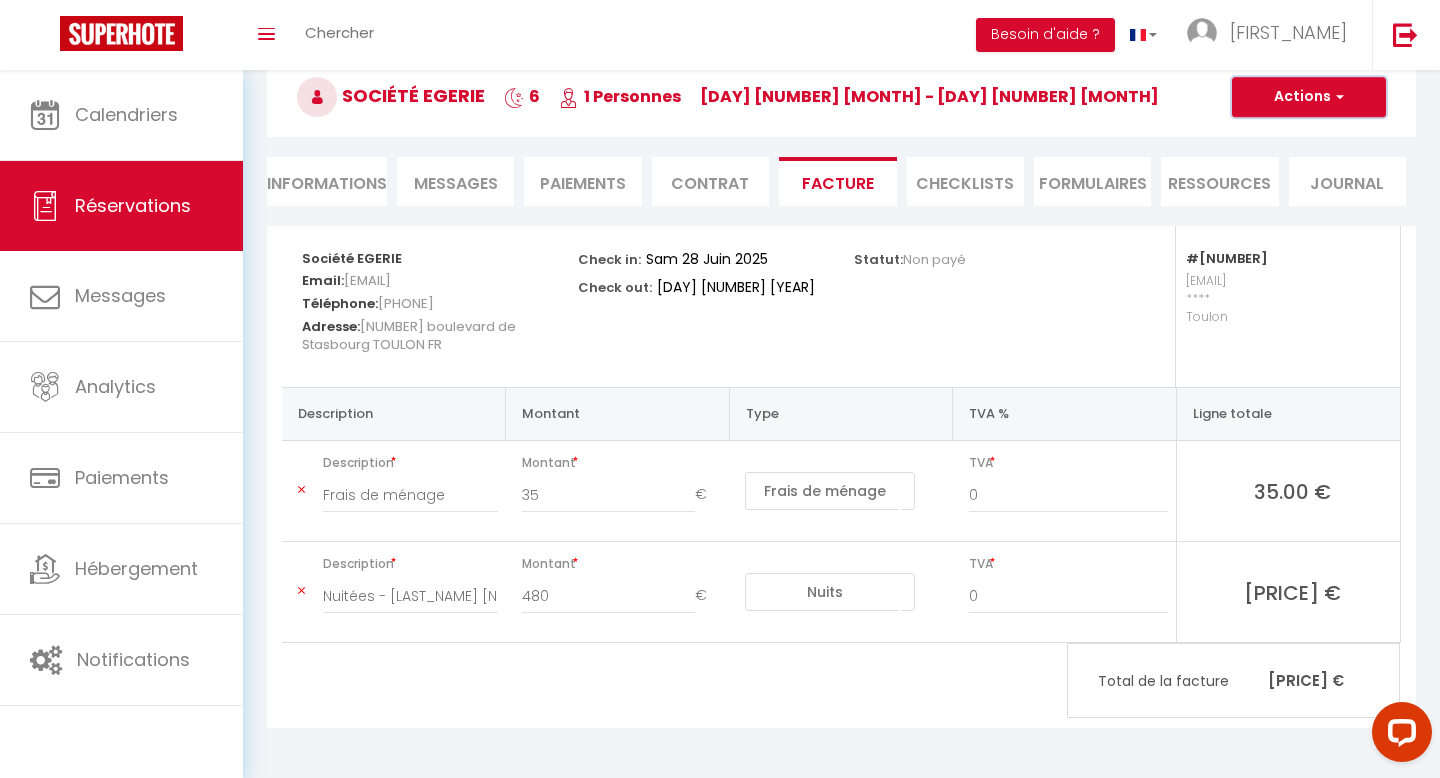 click on "Actions" at bounding box center [1309, 97] 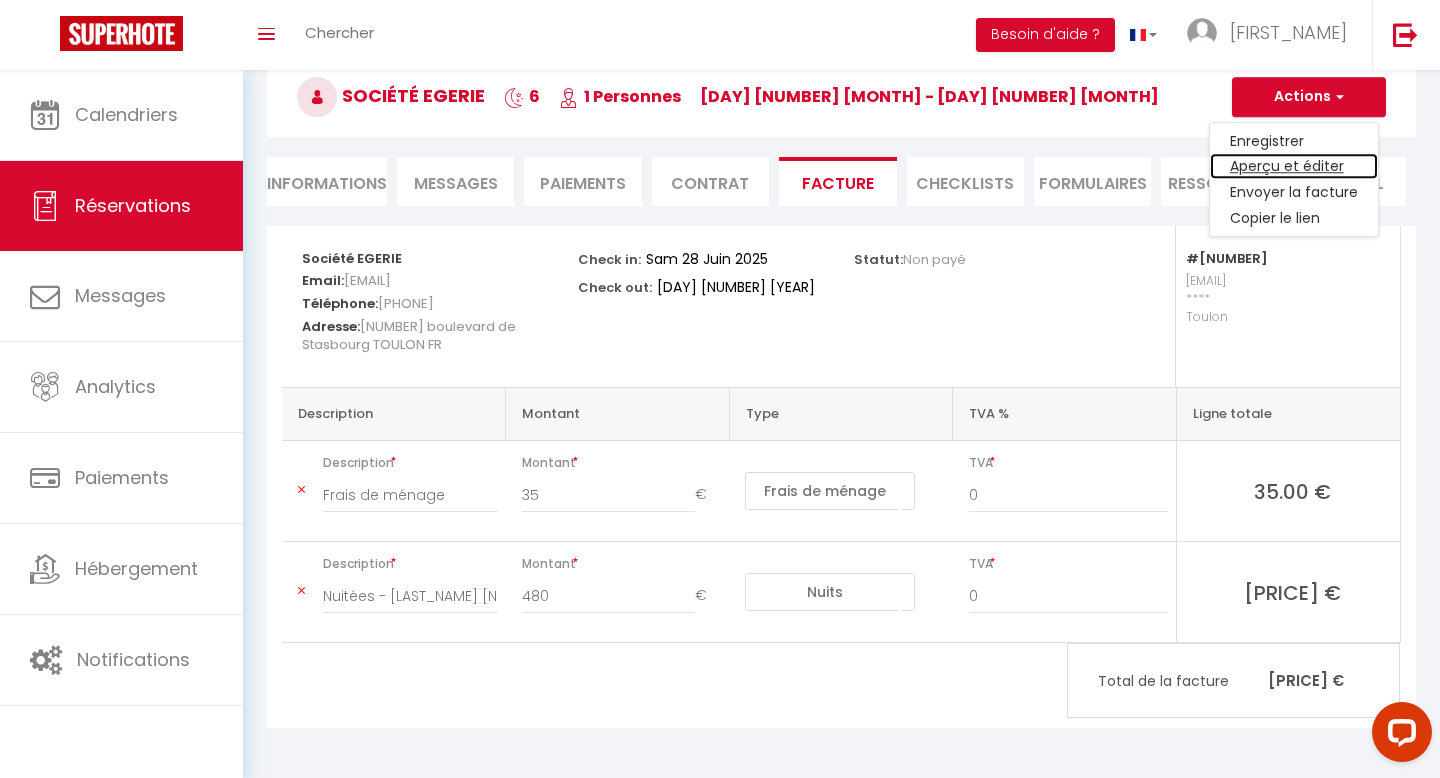 click on "Aperçu et éditer" at bounding box center [1294, 167] 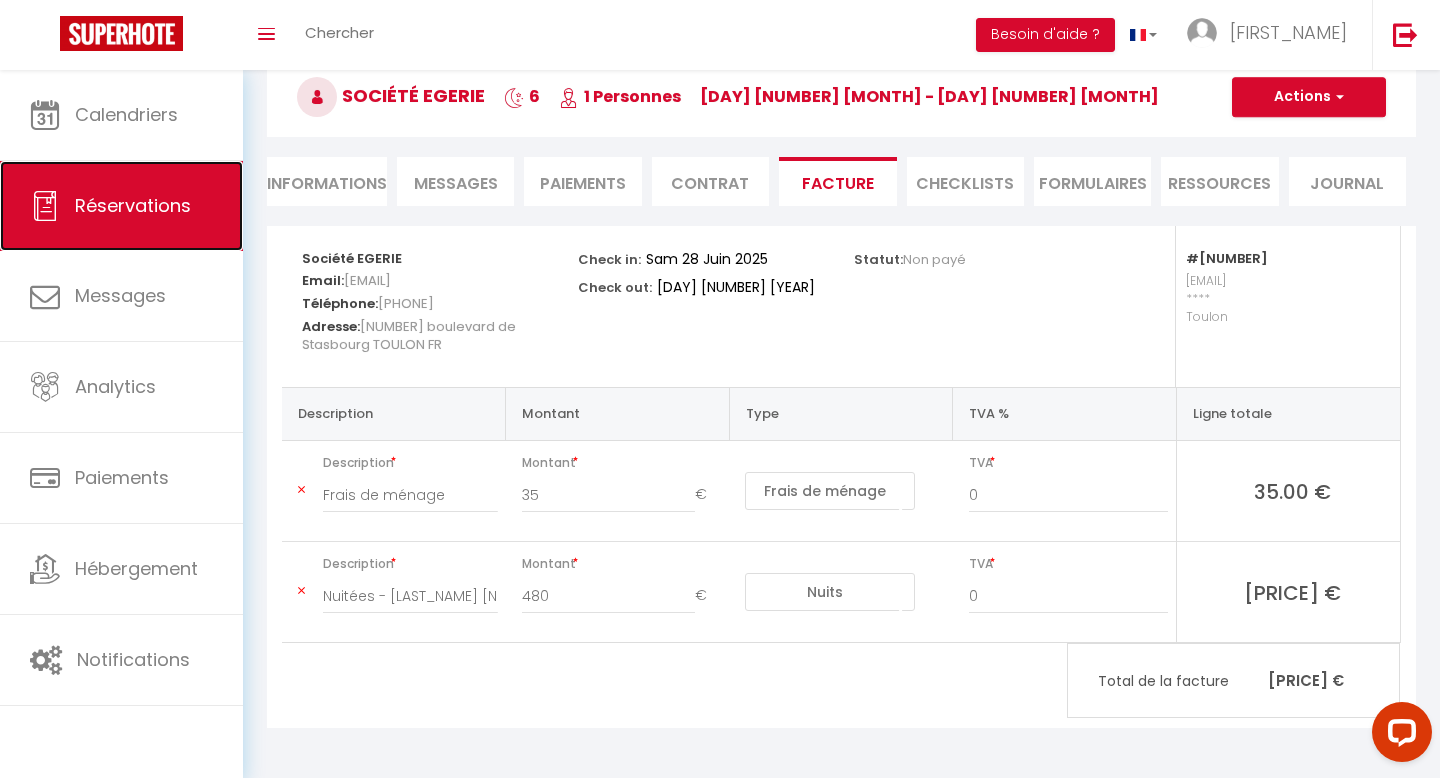 click on "Réservations" at bounding box center (133, 205) 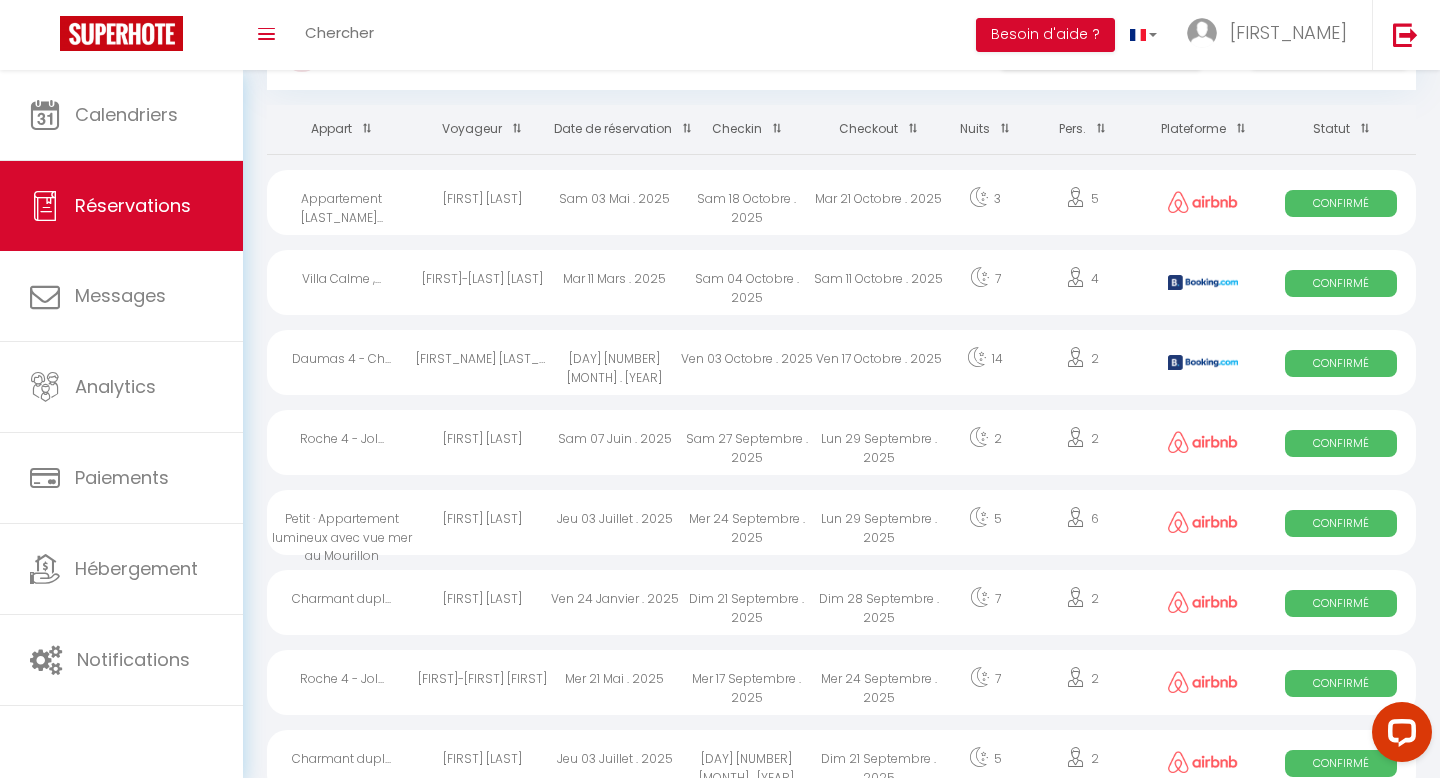 scroll, scrollTop: 0, scrollLeft: 0, axis: both 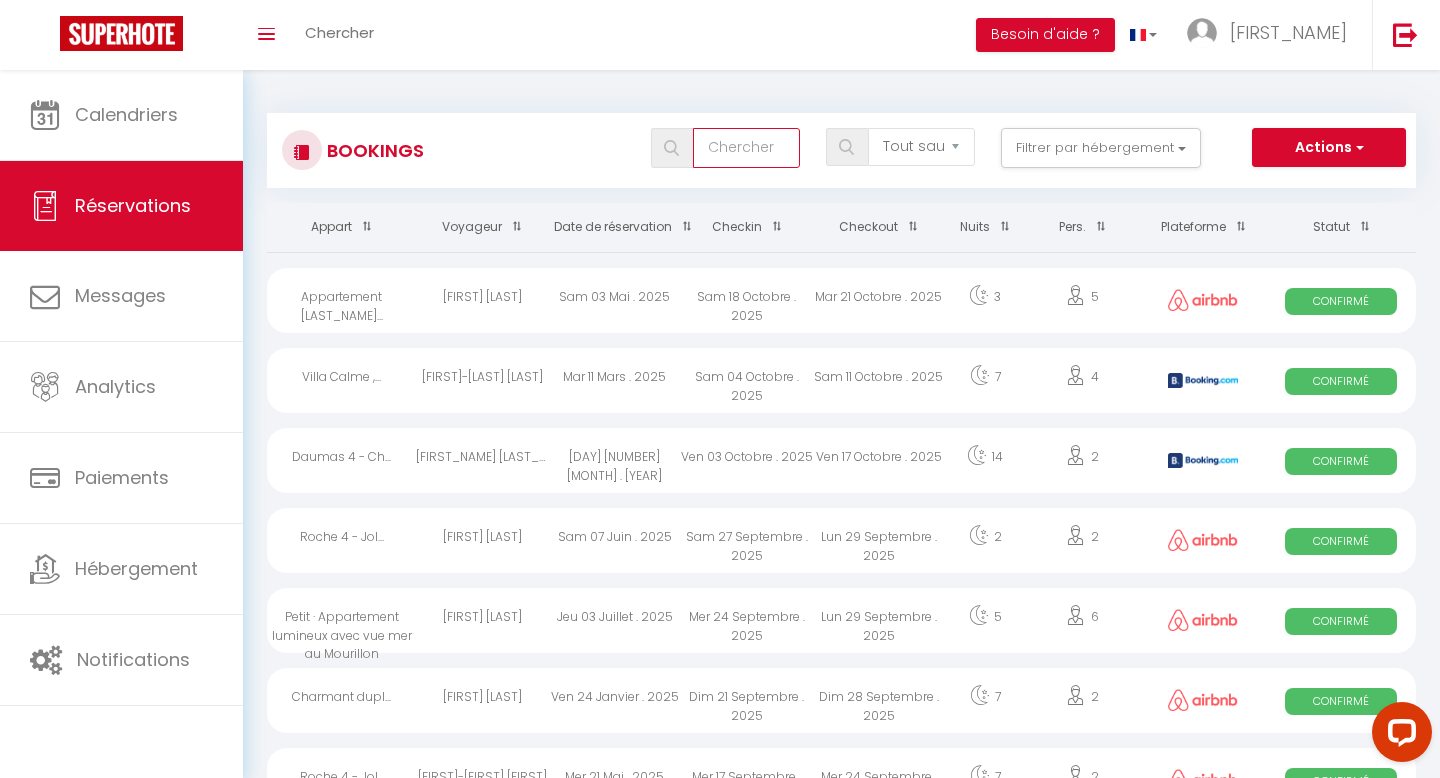 click at bounding box center [746, 148] 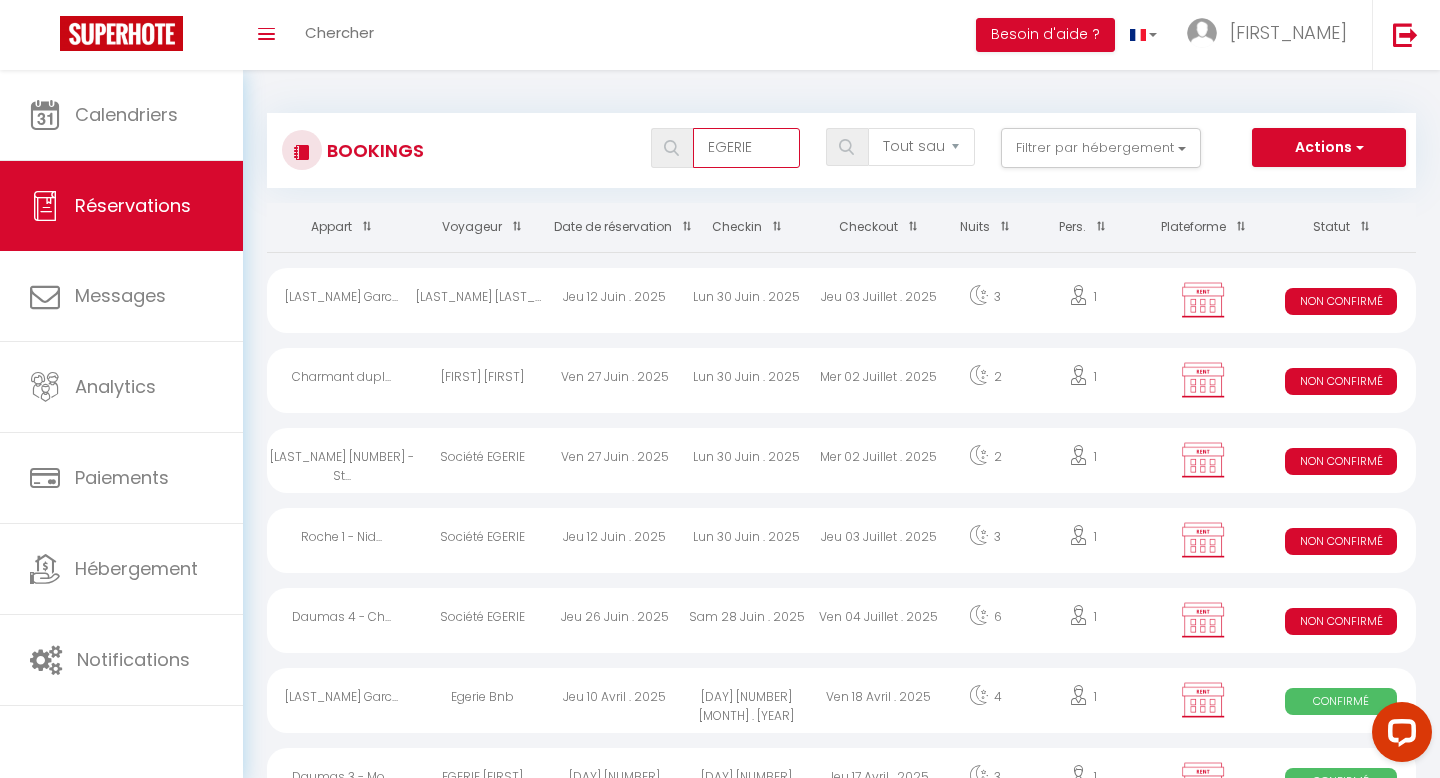 type on "EGERIE" 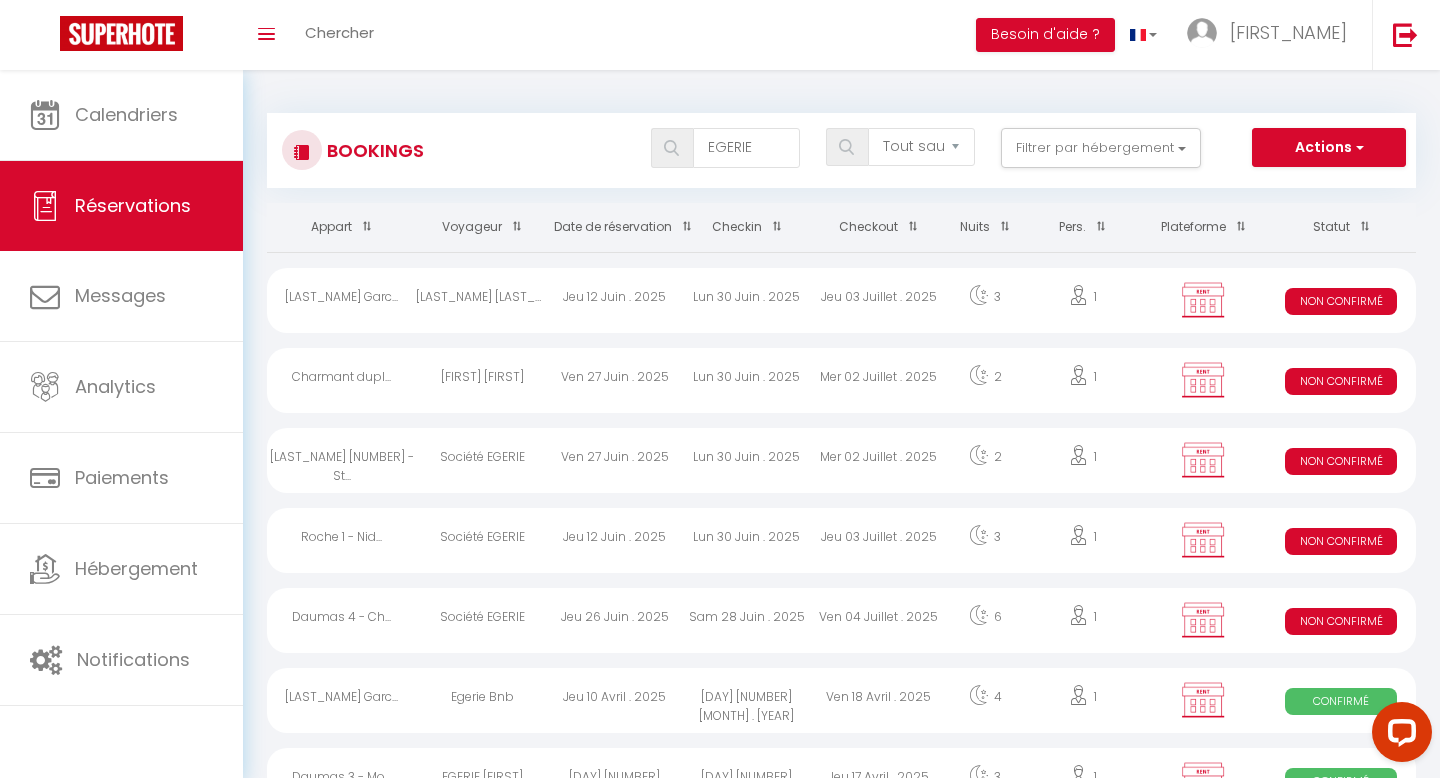 click on "Charmant dupl..." at bounding box center (341, 300) 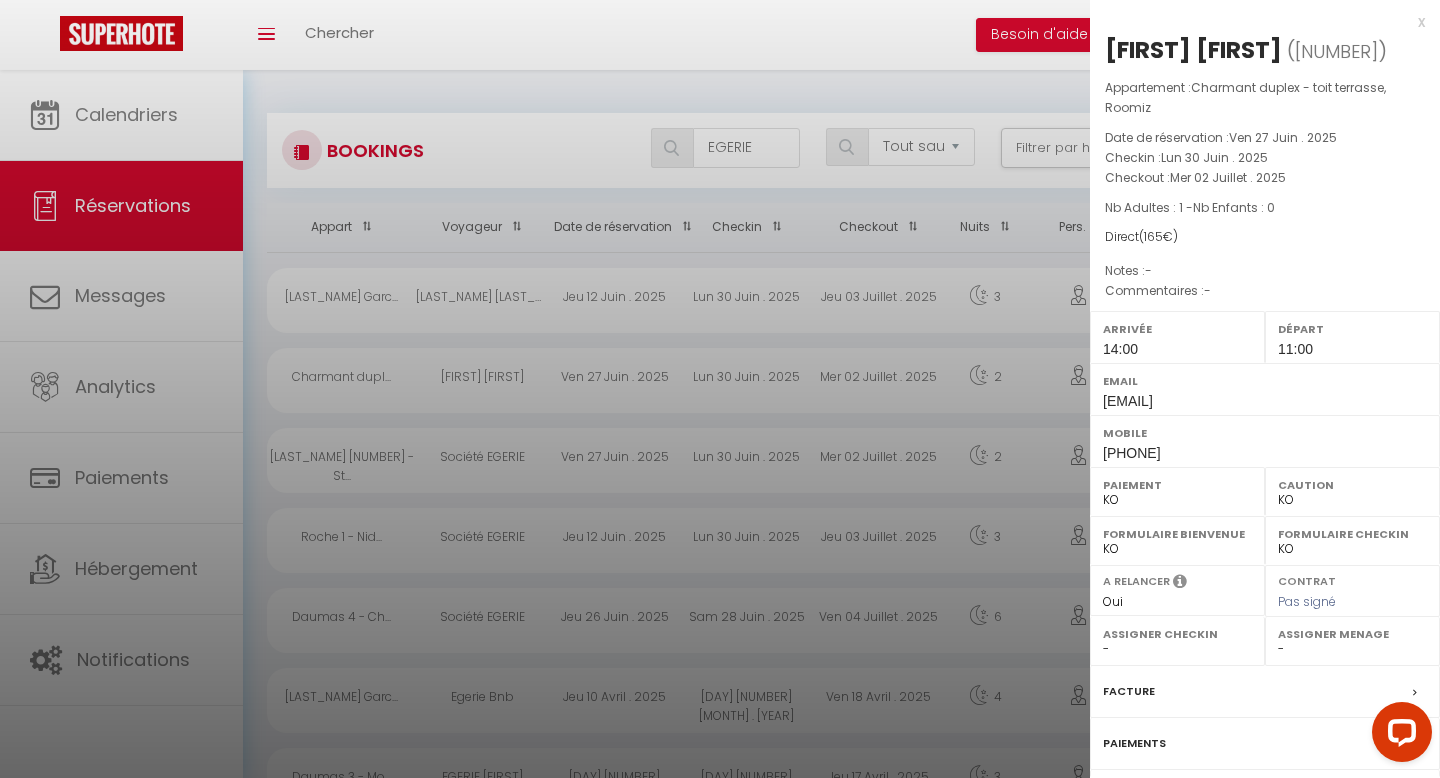 click on "Facture" at bounding box center (0, 0) 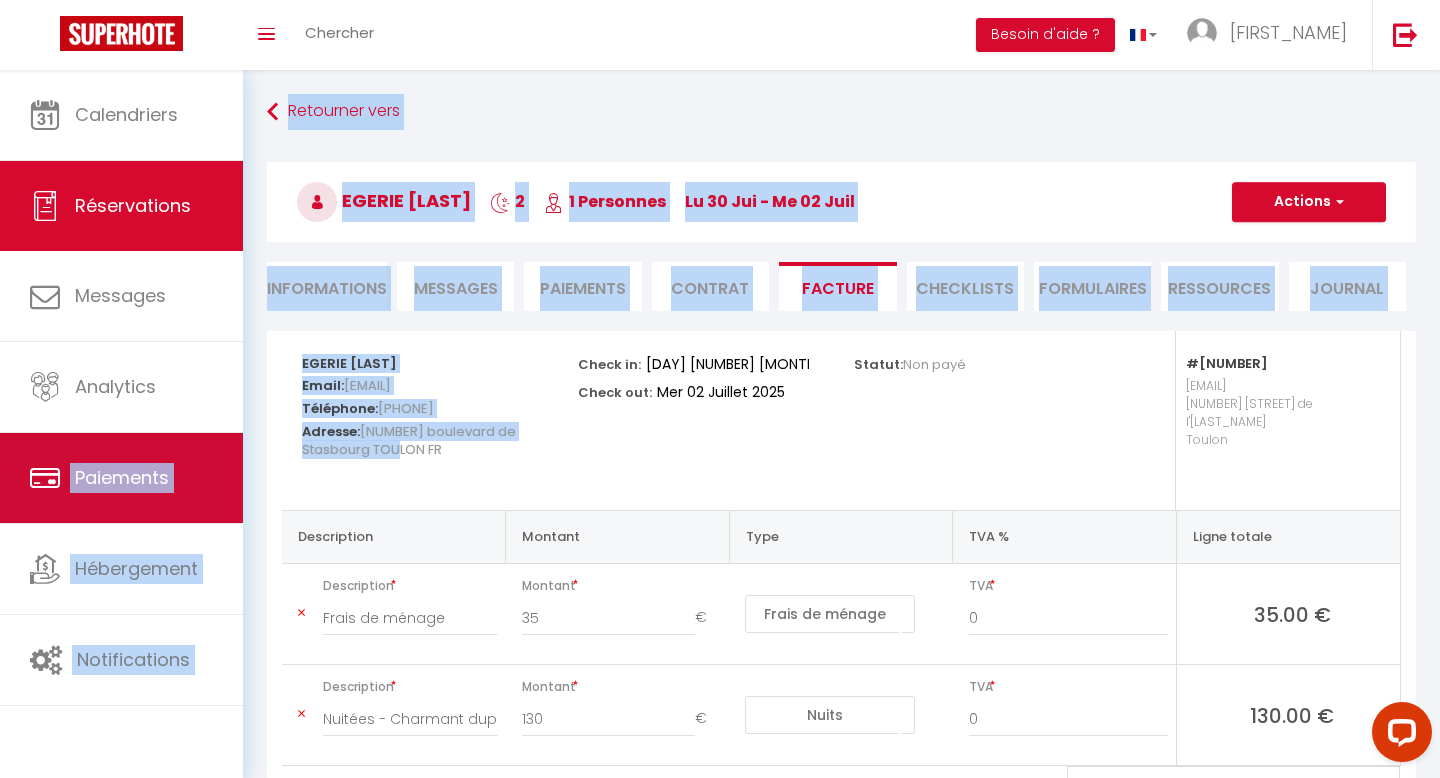 drag, startPoint x: 384, startPoint y: 461, endPoint x: 241, endPoint y: 446, distance: 143.78456 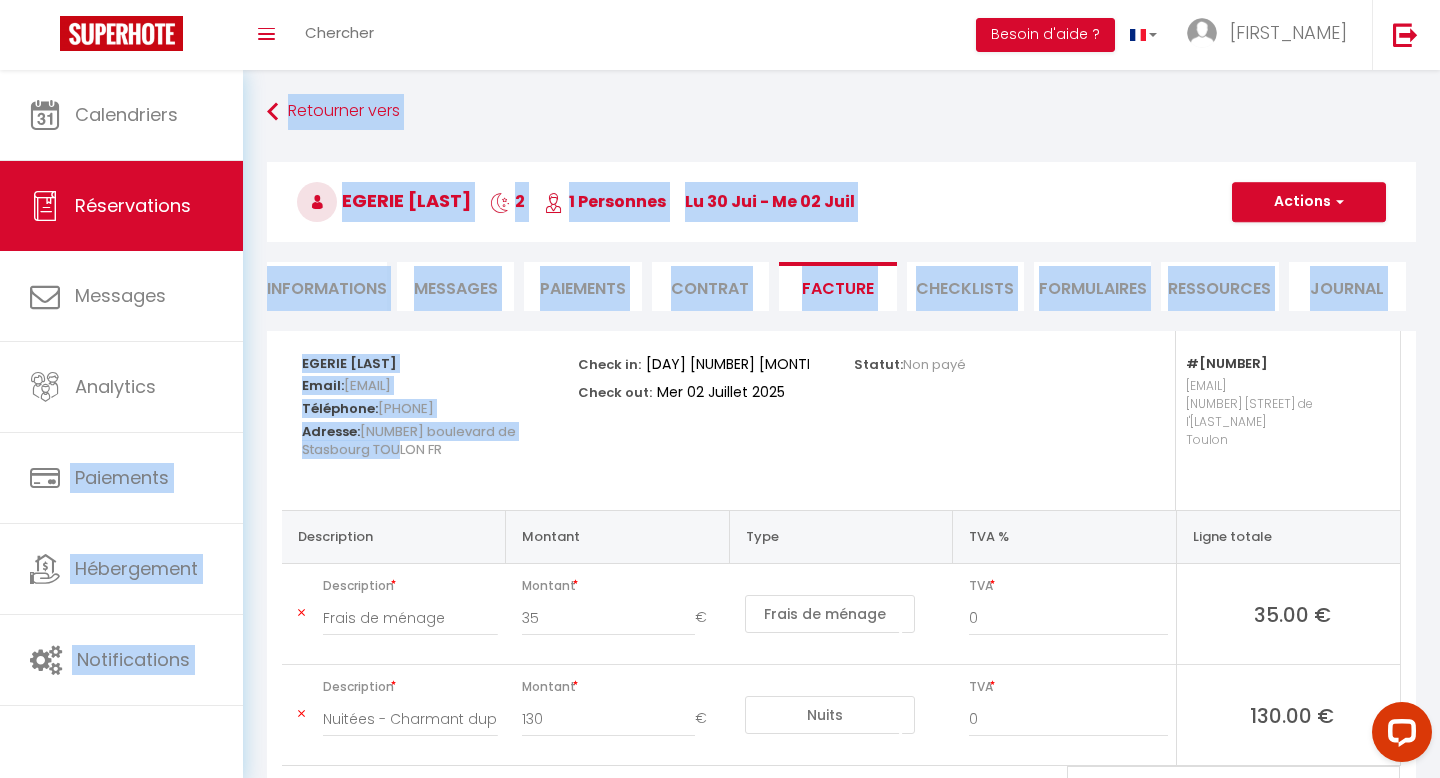 click on "Informations" at bounding box center (327, 286) 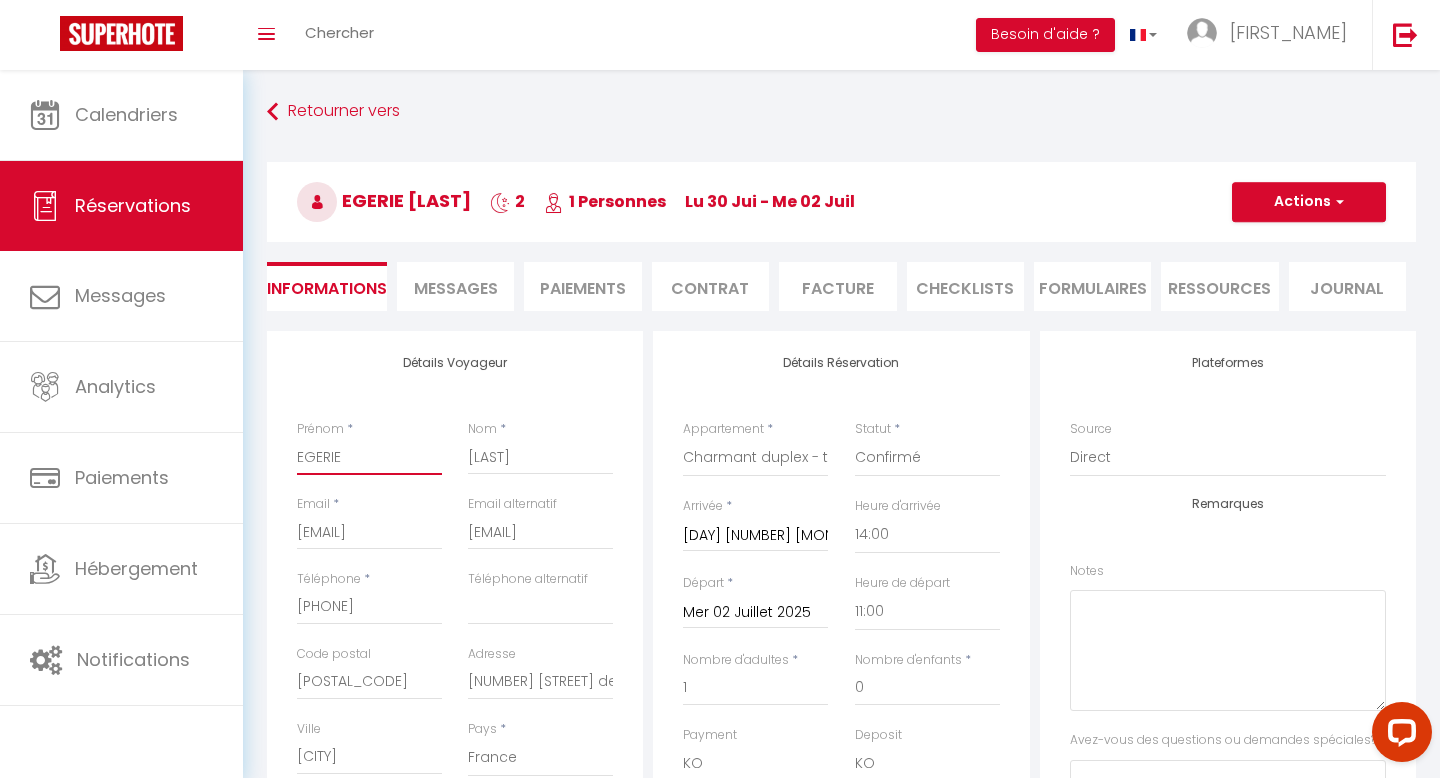 drag, startPoint x: 384, startPoint y: 464, endPoint x: 267, endPoint y: 463, distance: 117.00427 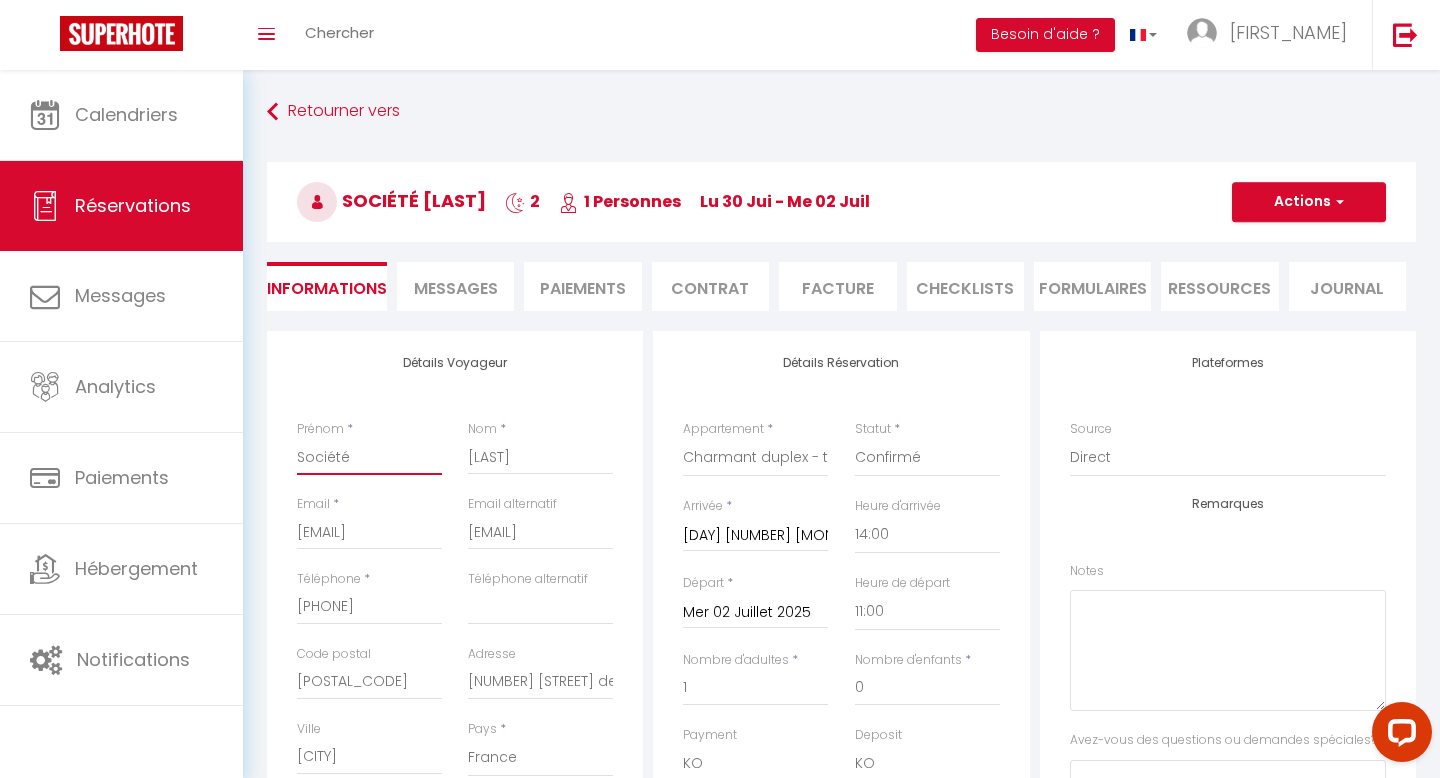 type on "Société" 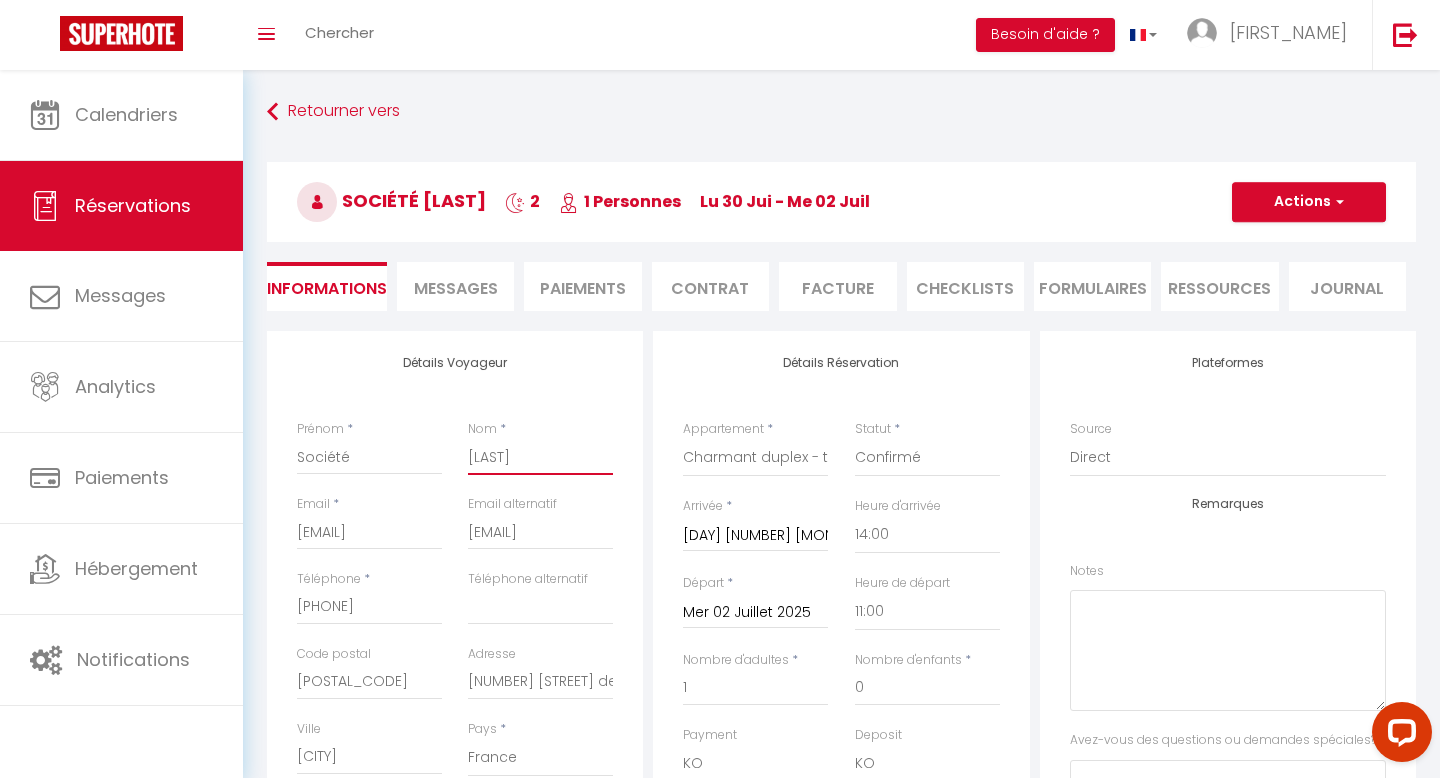 drag, startPoint x: 540, startPoint y: 457, endPoint x: 430, endPoint y: 457, distance: 110 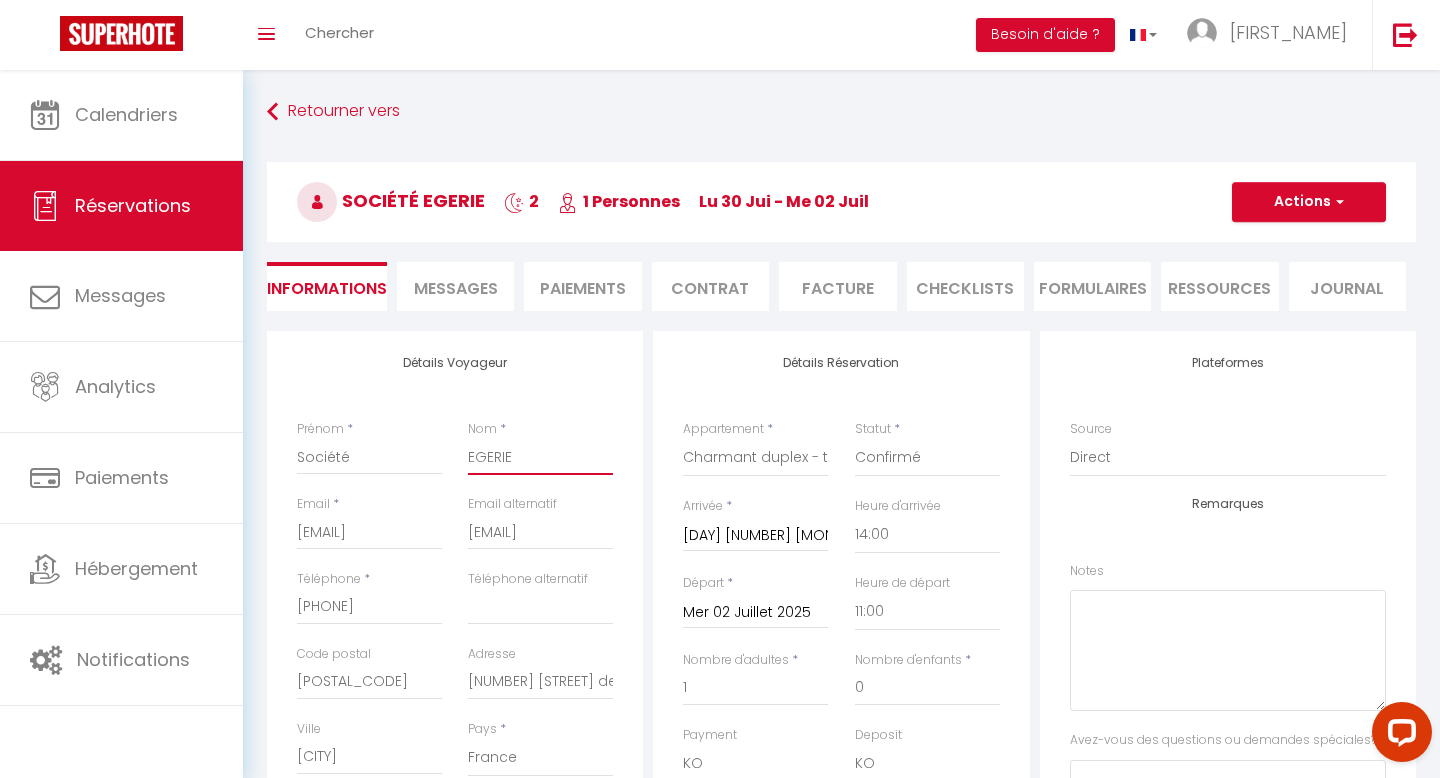 type on "EGERIE" 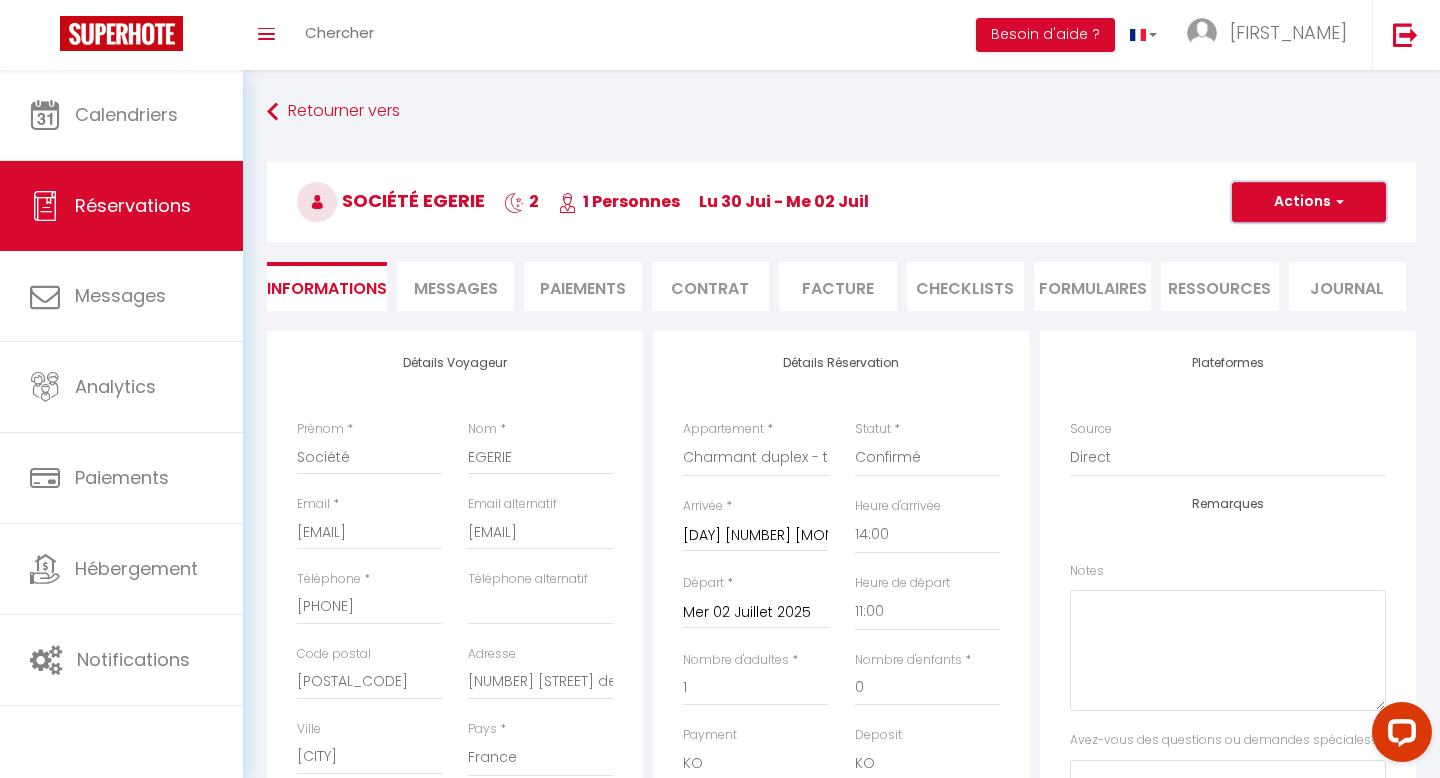click on "Actions" at bounding box center [1309, 202] 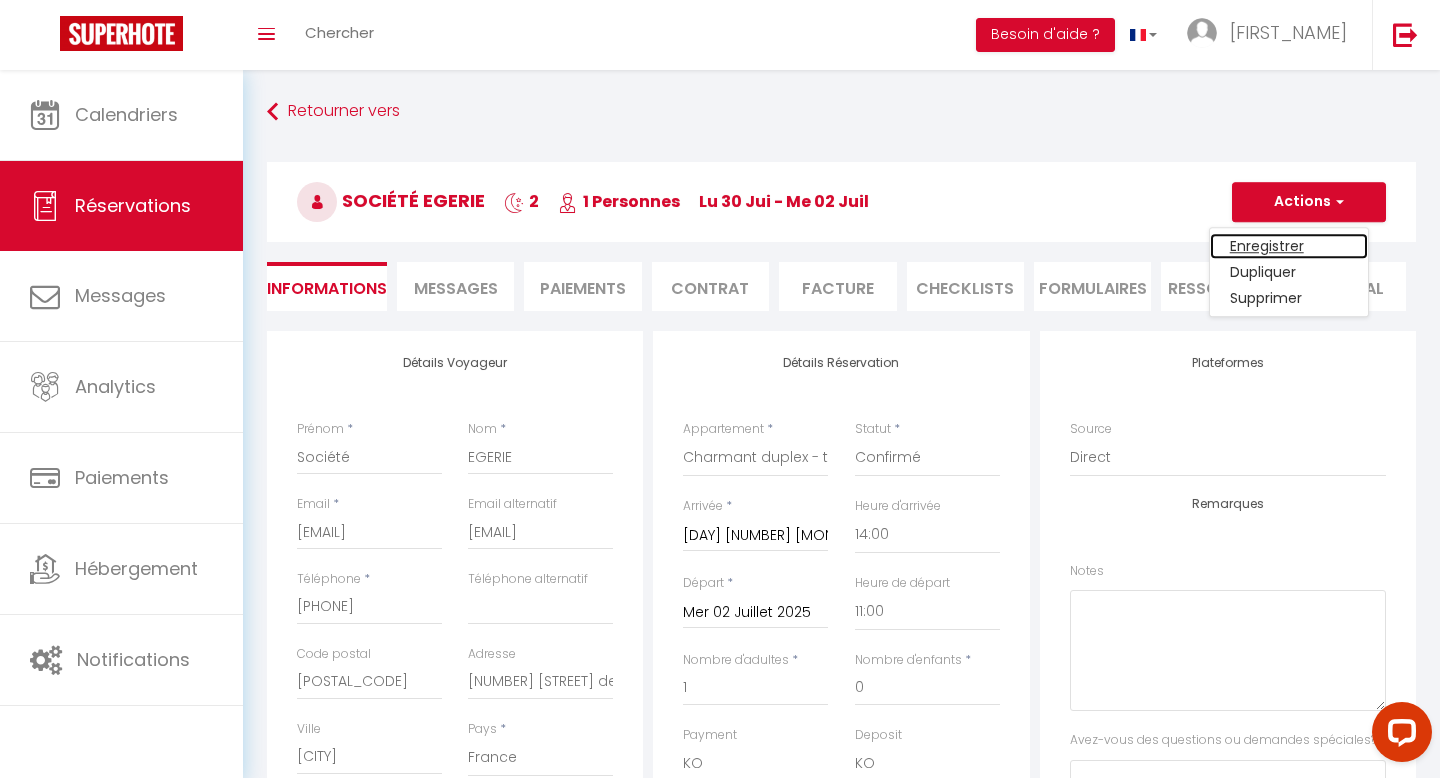 click on "Enregistrer" at bounding box center (1289, 246) 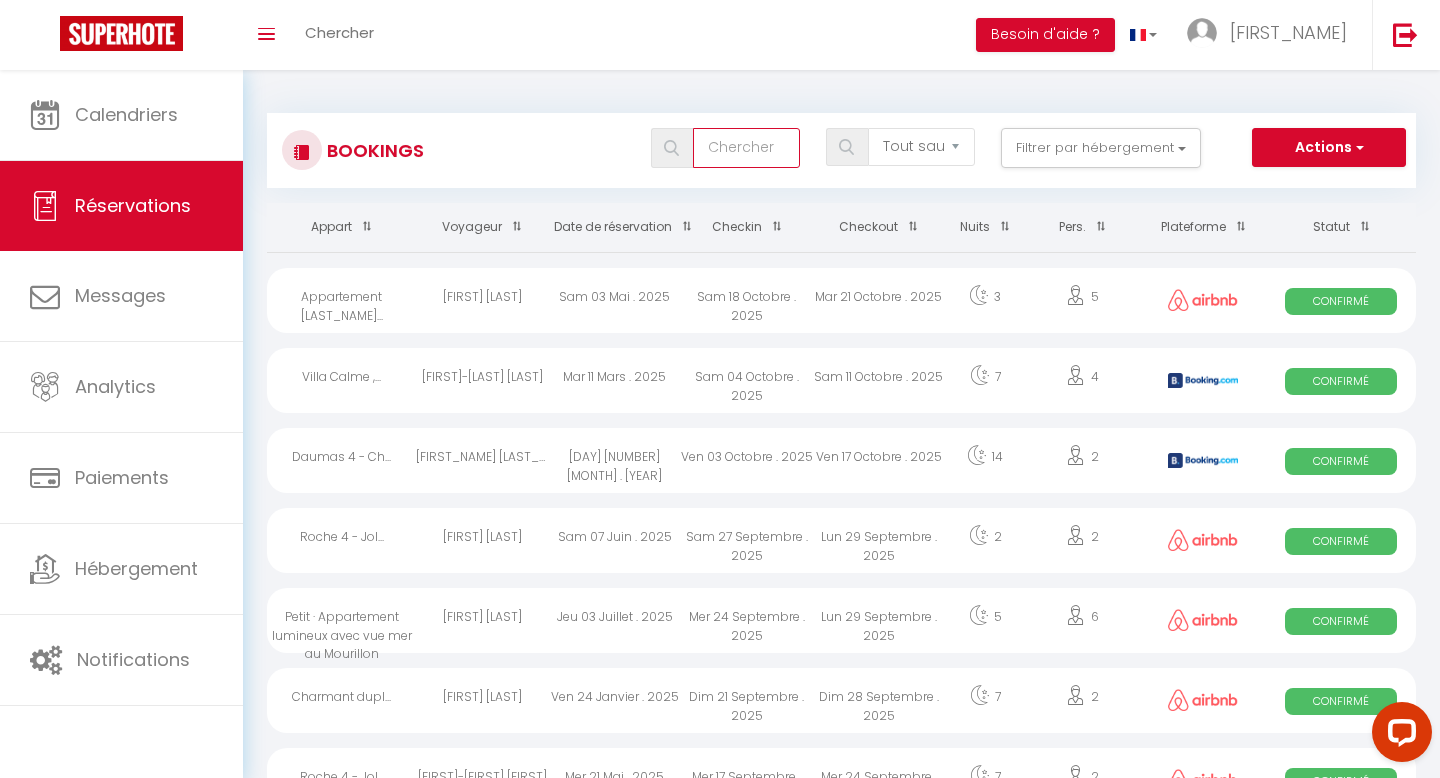 click at bounding box center (746, 148) 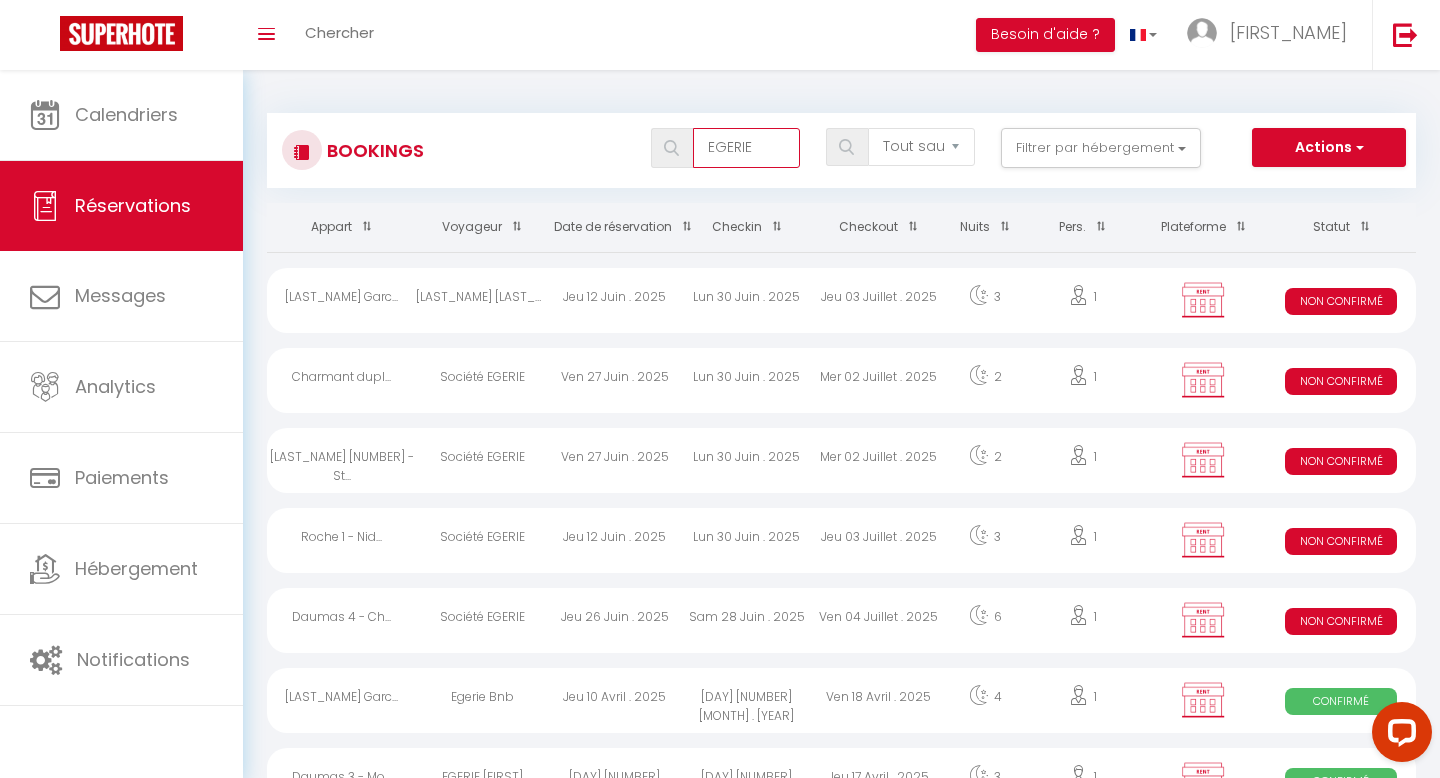 scroll, scrollTop: 6, scrollLeft: 0, axis: vertical 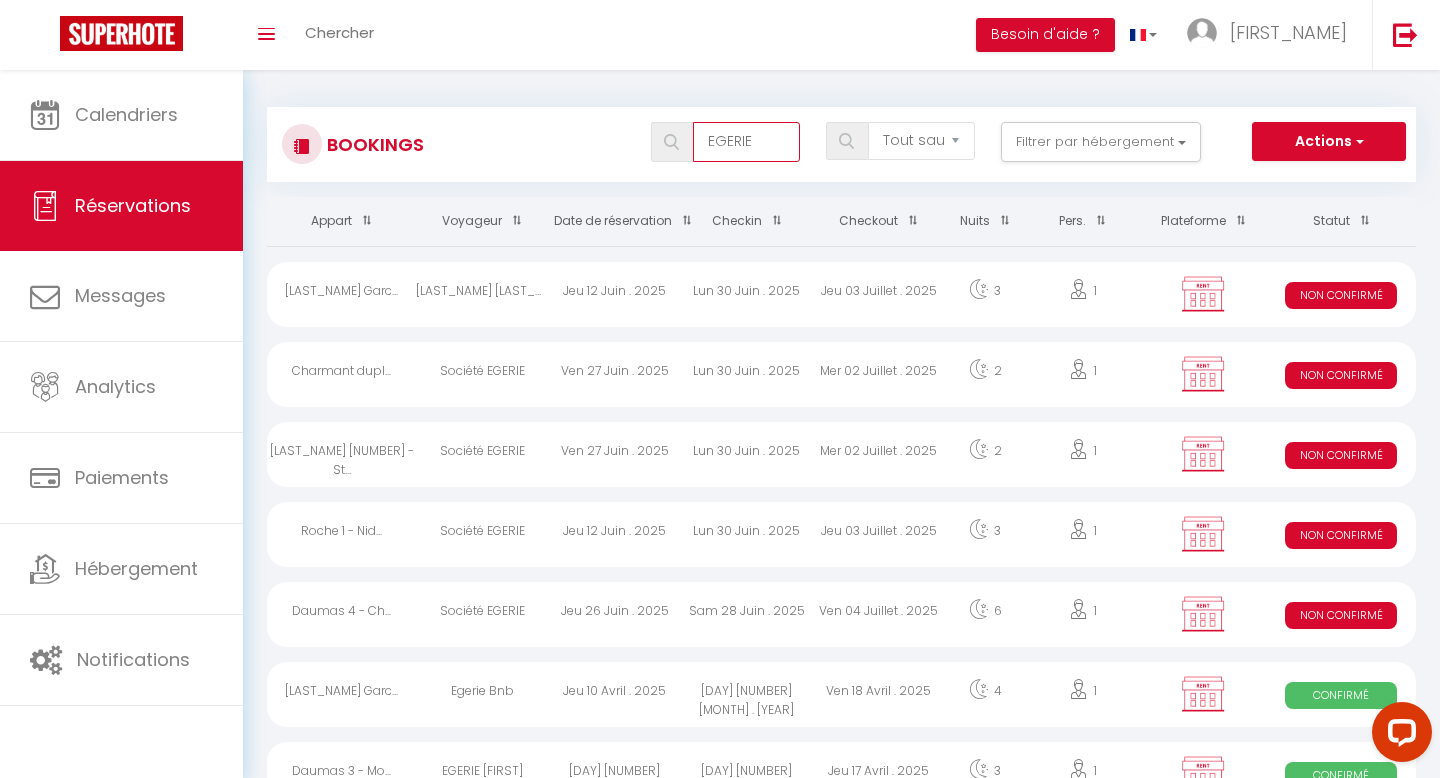 type on "EGERIE" 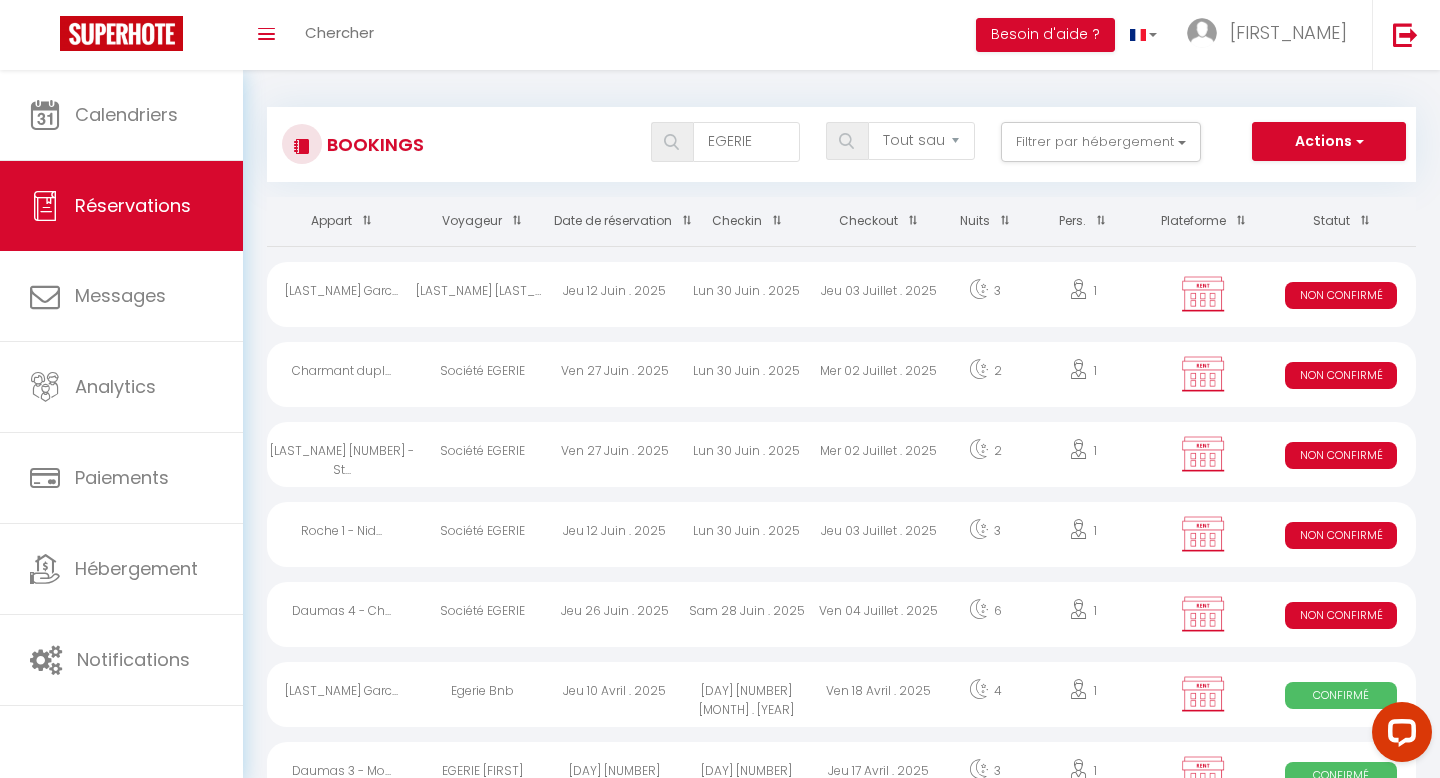 click on "Société EGERIE" at bounding box center [482, 294] 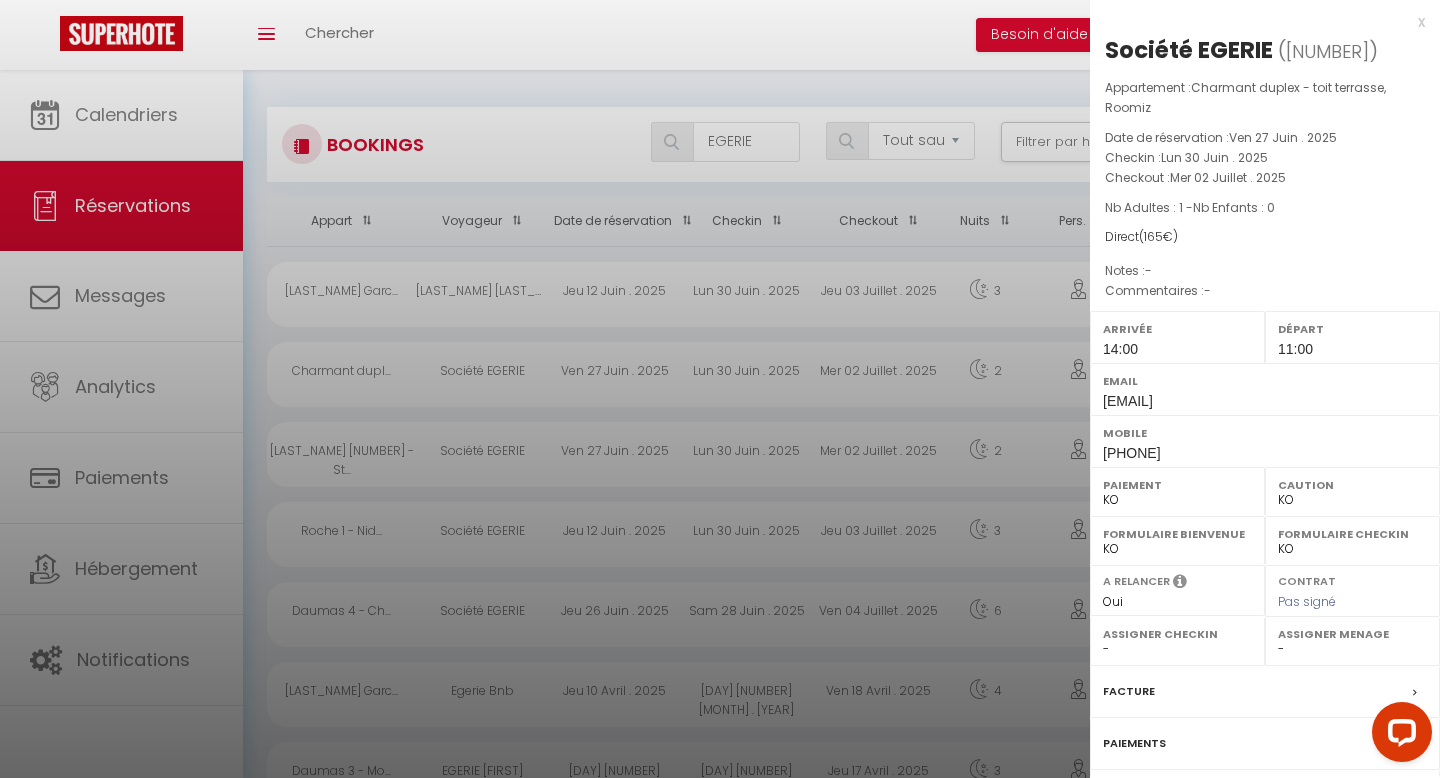 click on "Facture" at bounding box center (0, 0) 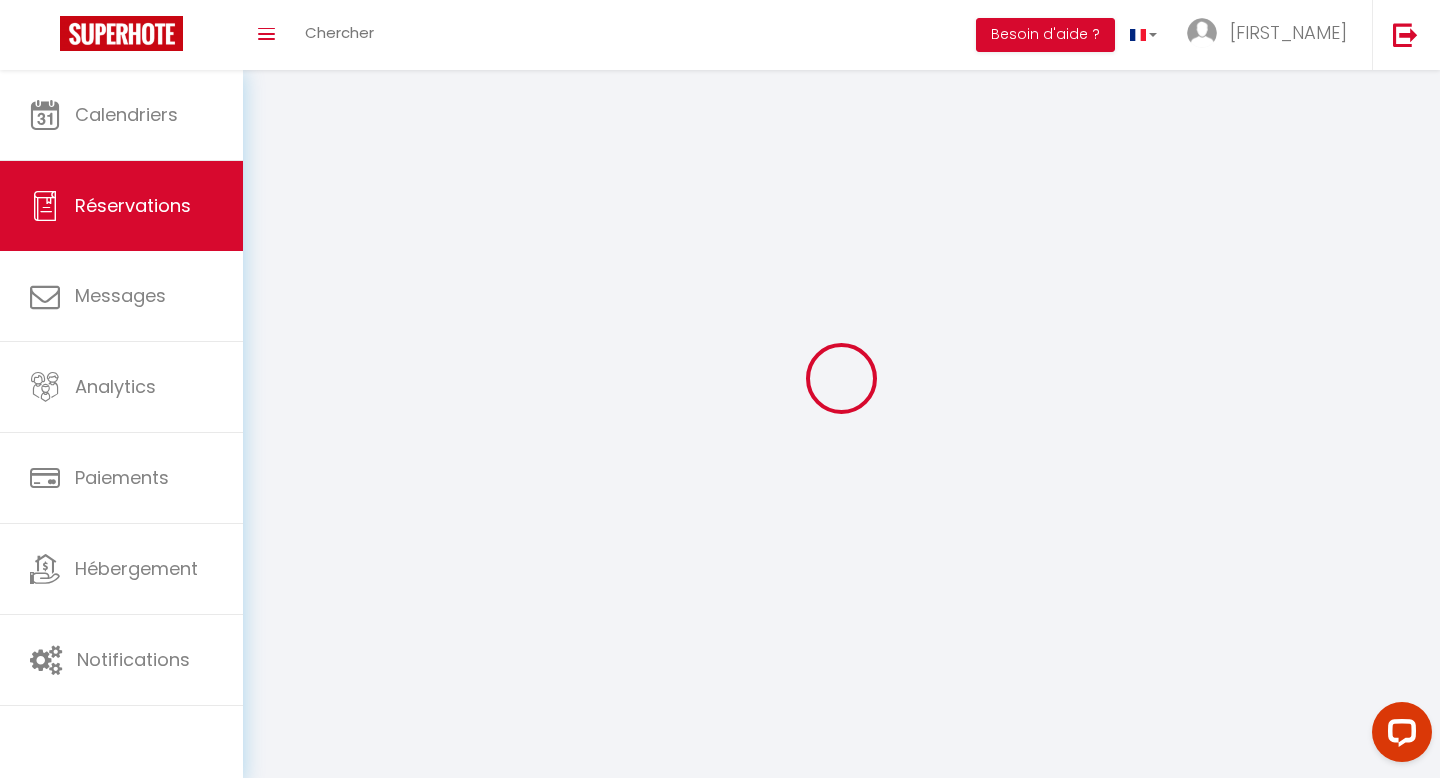 scroll, scrollTop: 14, scrollLeft: 0, axis: vertical 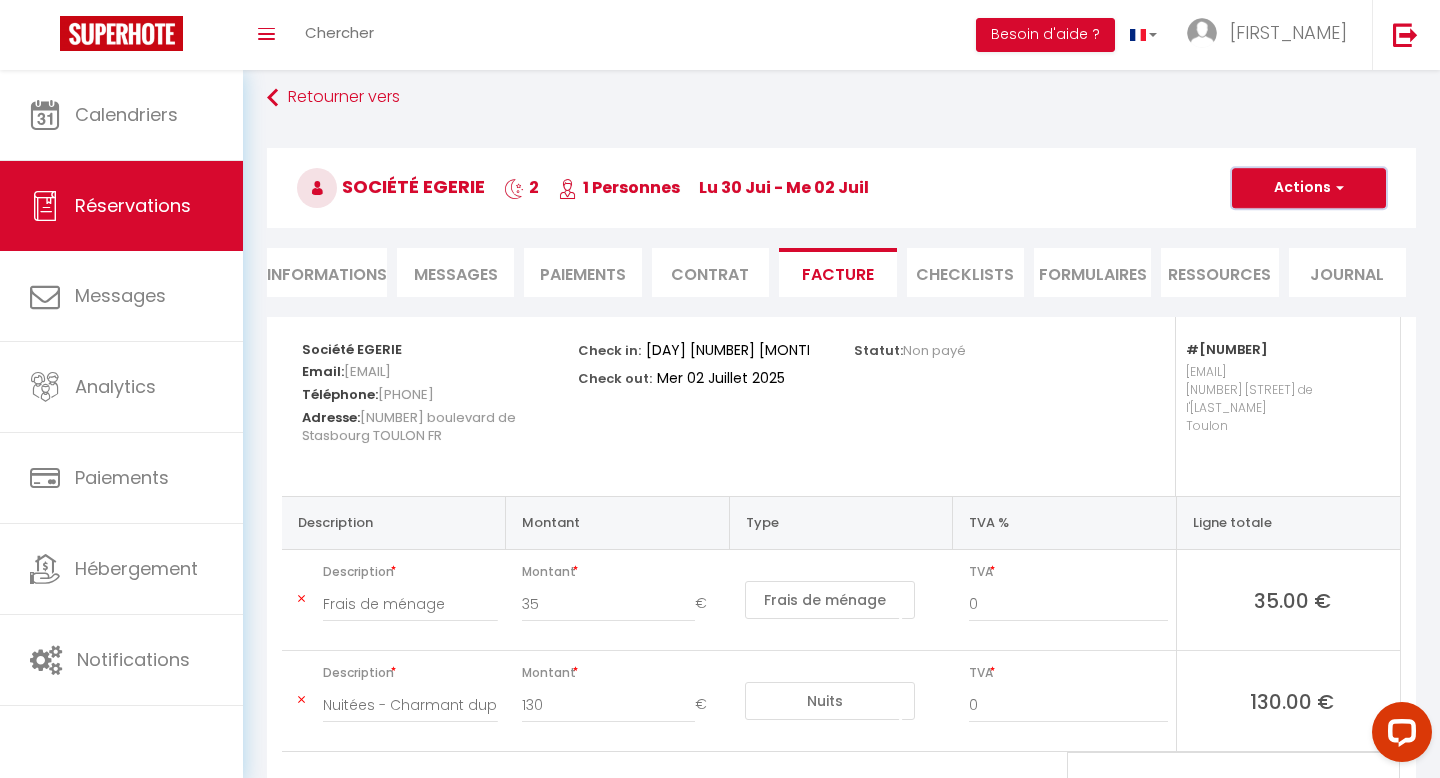 click on "Actions" at bounding box center (1309, 188) 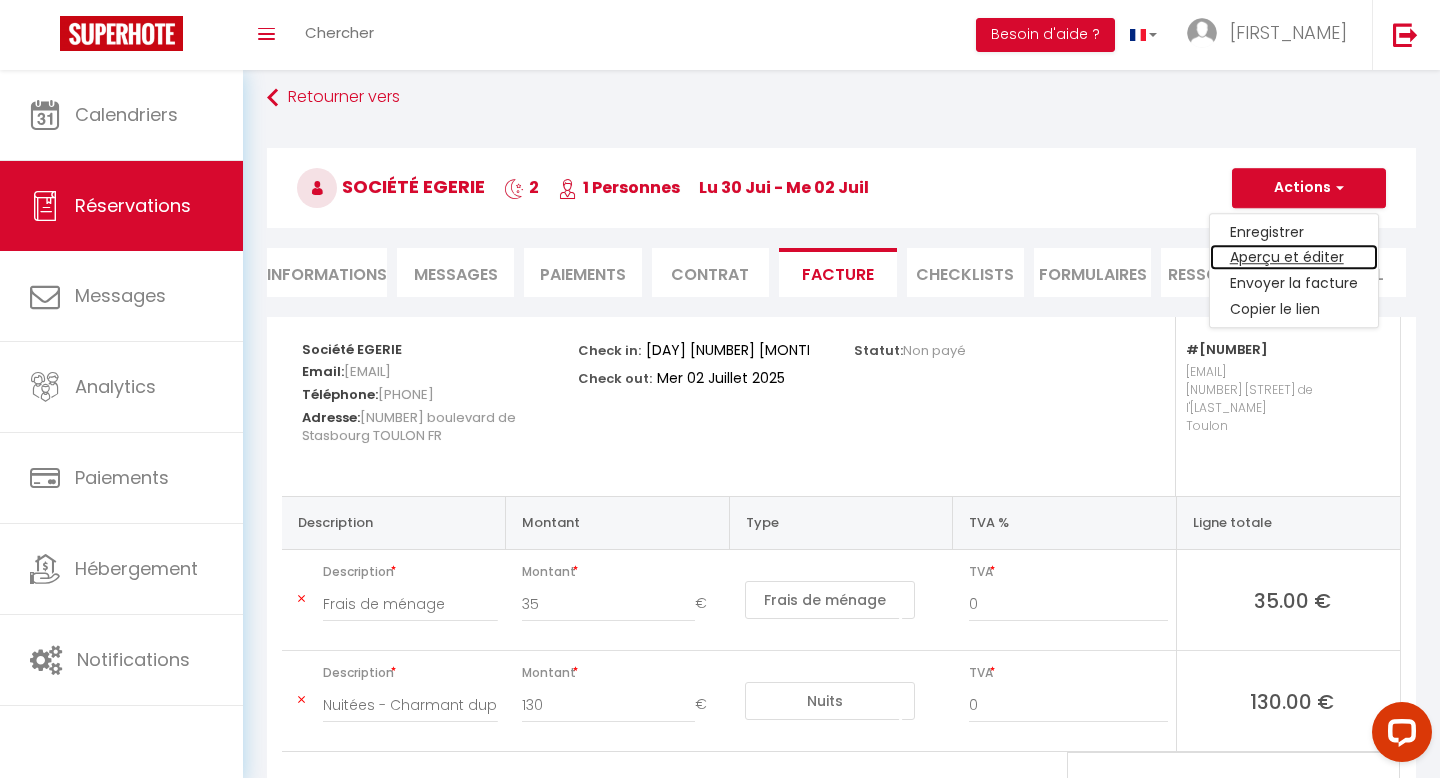 click on "Aperçu et éditer" at bounding box center (1294, 258) 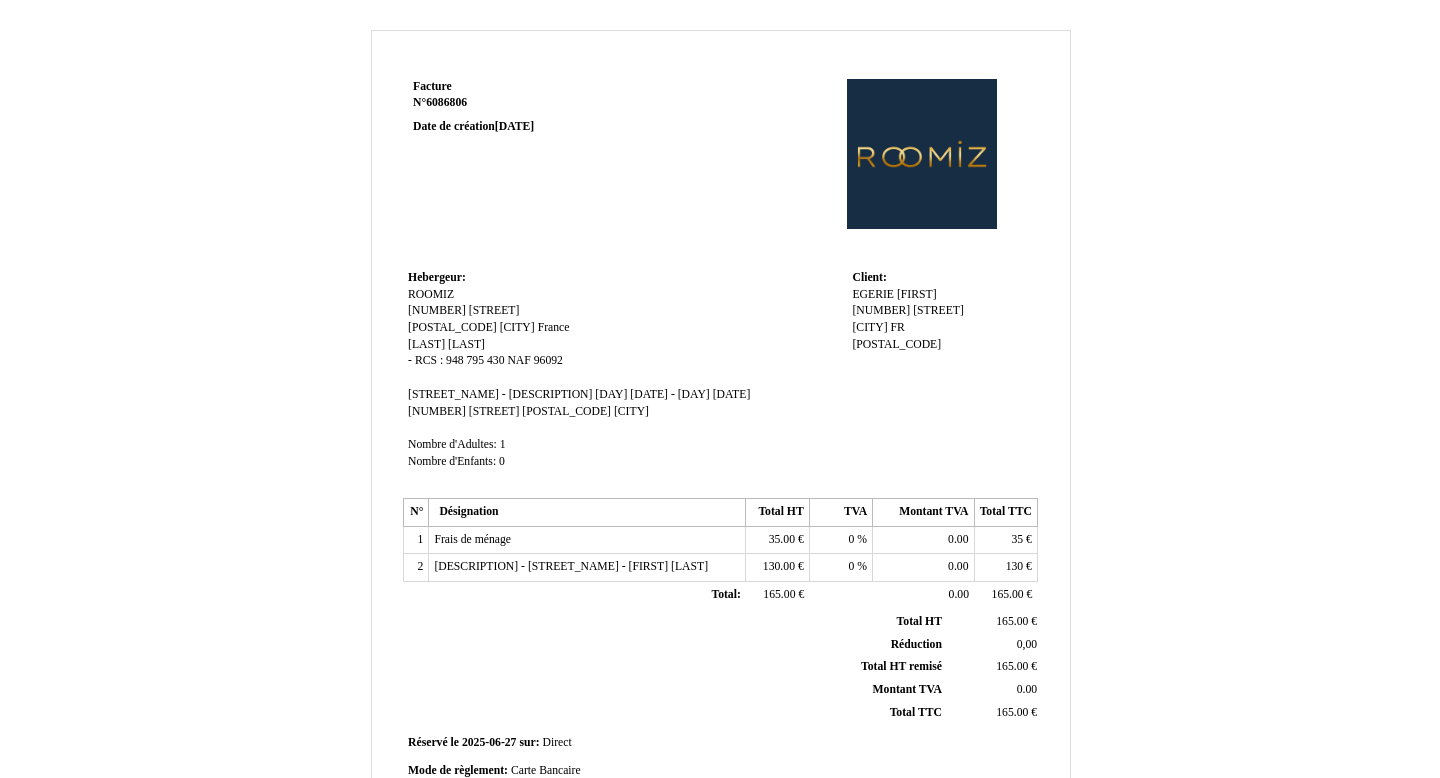 scroll, scrollTop: 16, scrollLeft: 0, axis: vertical 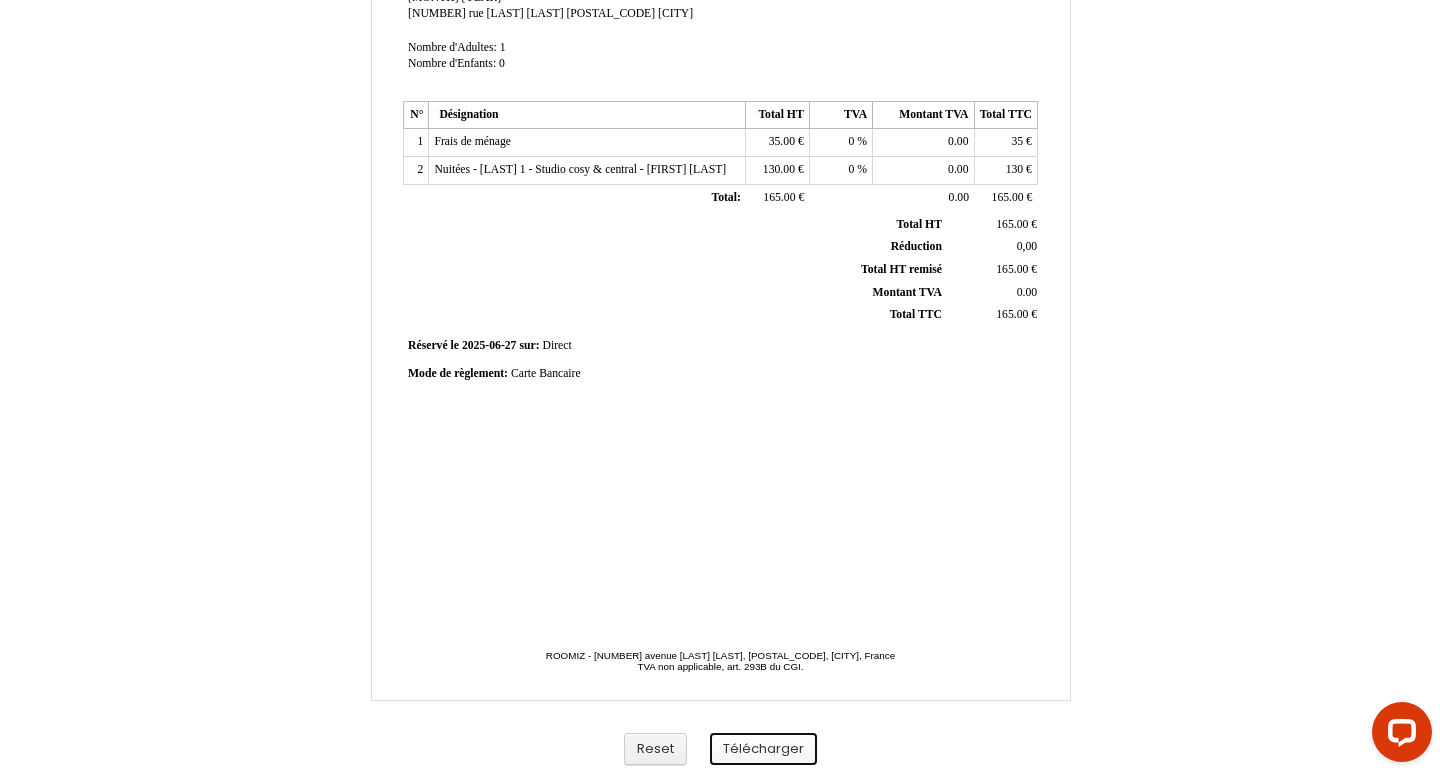 click on "Télécharger" at bounding box center [763, 749] 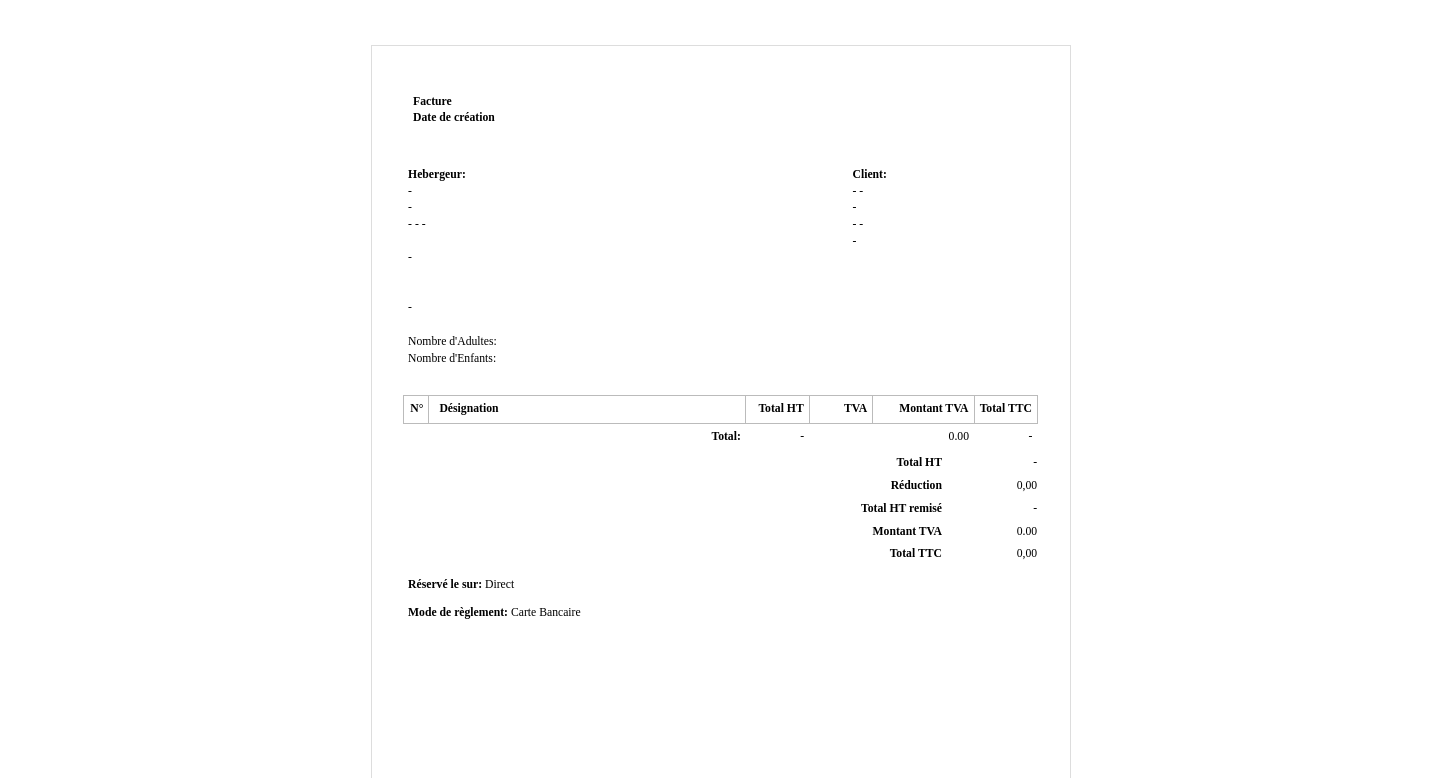 scroll, scrollTop: 0, scrollLeft: 0, axis: both 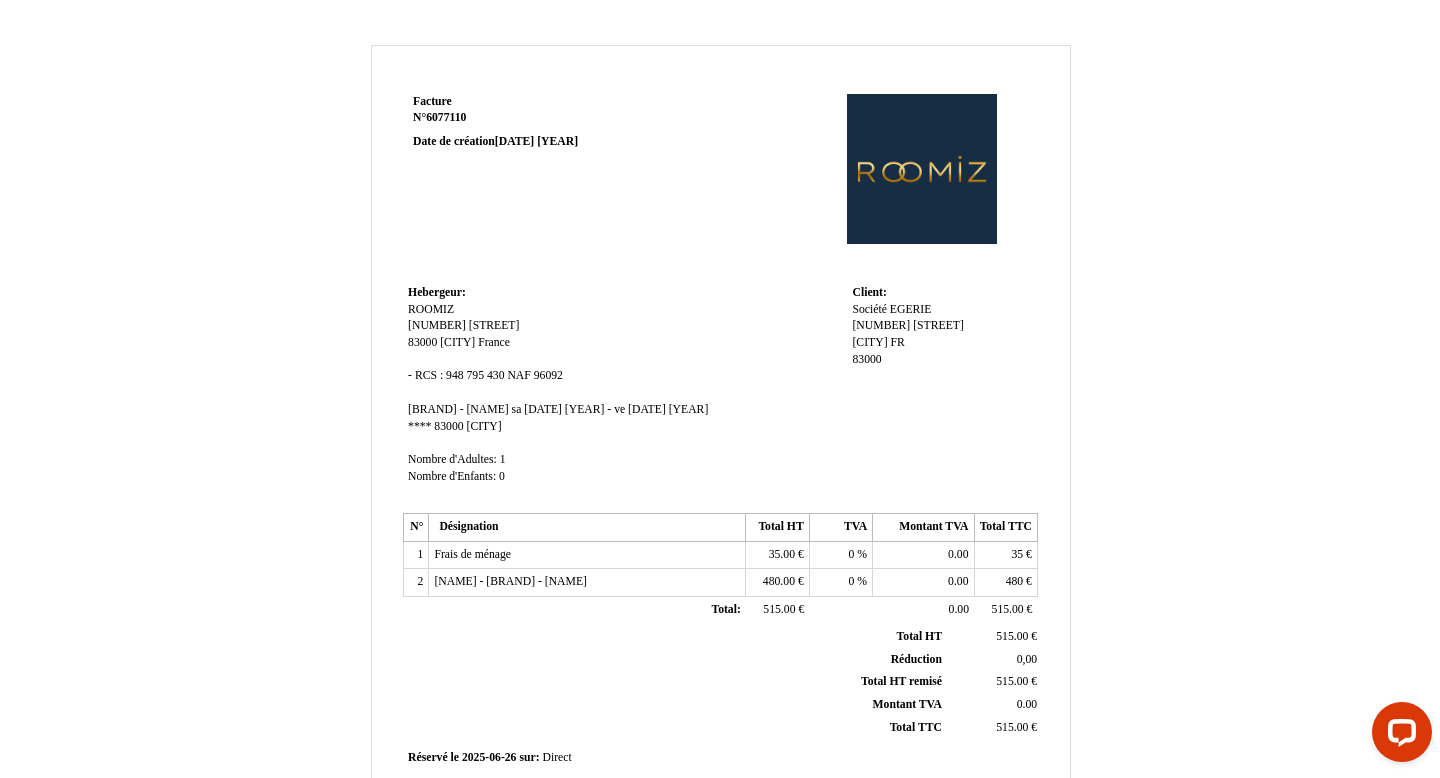 click on "Facture    Facture
N°
6077110    6077110
Date de création
26 June 2025           Hebergeur:    Hebergeur:       ROOMIZ    ROOMIZ       115 avenue Franklin Roosevelt    115 avenue Franklin Roosevelt       83000    83000     Toulon    Toulon     France    France
-
SIRET
RCS : 948 795 430 NAF 96092    RCS : 948 795 430 NAF 96092        Daumas 4 - Charme & Elégance    Daumas 4 - Charme & Elégance
sa 28 juin 2025 - ve 04 juillet 2025    sa 28 juin 2025 - ve 04 juillet 2025      ****    ****     83000     Toulon             Nombre d'Adultes:     Nombre d'Adultes:     1    1" at bounding box center (721, 625) 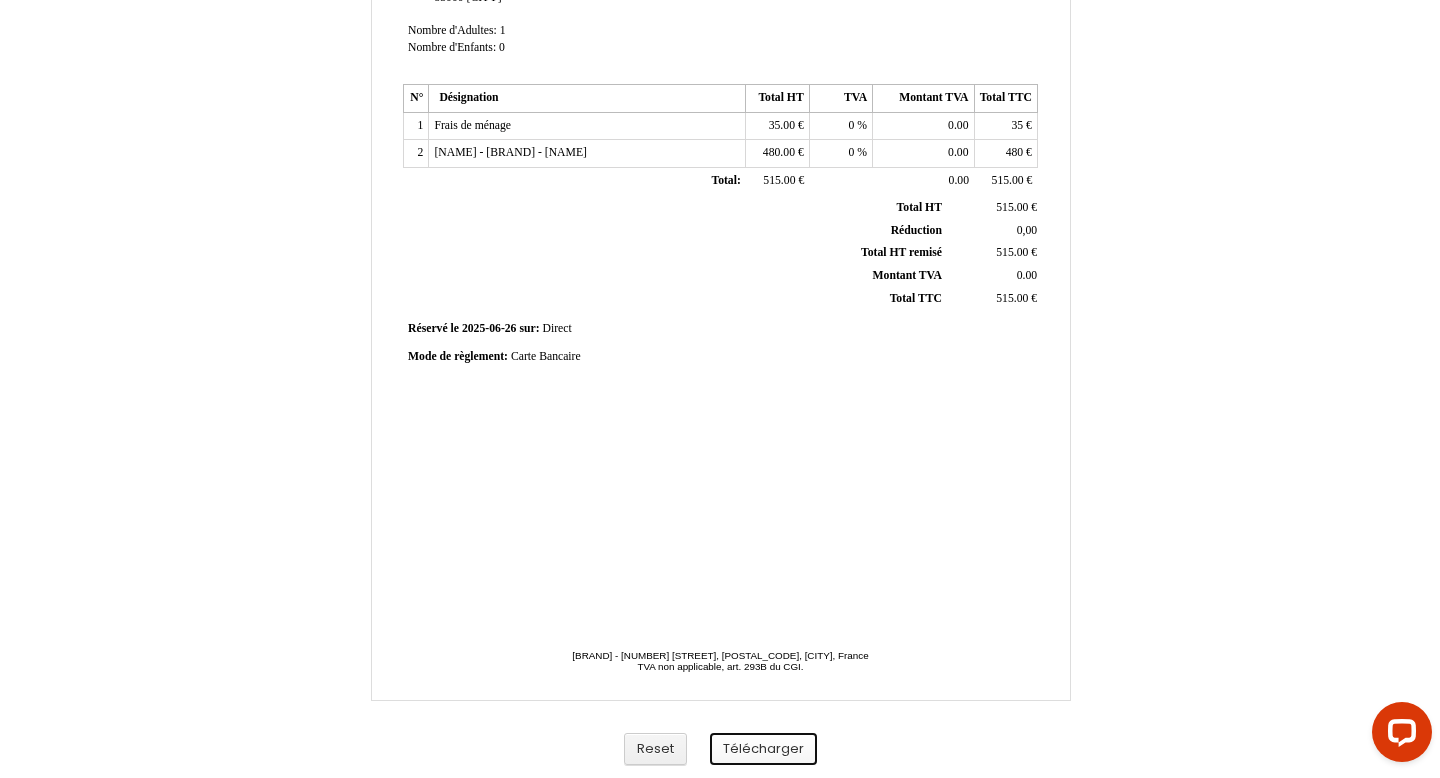 click on "Télécharger" at bounding box center (763, 749) 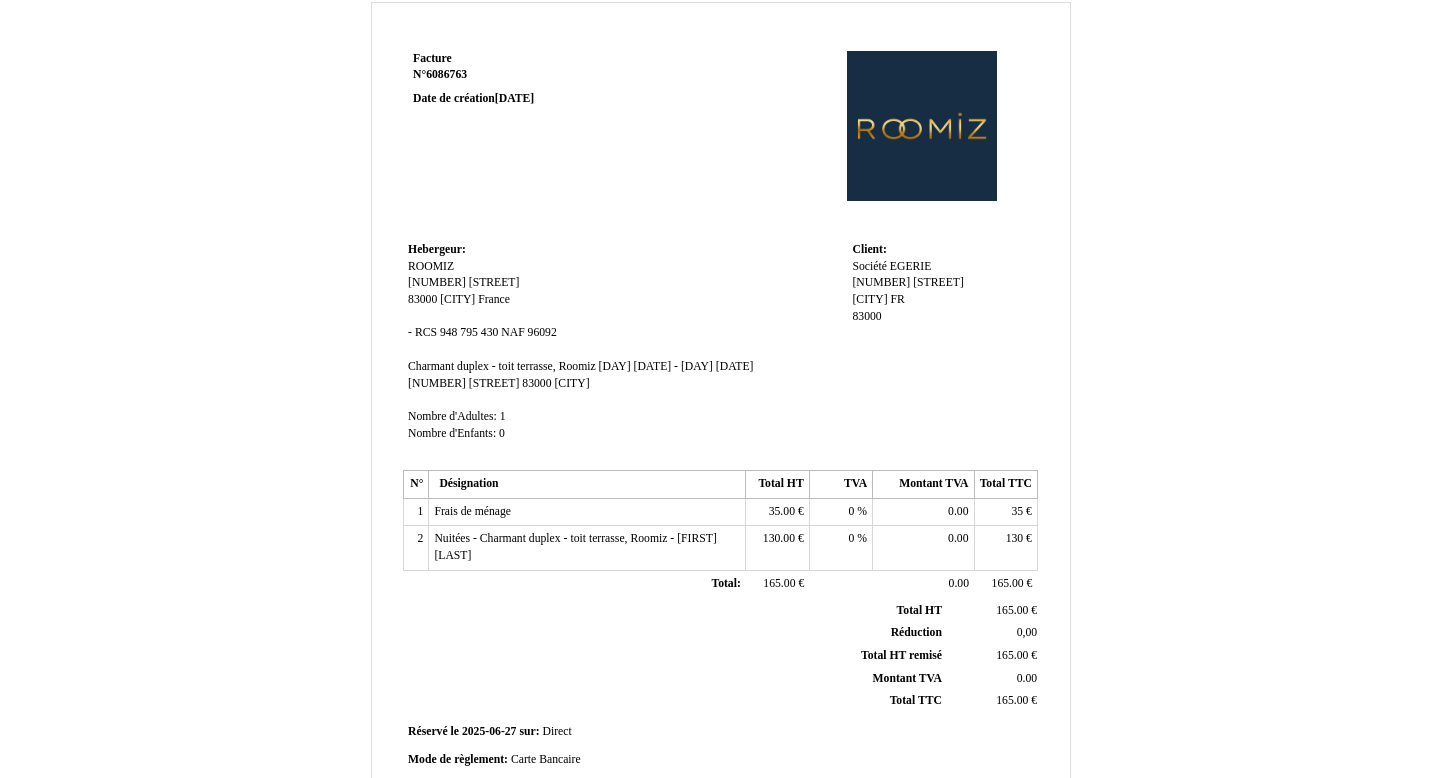 scroll, scrollTop: 44, scrollLeft: 0, axis: vertical 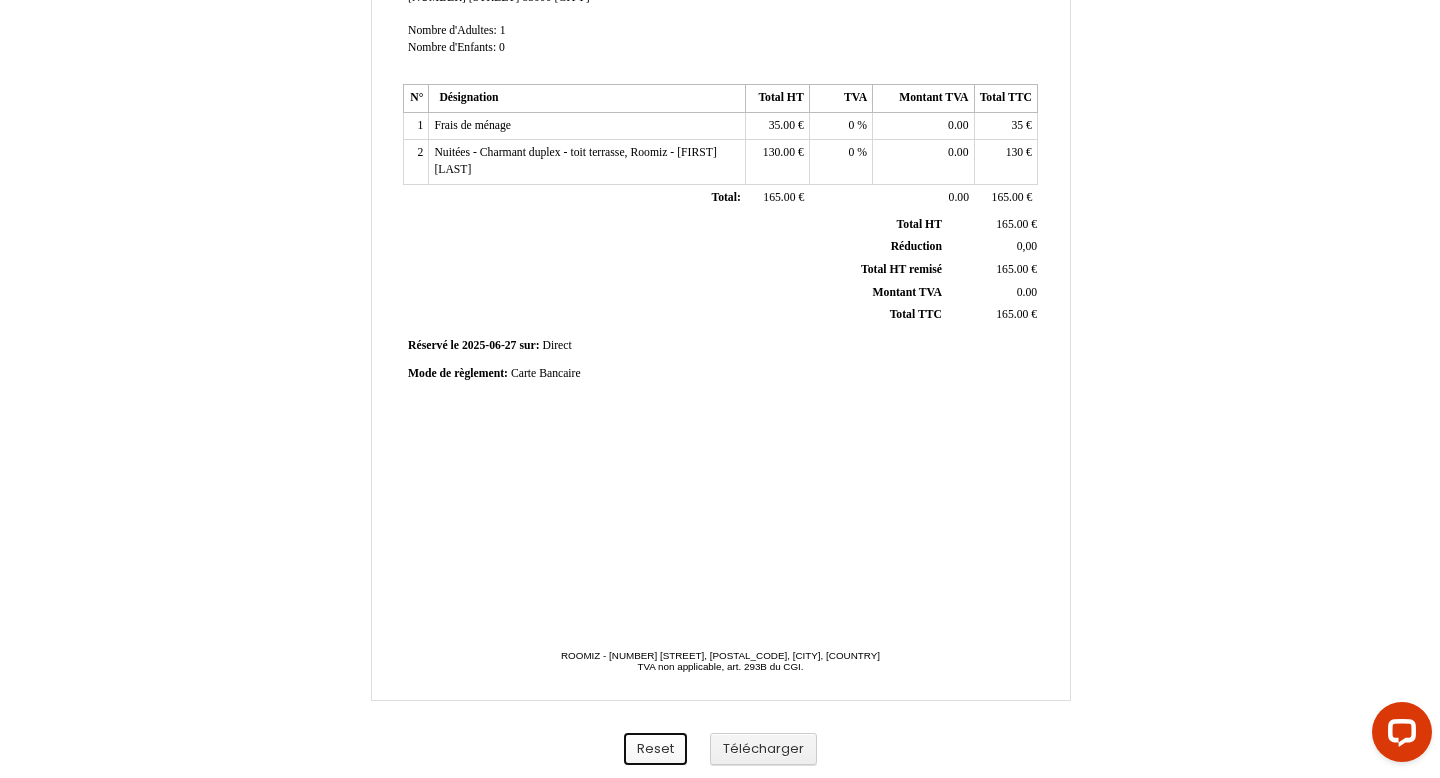 click on "Reset" at bounding box center [655, 749] 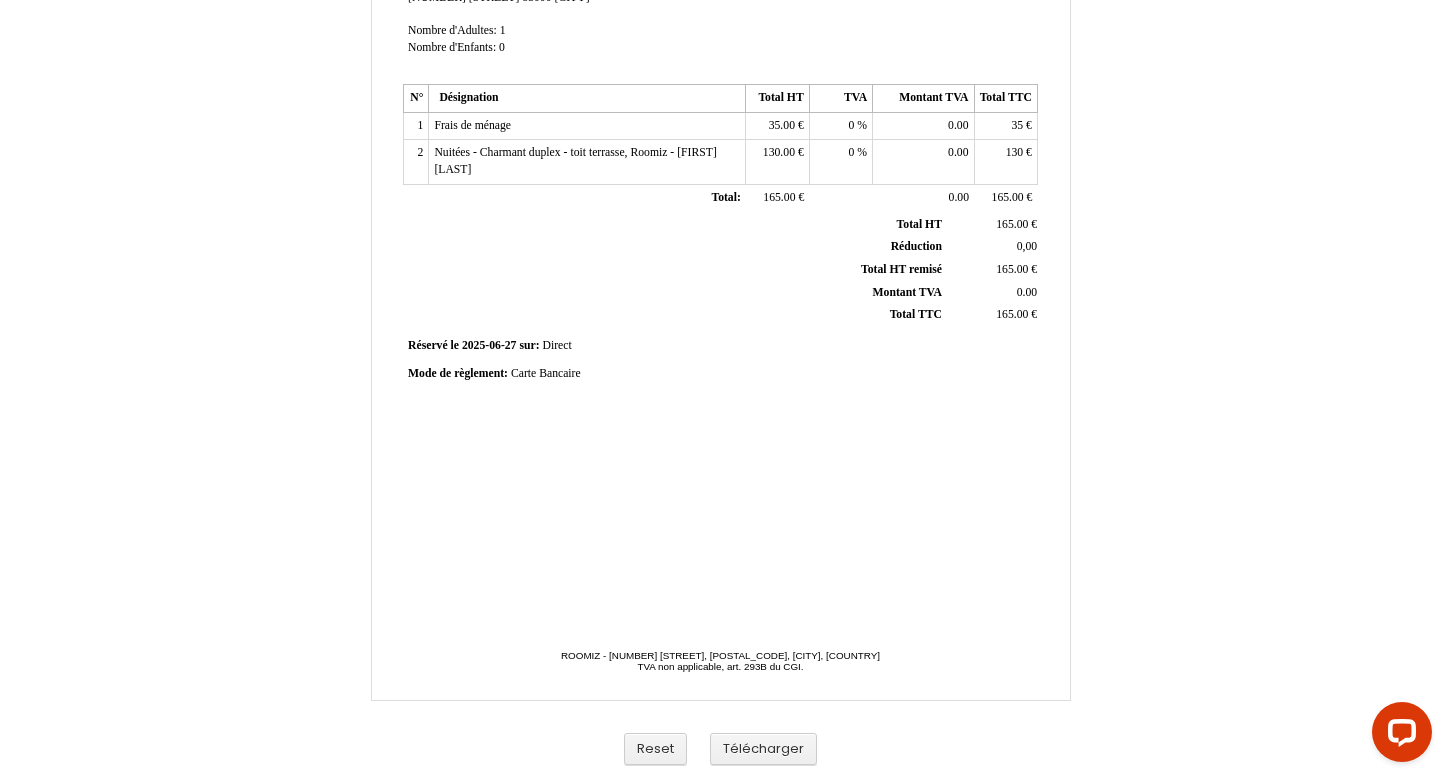 click on "Reset   Télécharger" at bounding box center (721, 749) 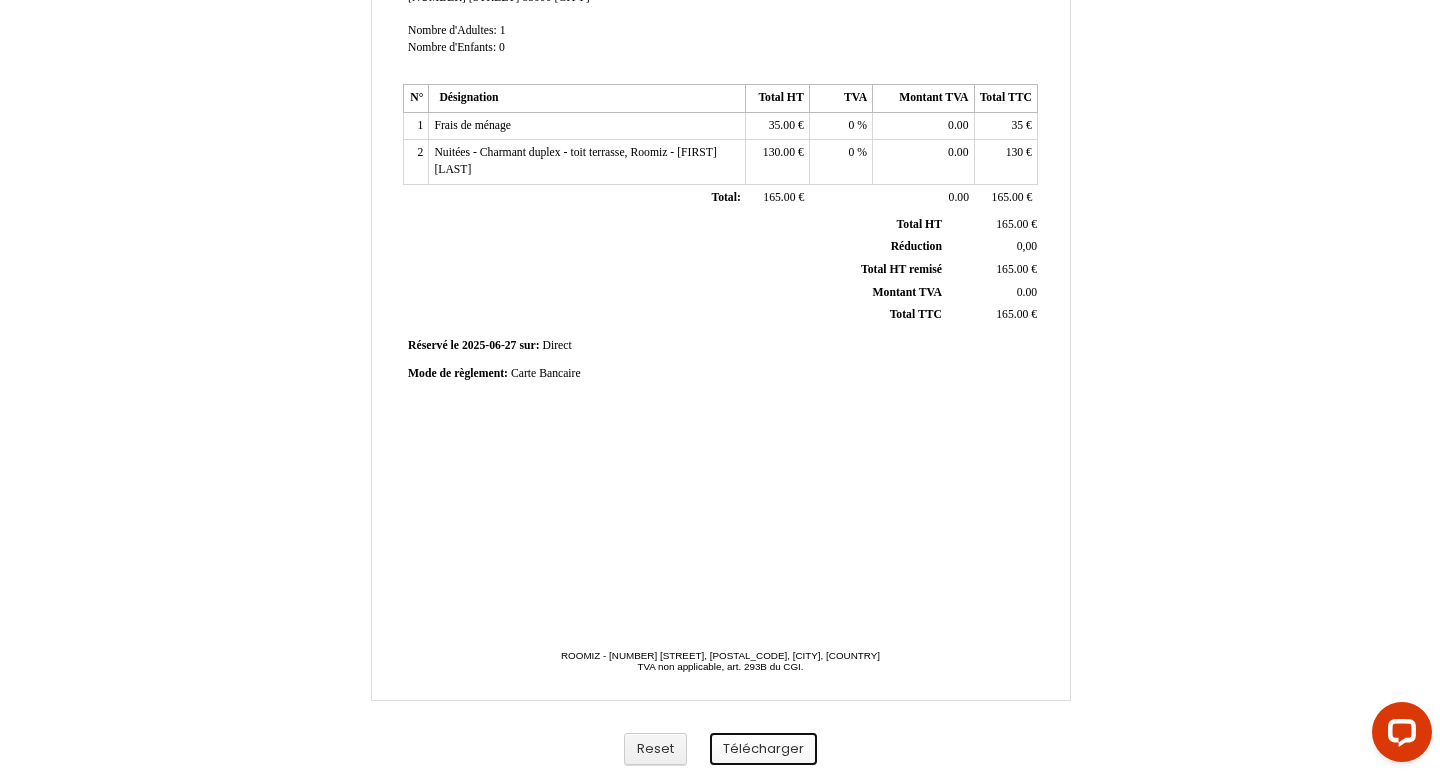 click on "Télécharger" at bounding box center (763, 749) 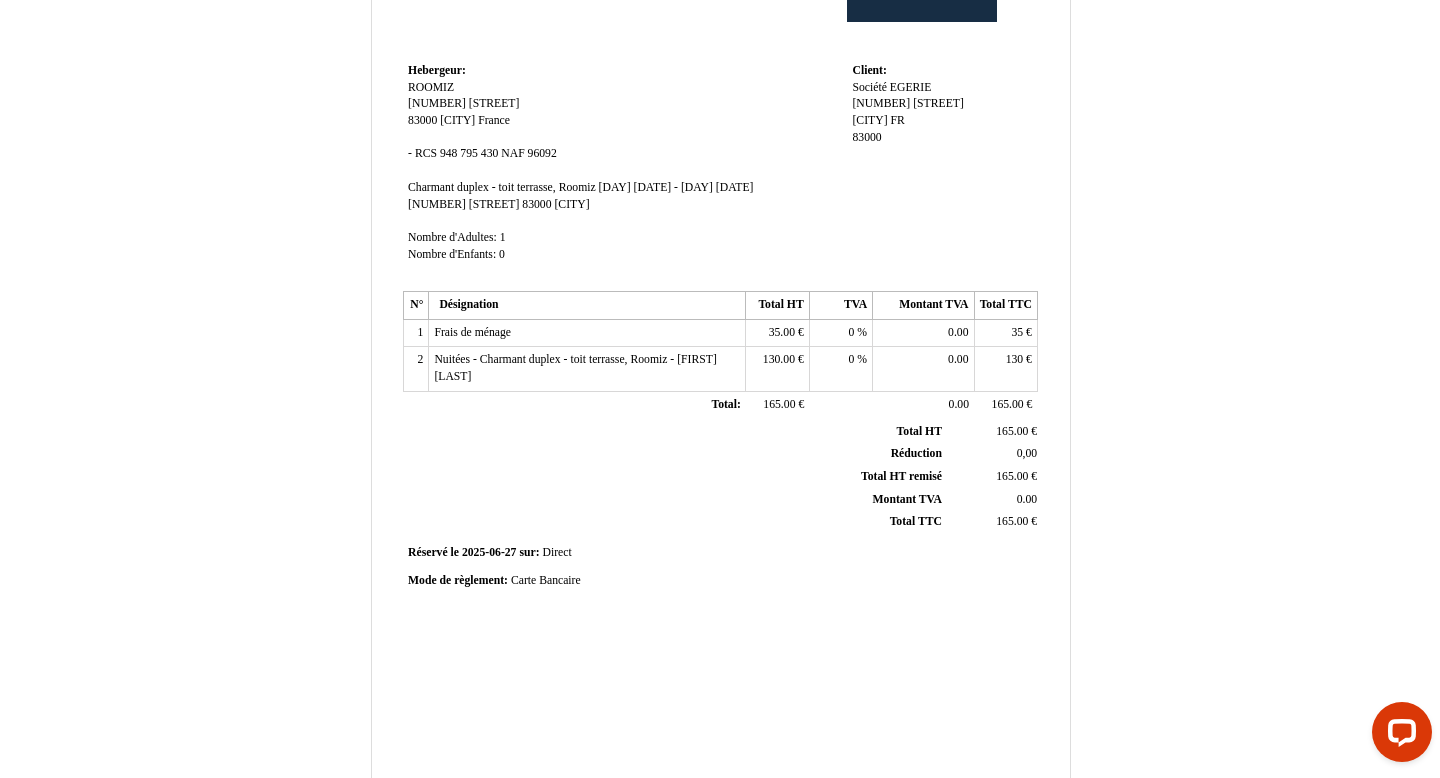 scroll, scrollTop: 221, scrollLeft: 0, axis: vertical 